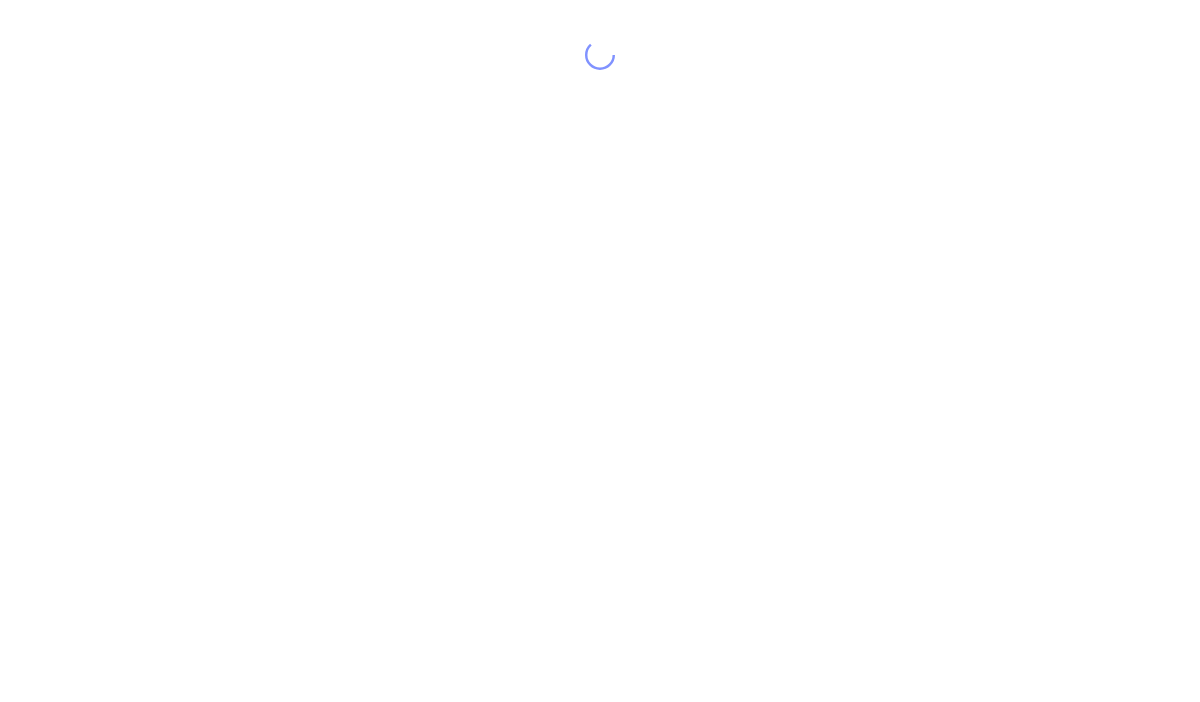 scroll, scrollTop: 0, scrollLeft: 0, axis: both 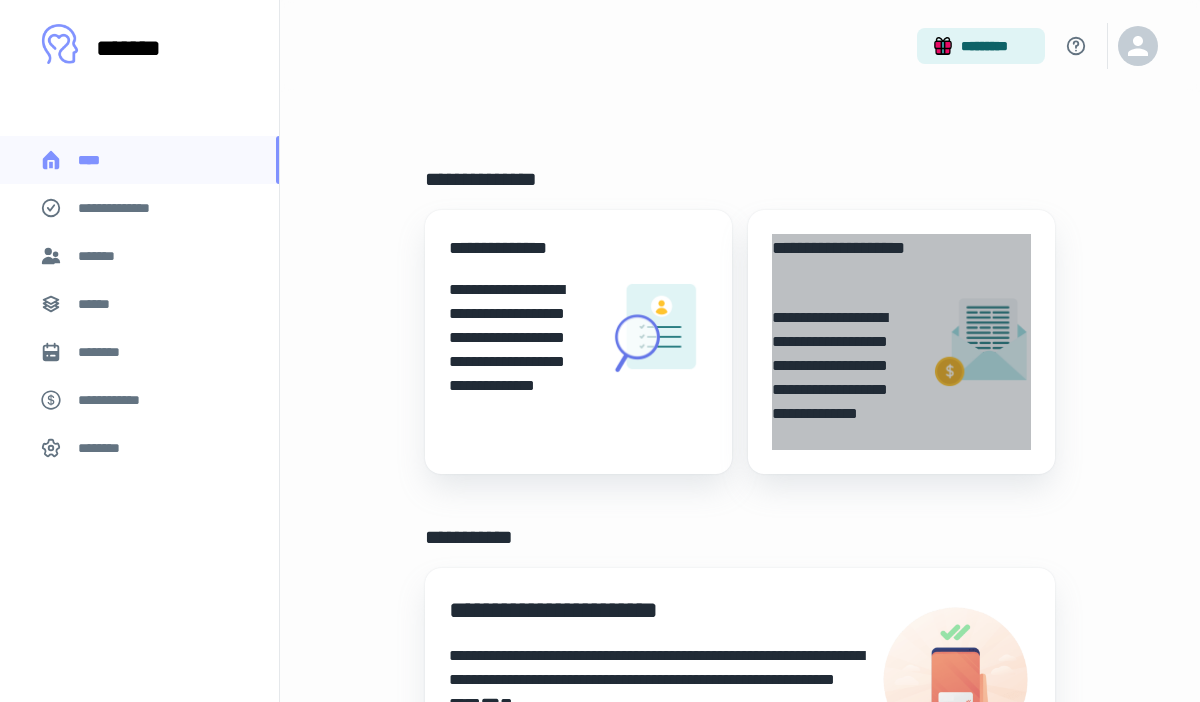 click on "**********" at bounding box center (843, 378) 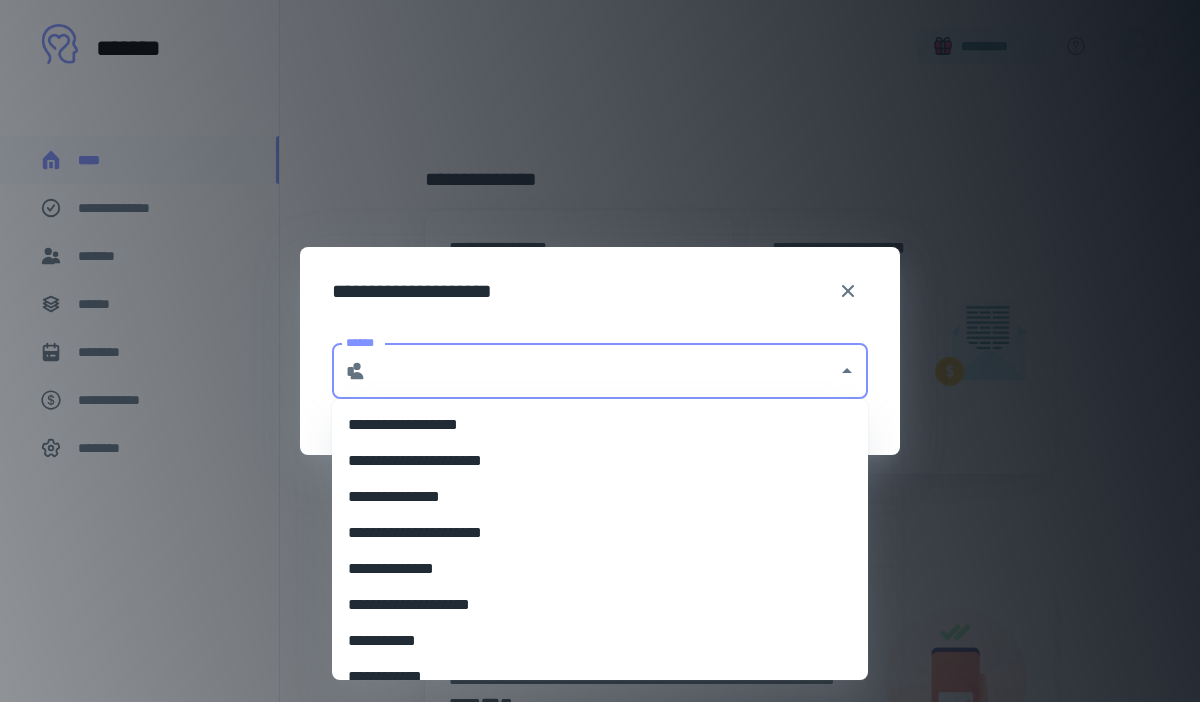 click on "******" at bounding box center [602, 371] 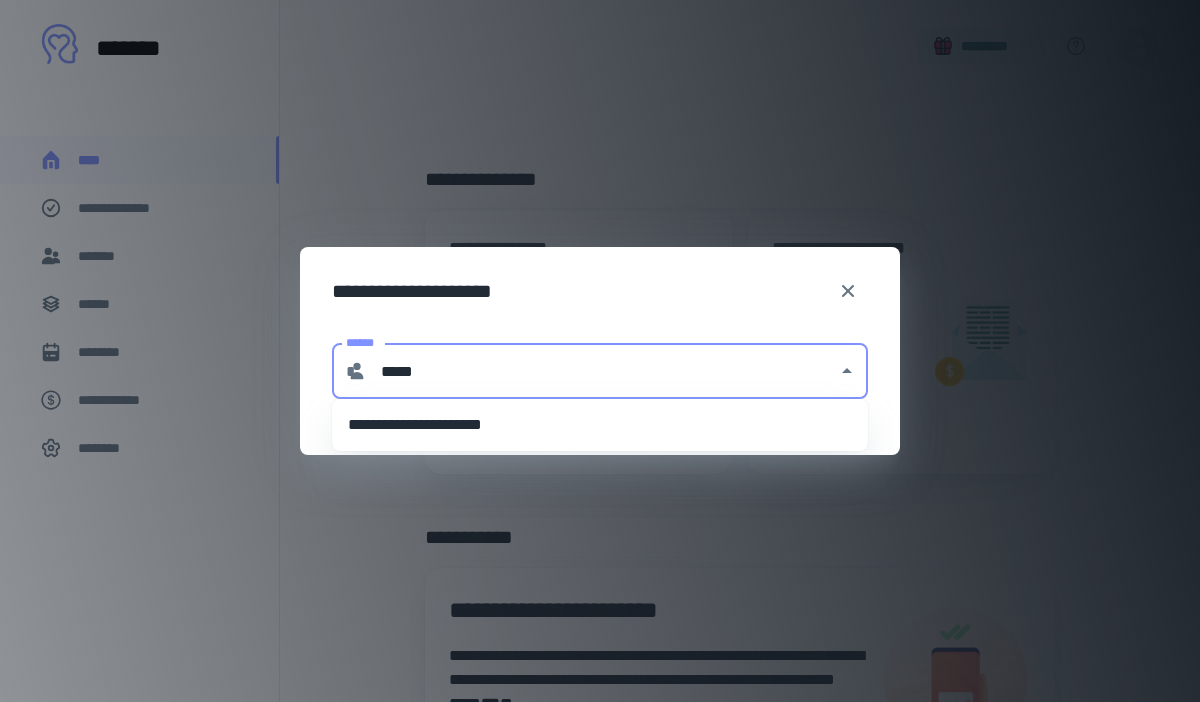 click on "**********" at bounding box center (600, 425) 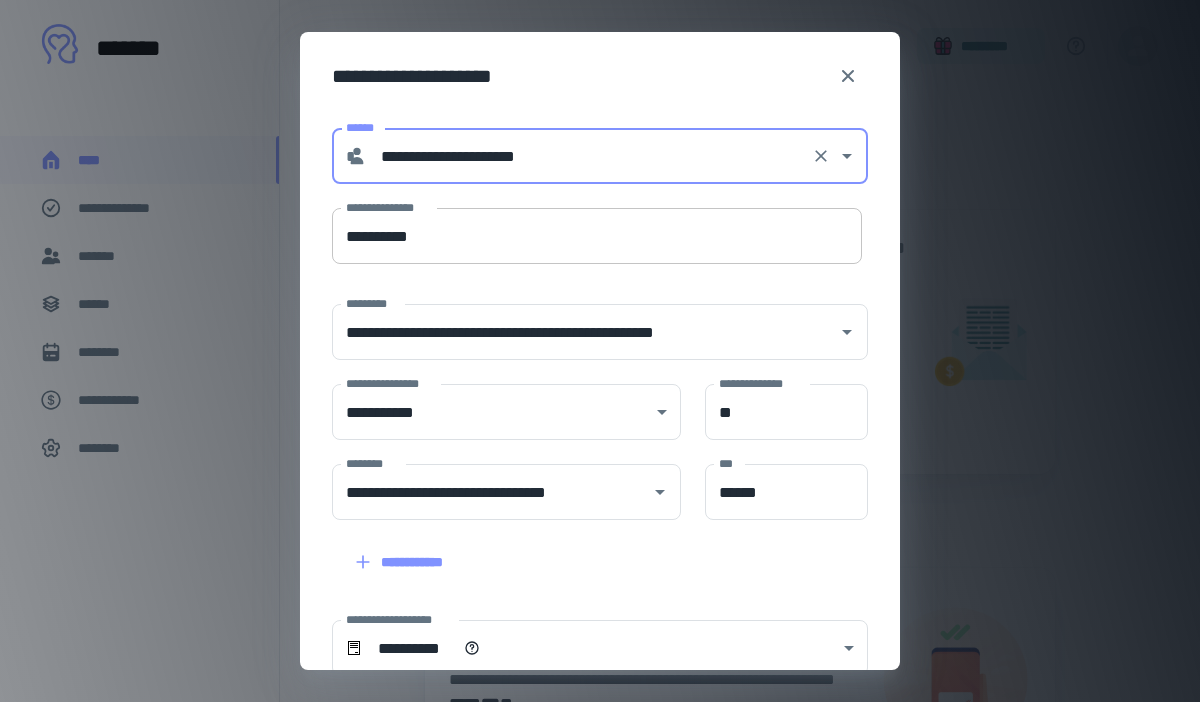 type on "**********" 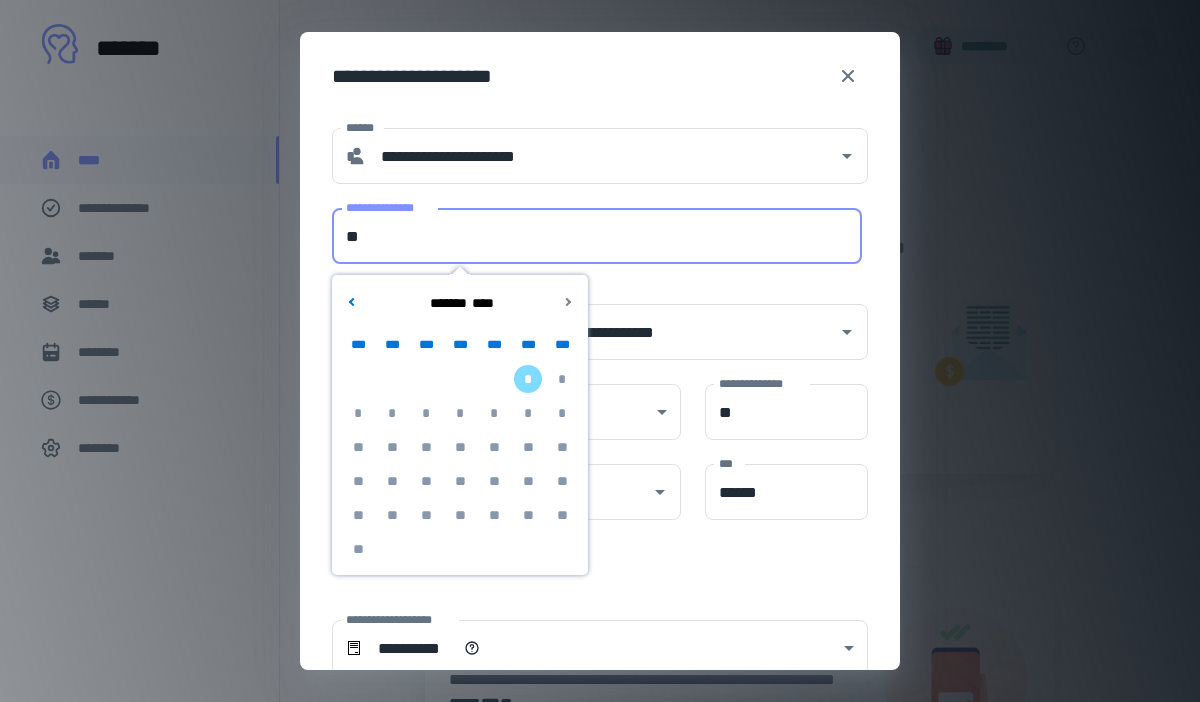 type on "*" 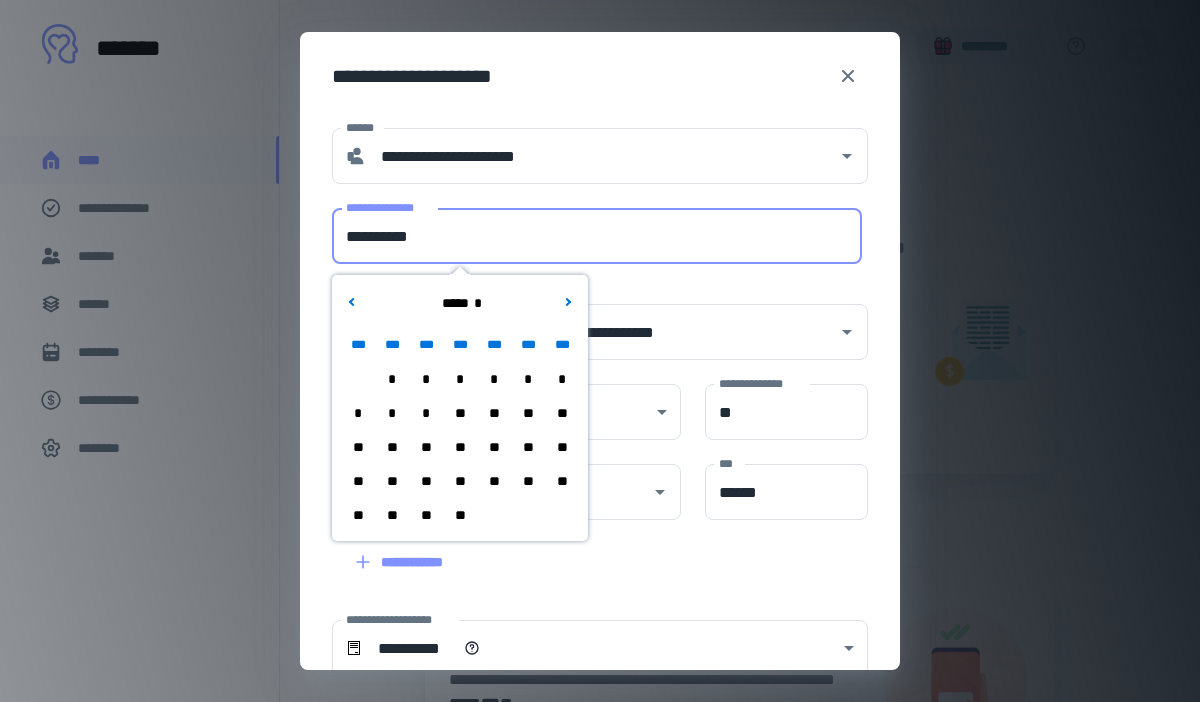click on "**" at bounding box center [392, 515] 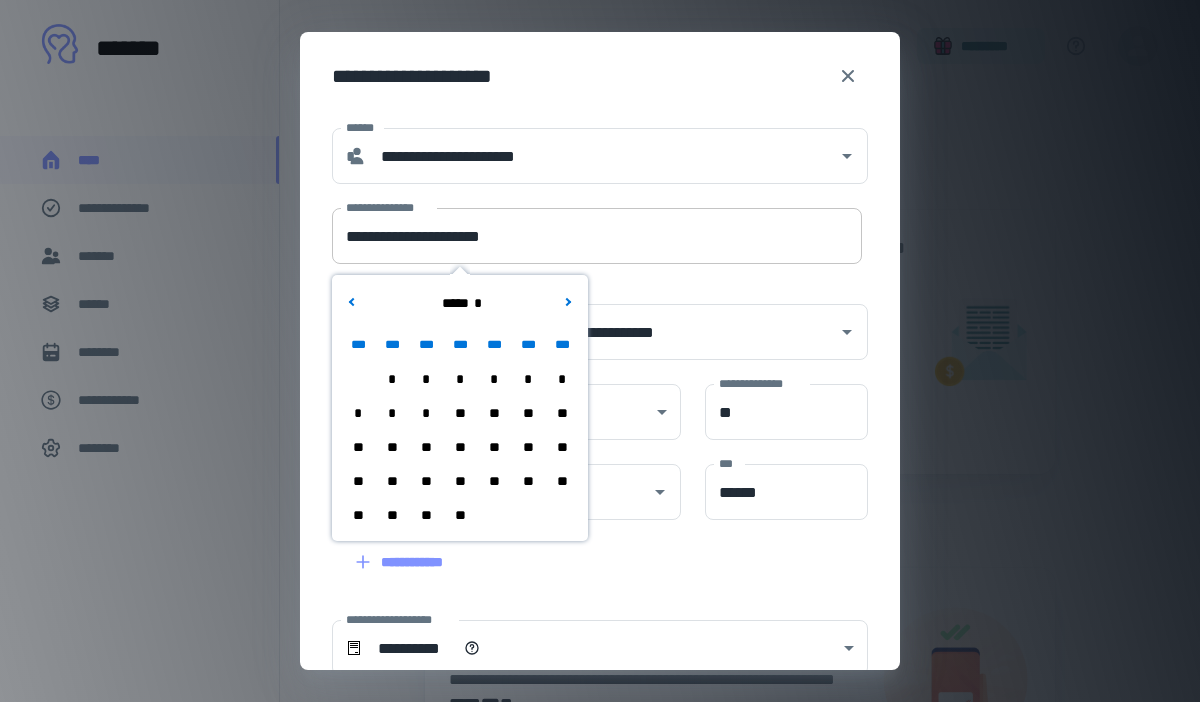 click on "**********" at bounding box center [597, 236] 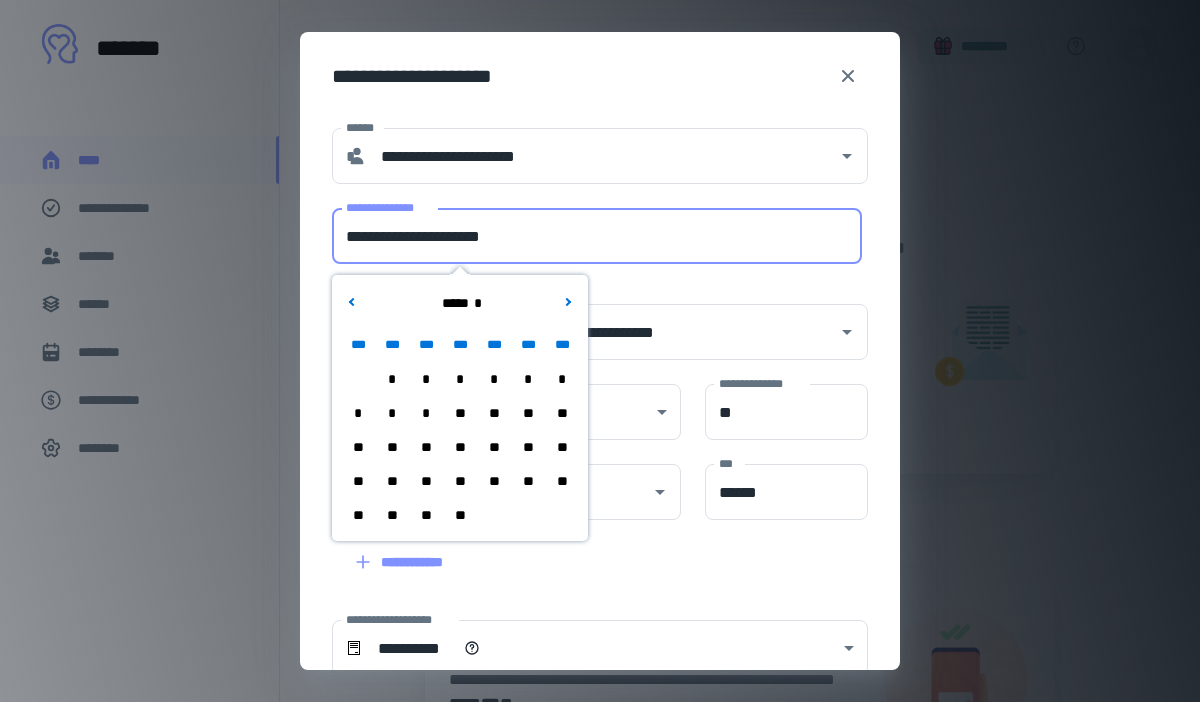drag, startPoint x: 538, startPoint y: 237, endPoint x: 442, endPoint y: 236, distance: 96.00521 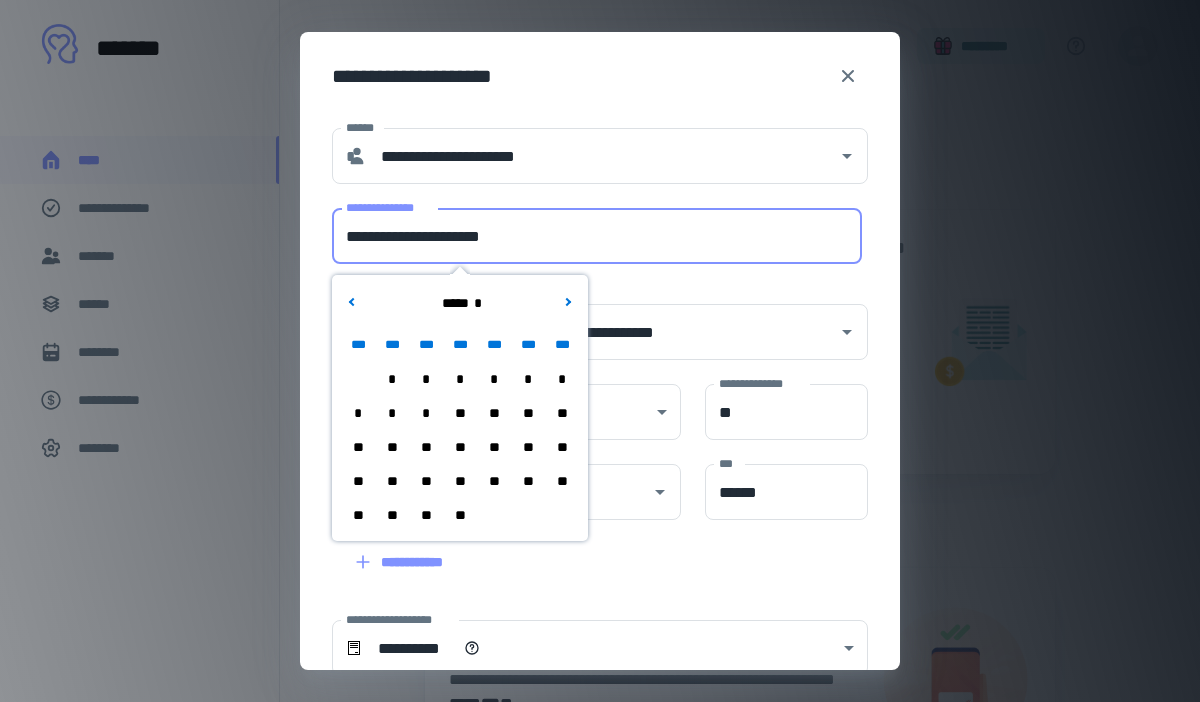 click on "**********" at bounding box center (597, 236) 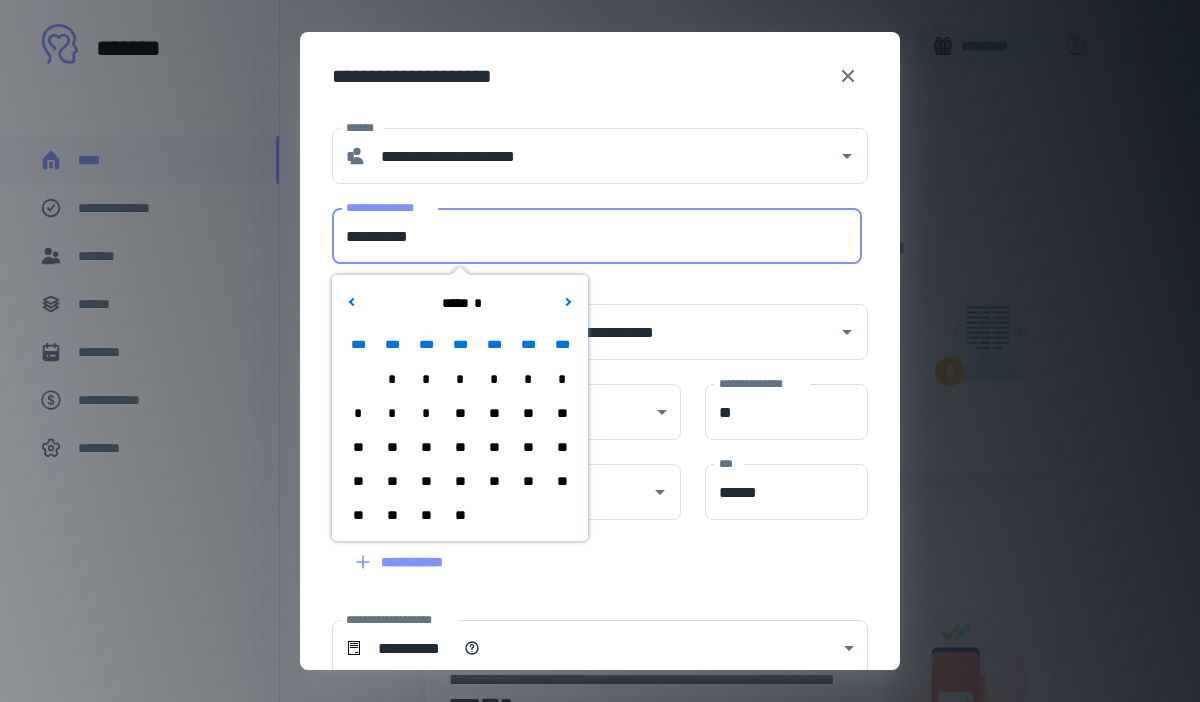type on "**********" 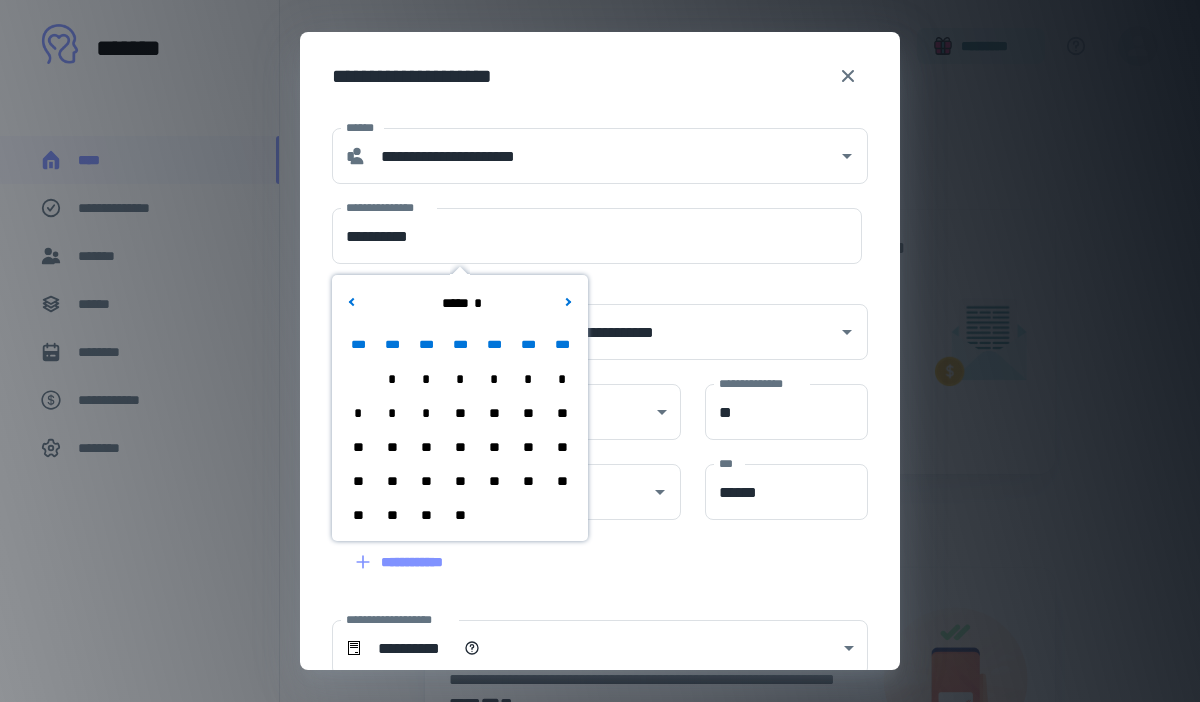 click on "**********" at bounding box center (600, 76) 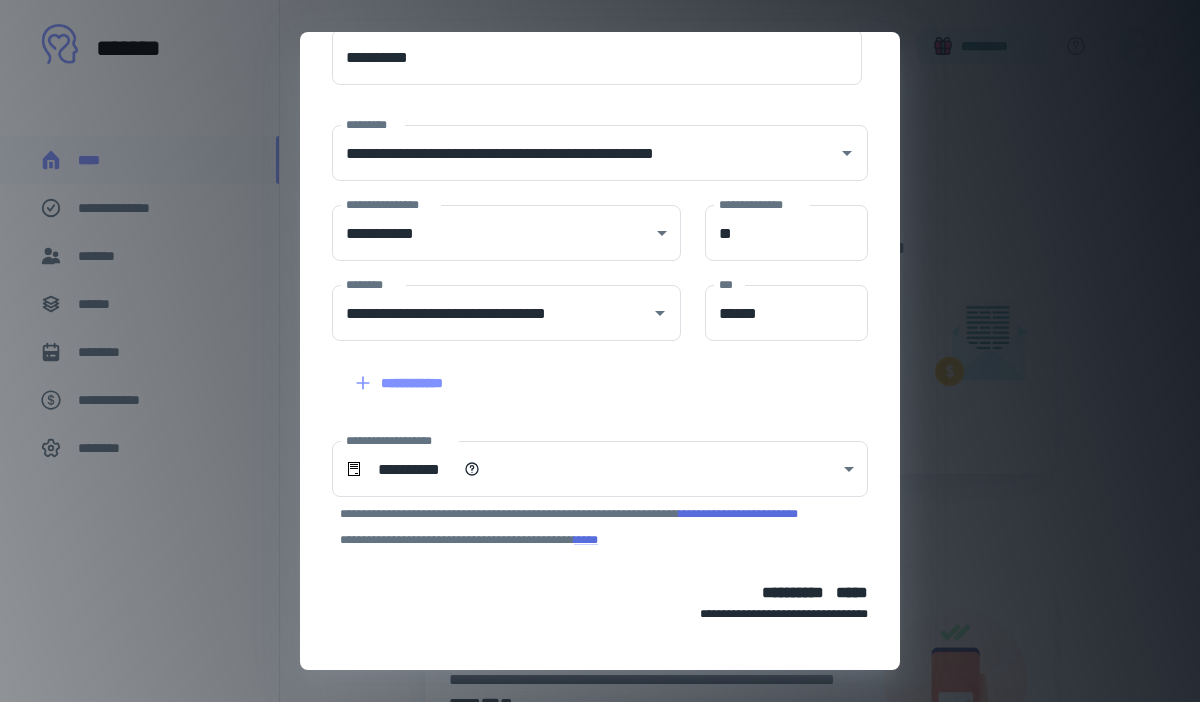 scroll, scrollTop: 248, scrollLeft: 0, axis: vertical 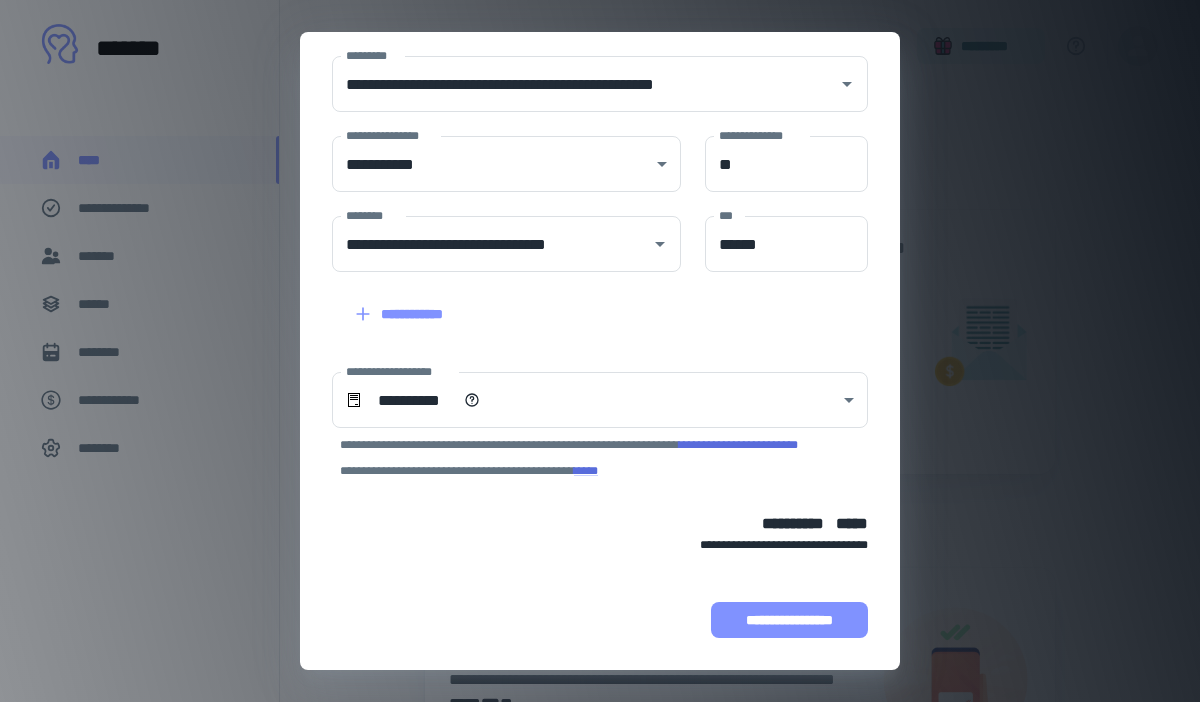 click on "**********" at bounding box center (789, 620) 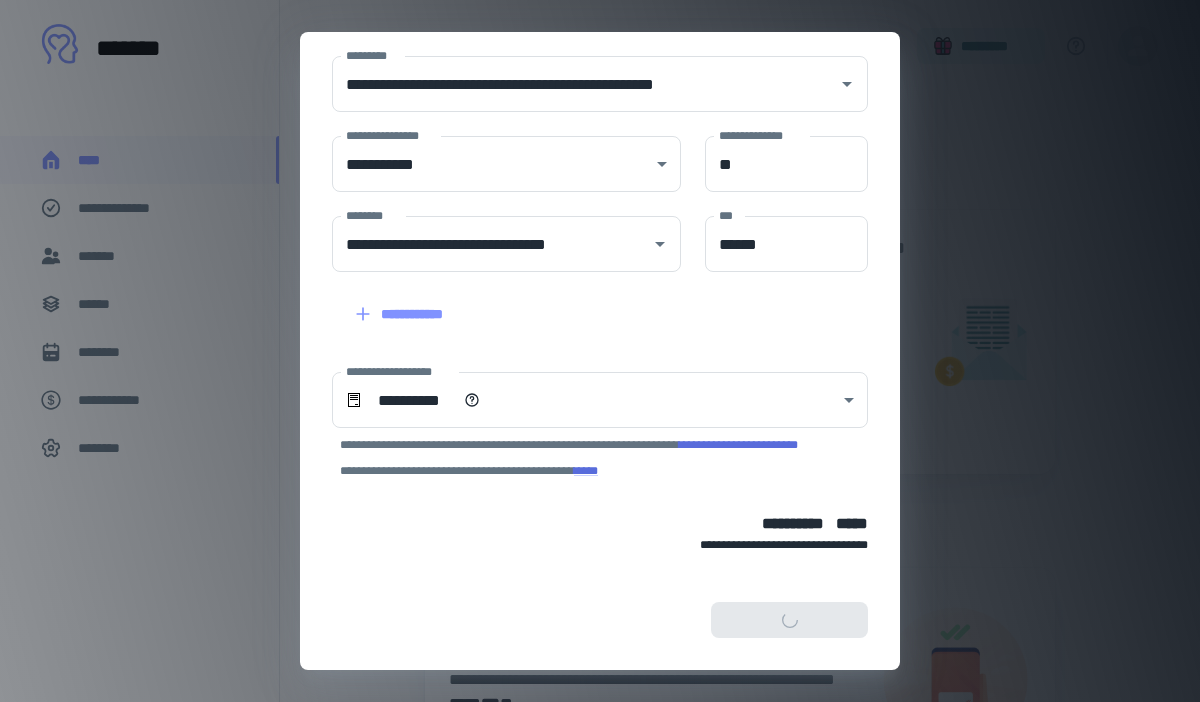 scroll, scrollTop: 374, scrollLeft: 0, axis: vertical 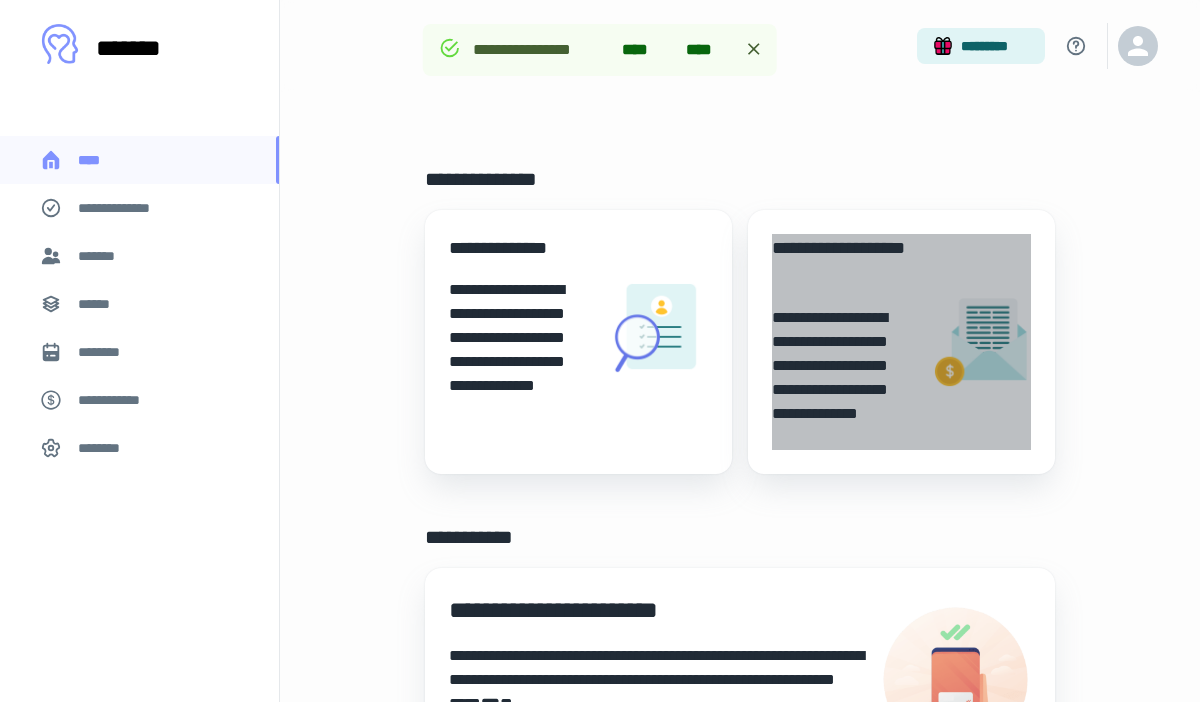 click on "**********" at bounding box center (901, 342) 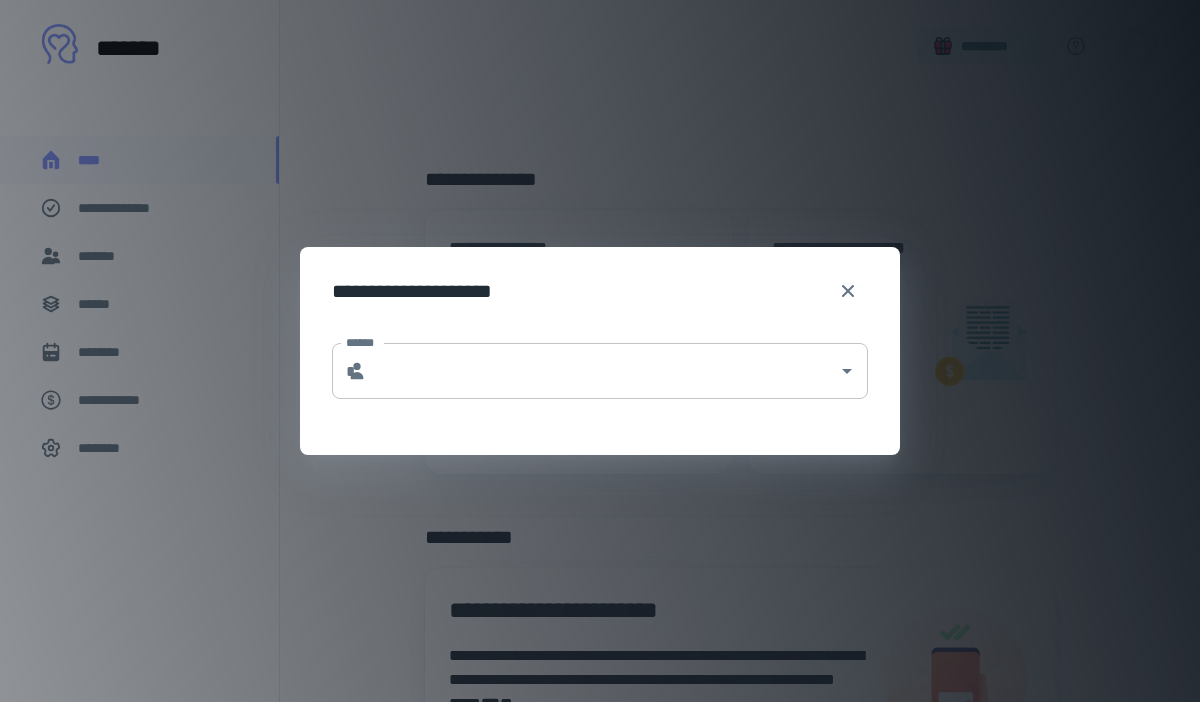click on "******" at bounding box center [602, 371] 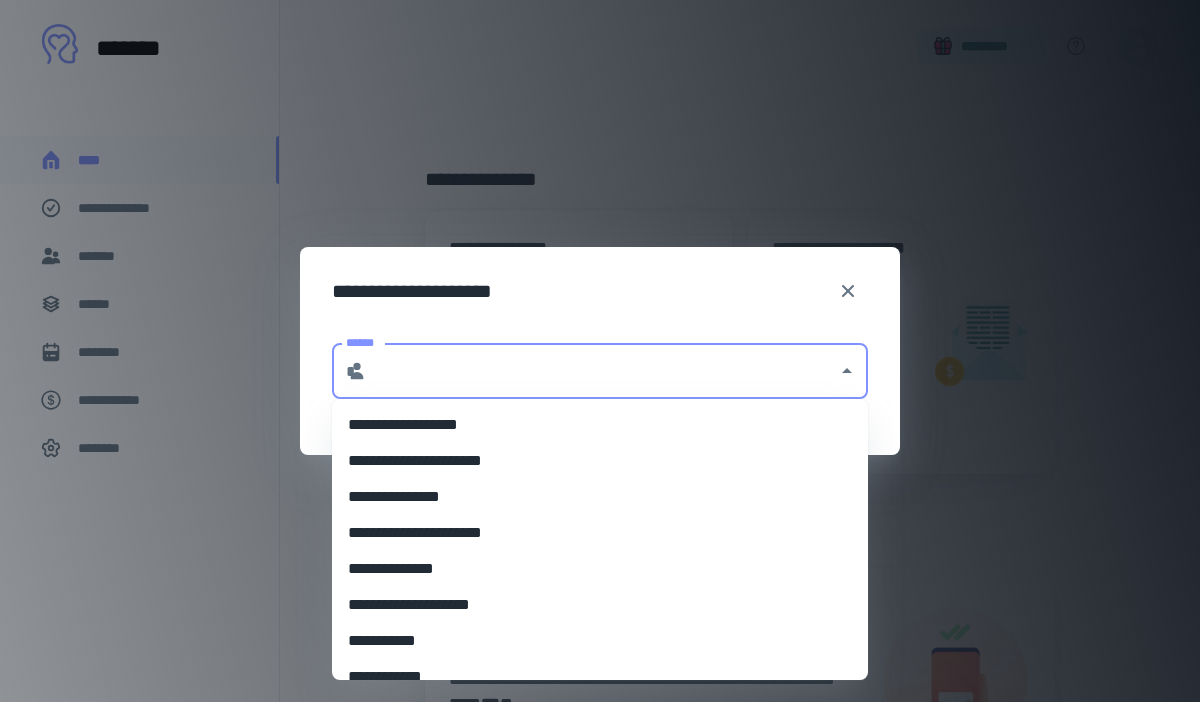 click on "**********" at bounding box center [600, 461] 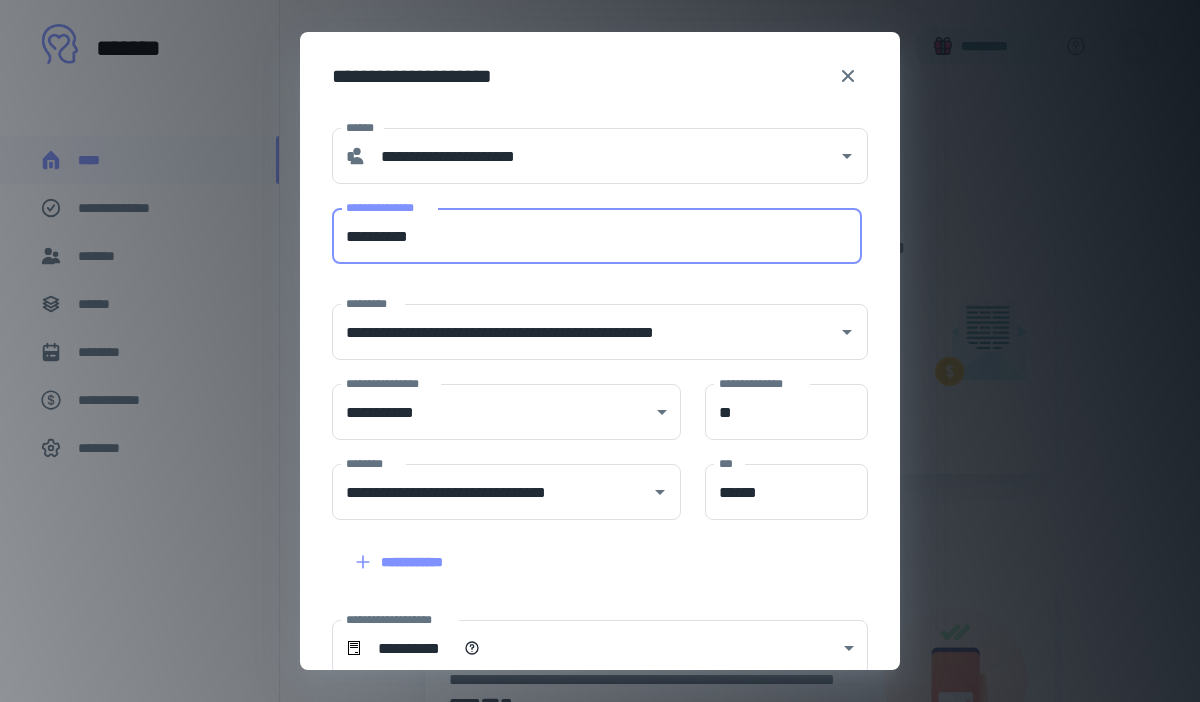 click on "**********" at bounding box center (597, 236) 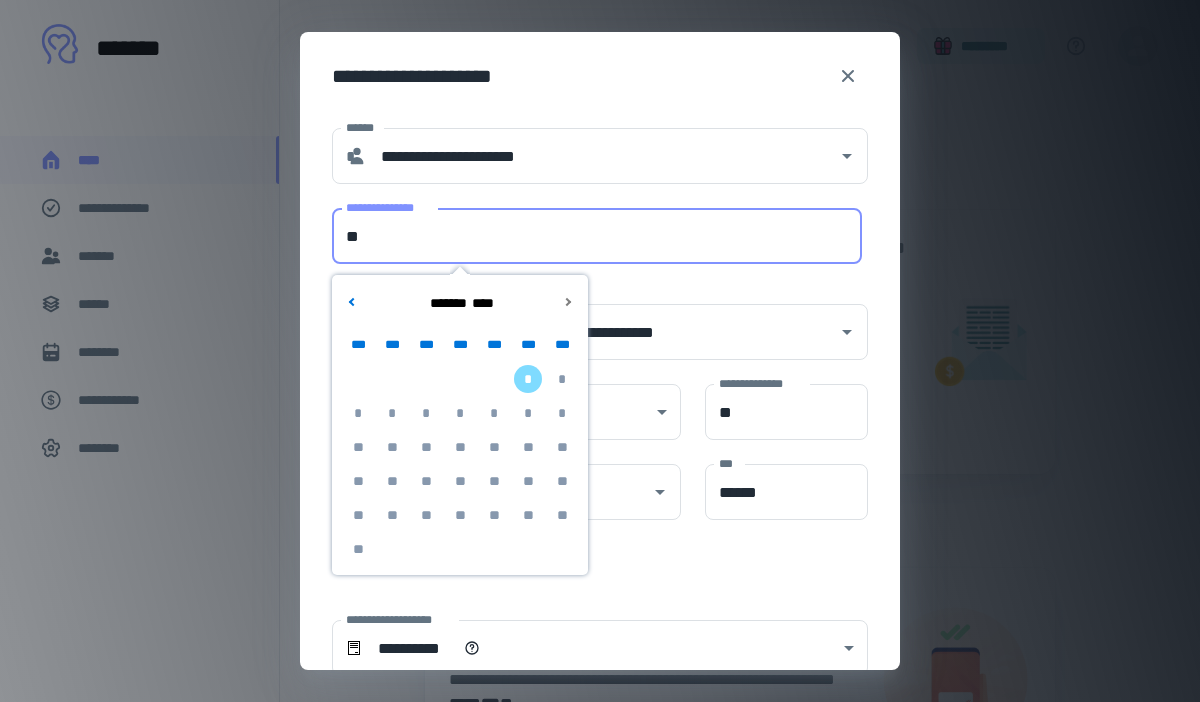 type on "*" 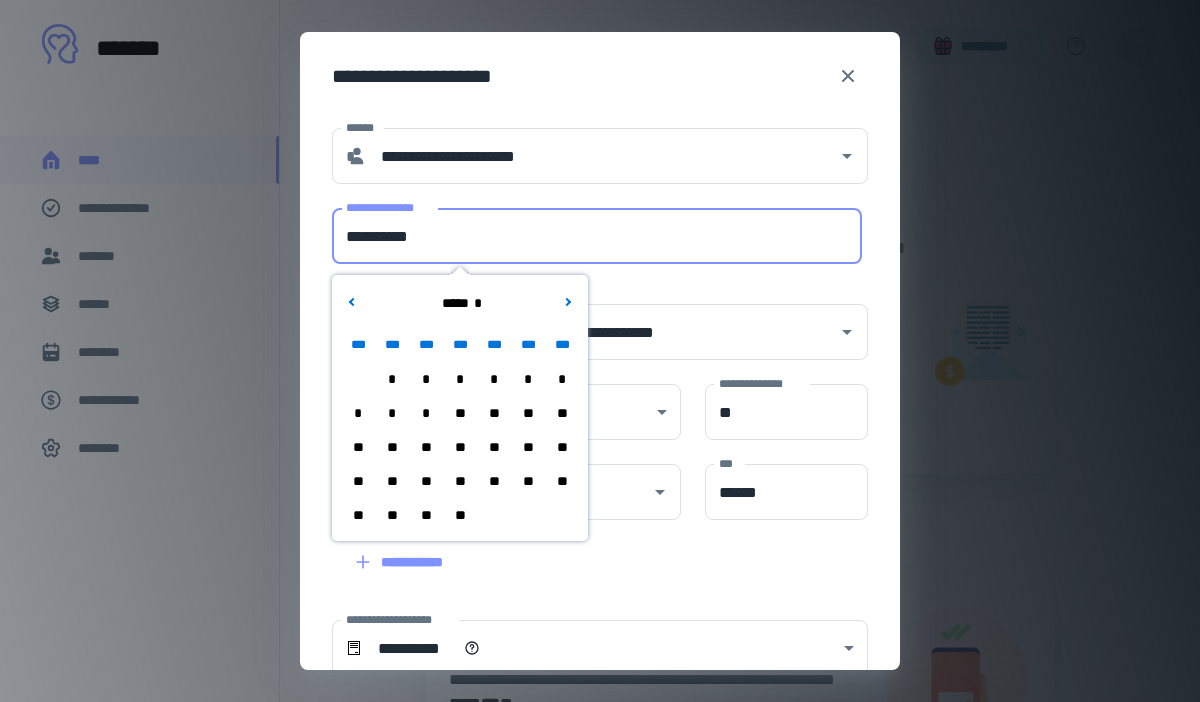 type on "**********" 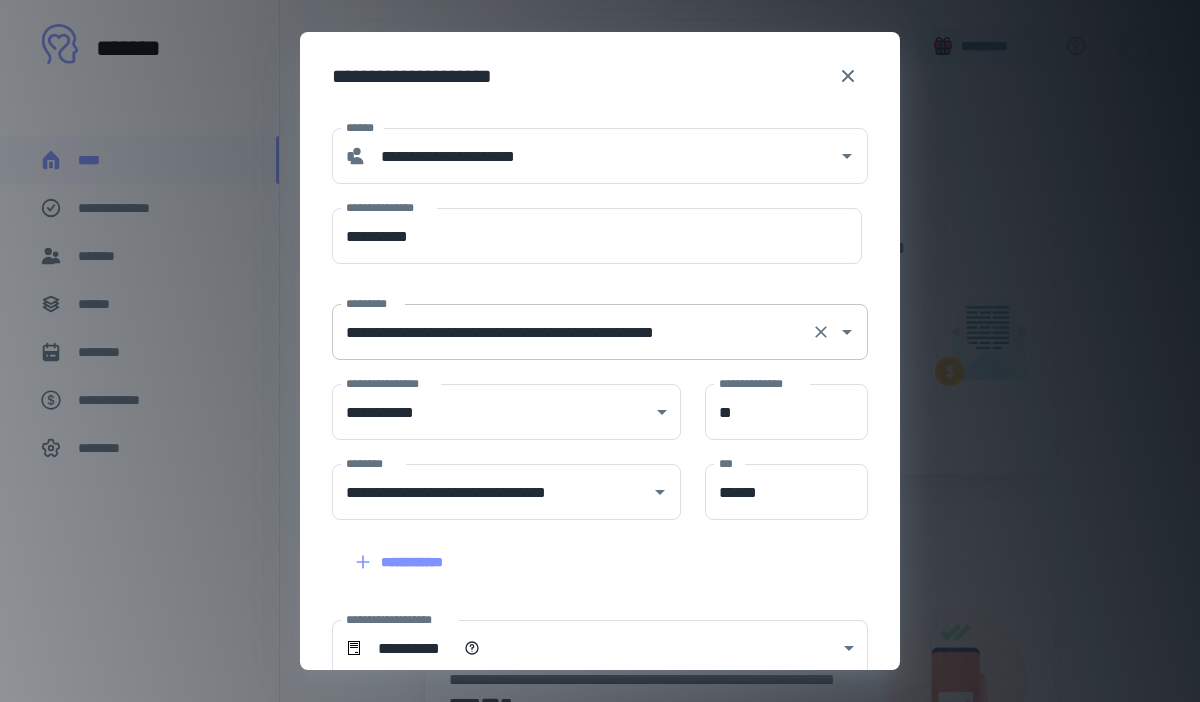 scroll, scrollTop: 248, scrollLeft: 0, axis: vertical 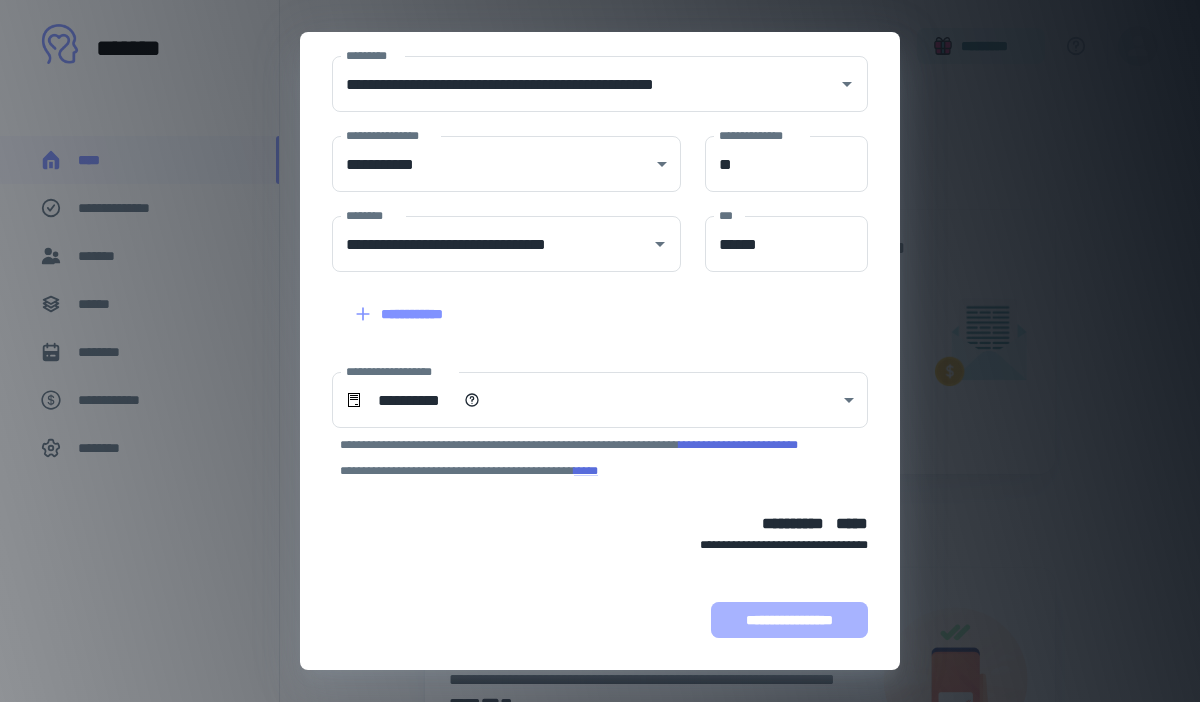 click on "**********" at bounding box center [789, 620] 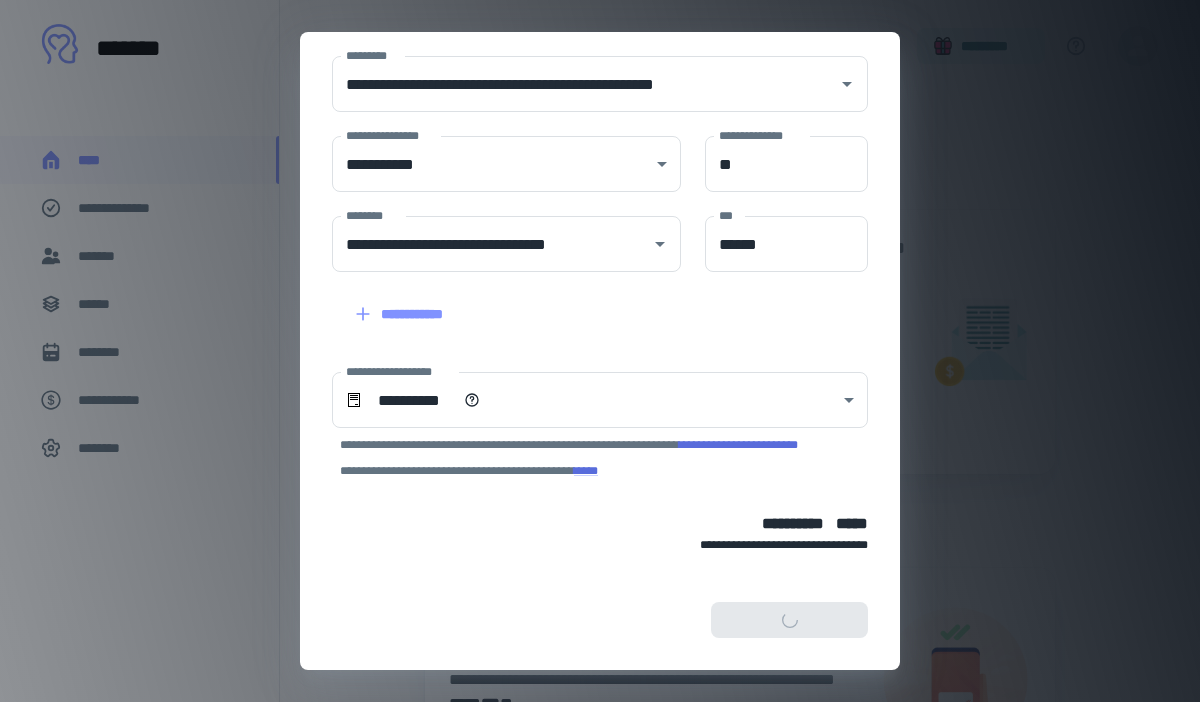 scroll, scrollTop: 374, scrollLeft: 0, axis: vertical 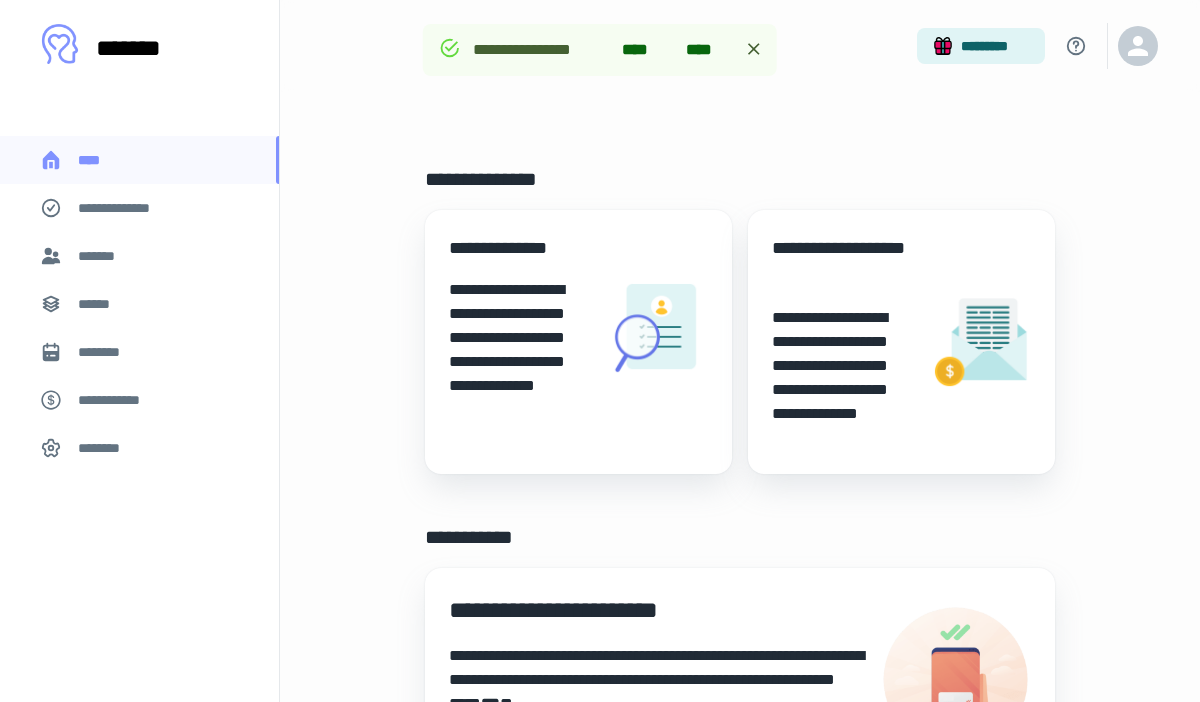click on "**********" at bounding box center [843, 378] 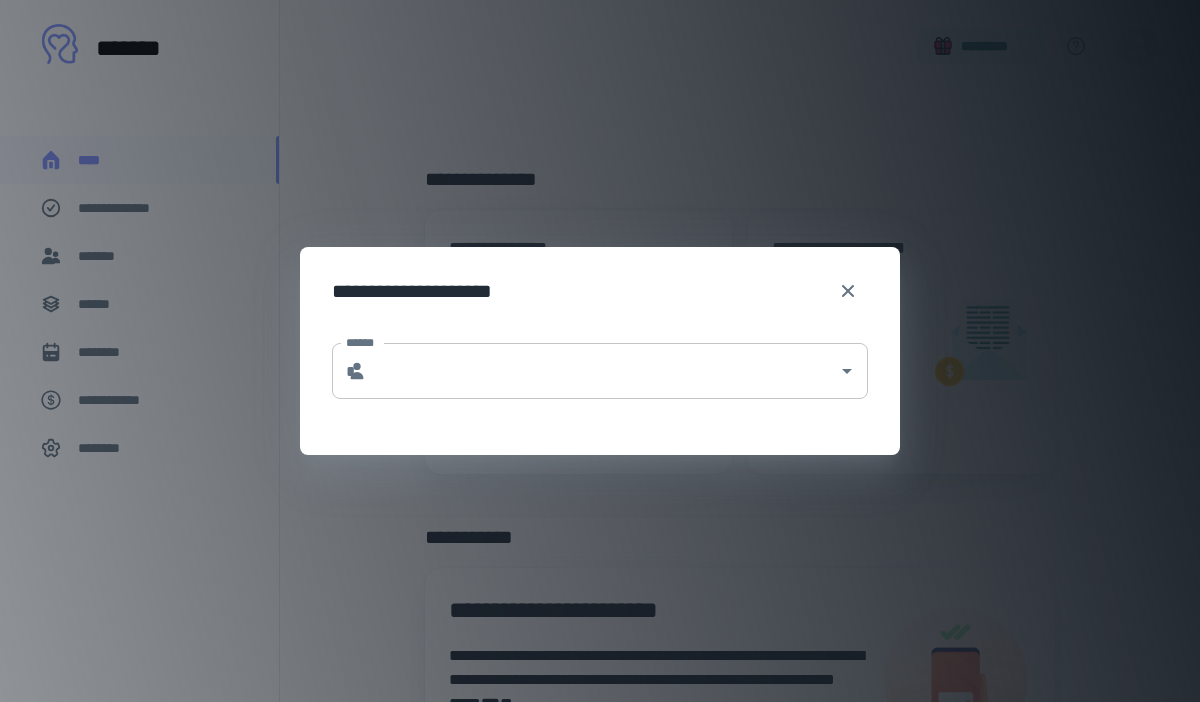 click on "******" at bounding box center [602, 371] 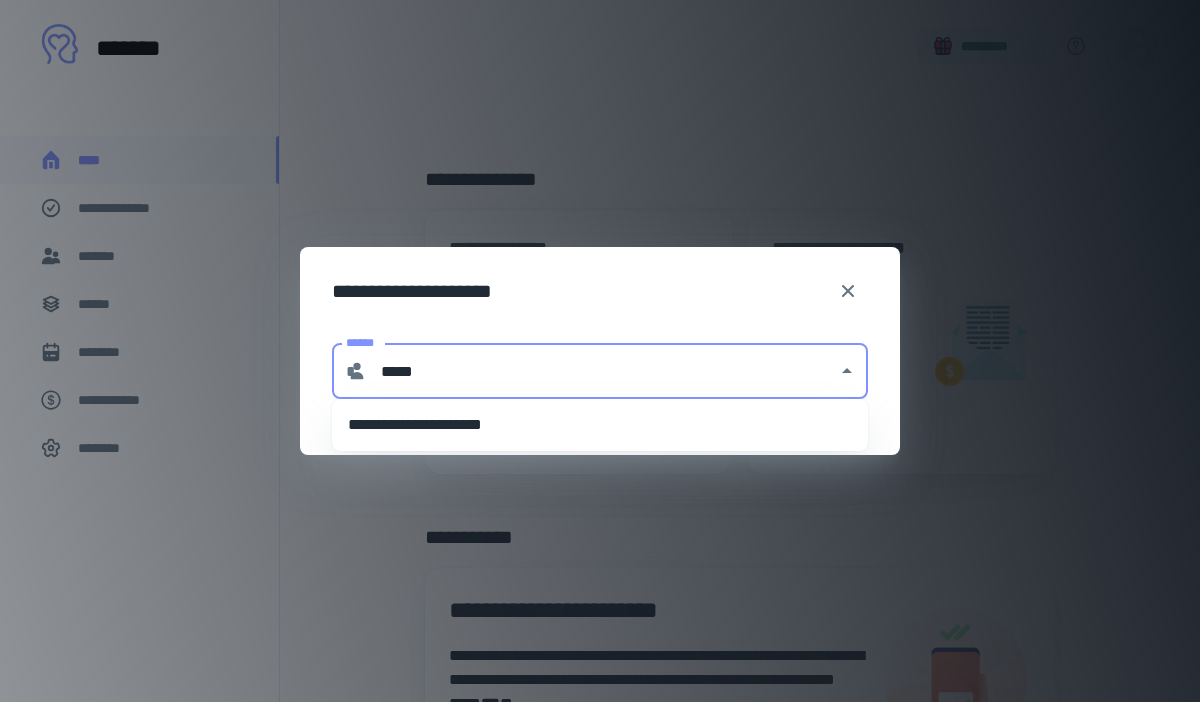 click on "**********" at bounding box center [600, 425] 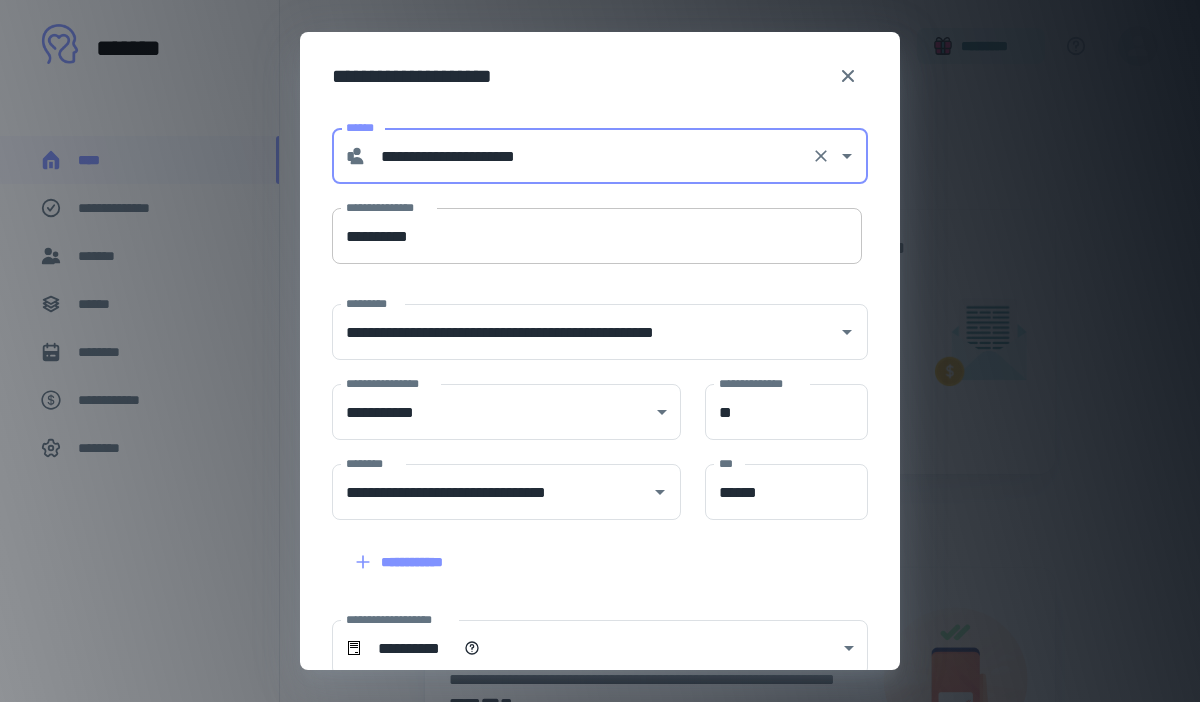 type on "**********" 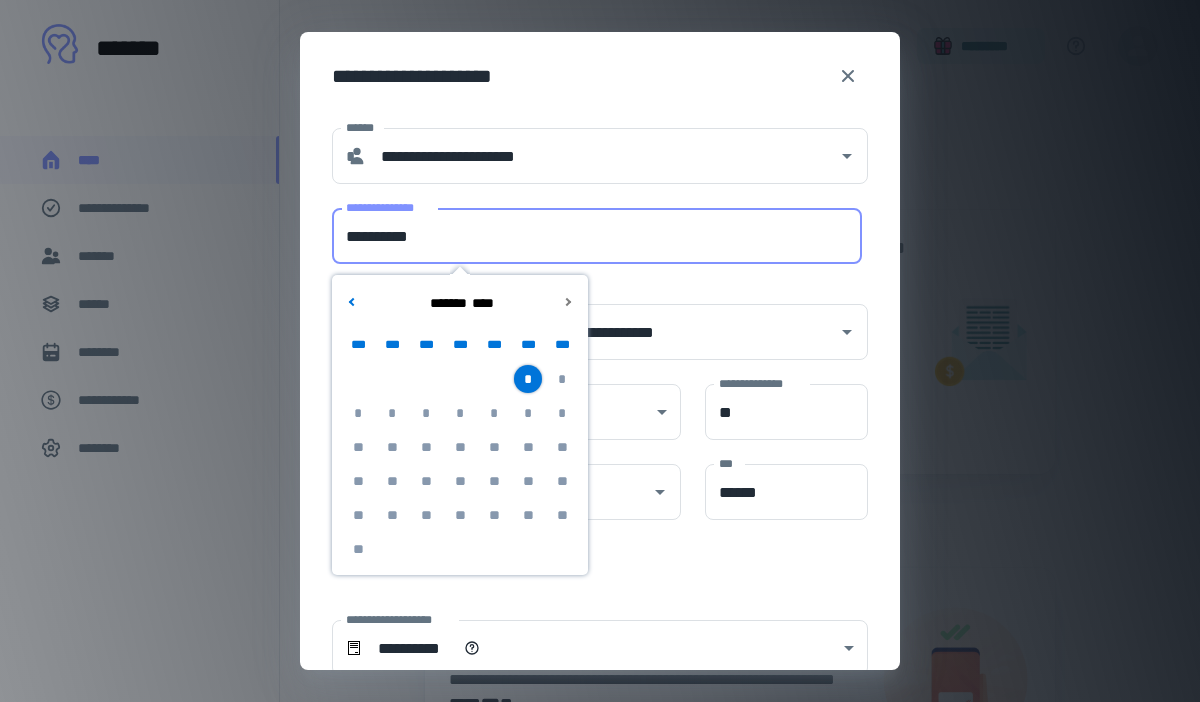 click on "**********" at bounding box center [597, 236] 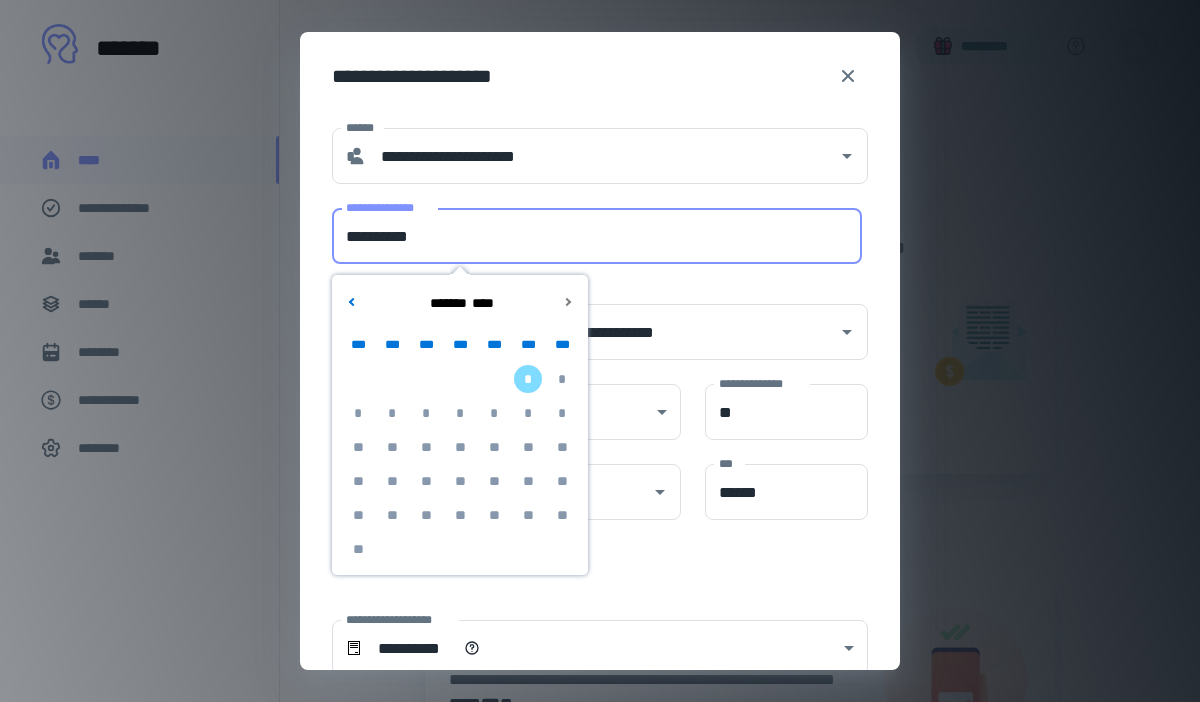 type on "**********" 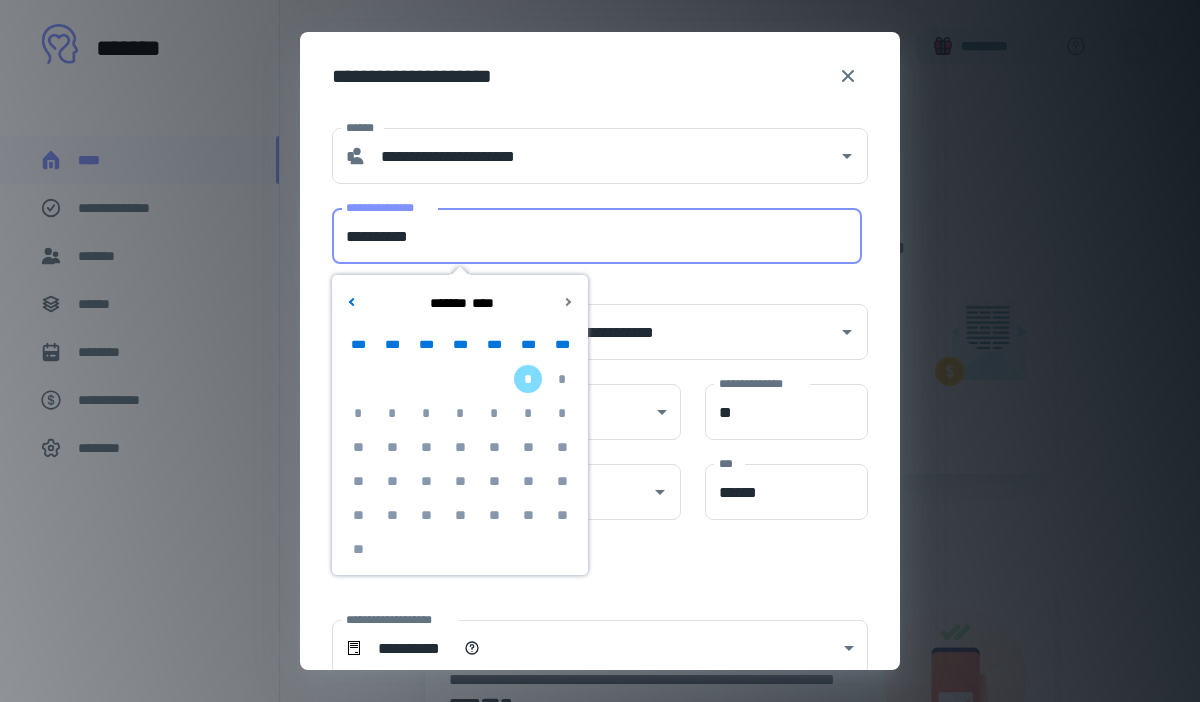 click on "**********" at bounding box center [600, 76] 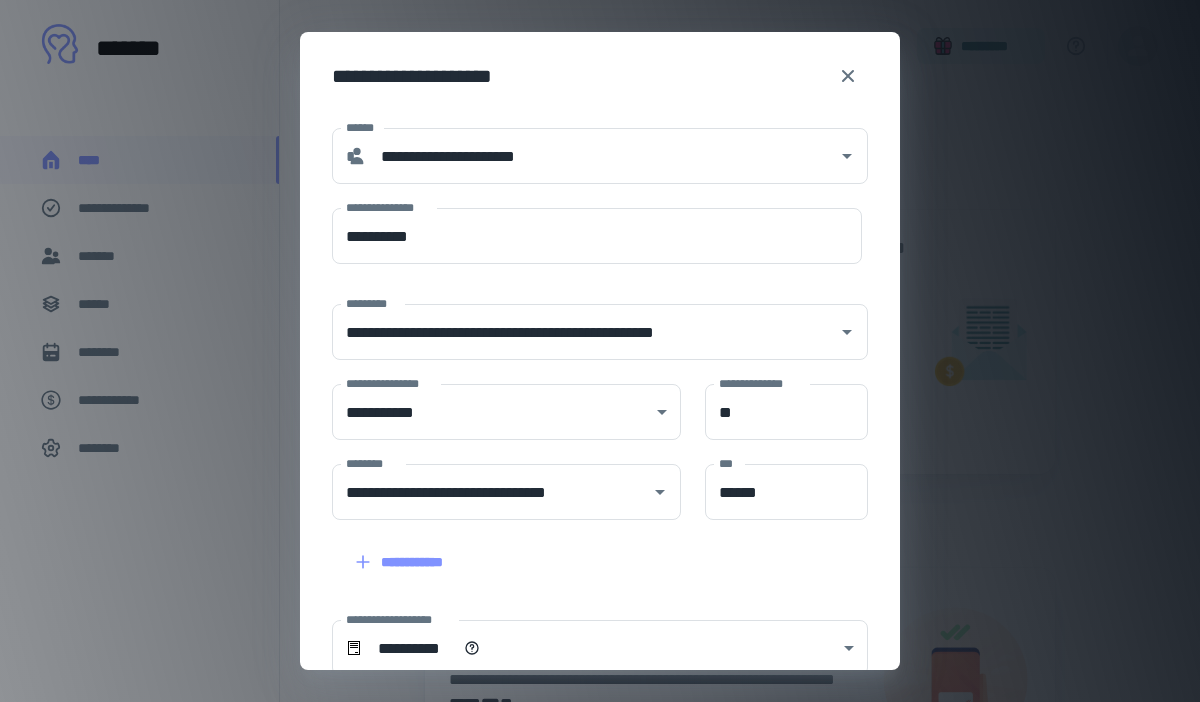 scroll, scrollTop: 248, scrollLeft: 0, axis: vertical 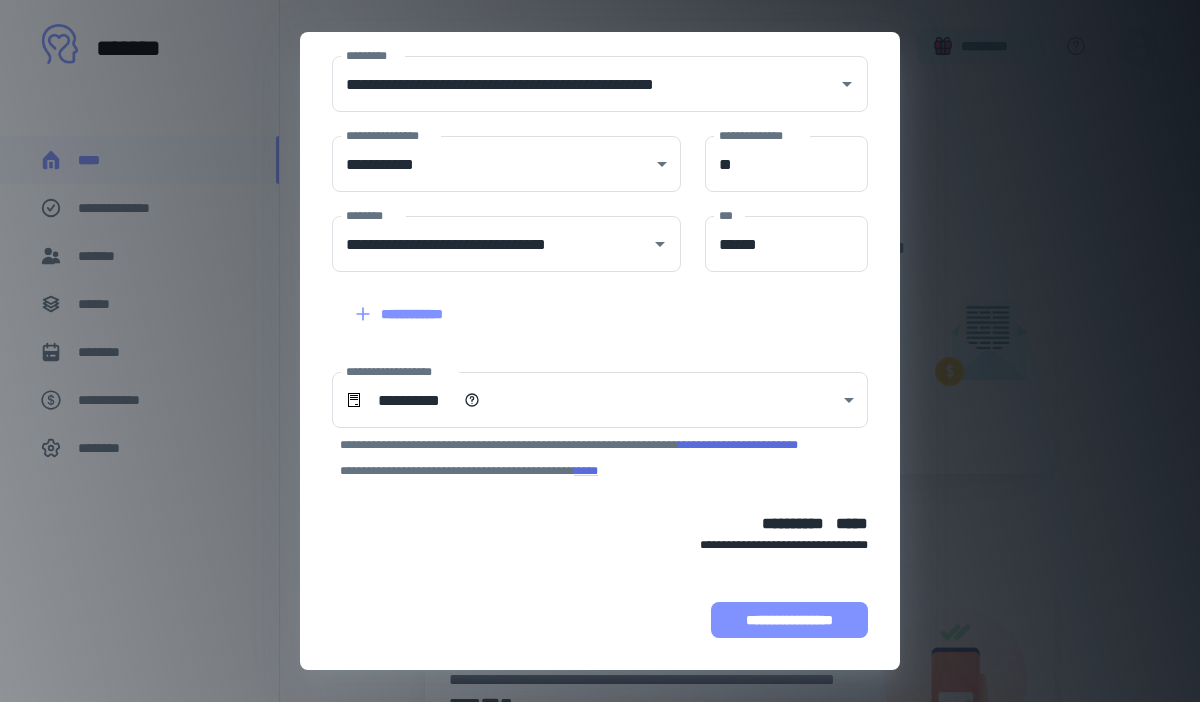click on "**********" at bounding box center (789, 620) 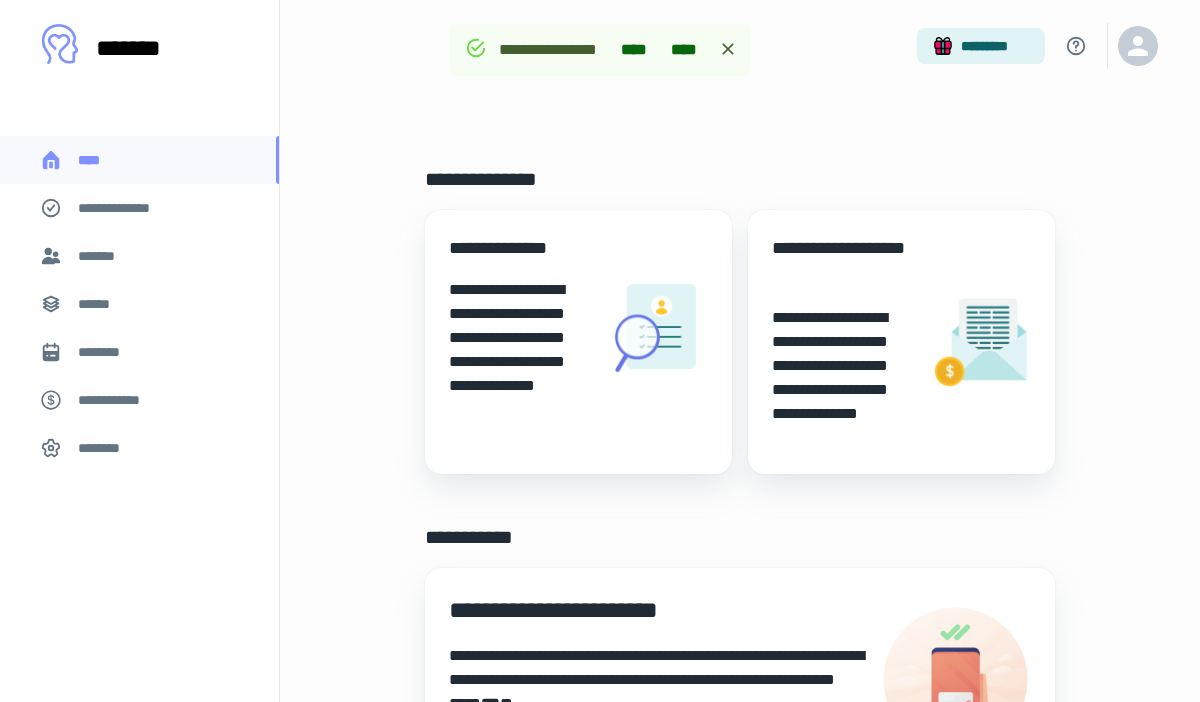 scroll, scrollTop: 374, scrollLeft: 0, axis: vertical 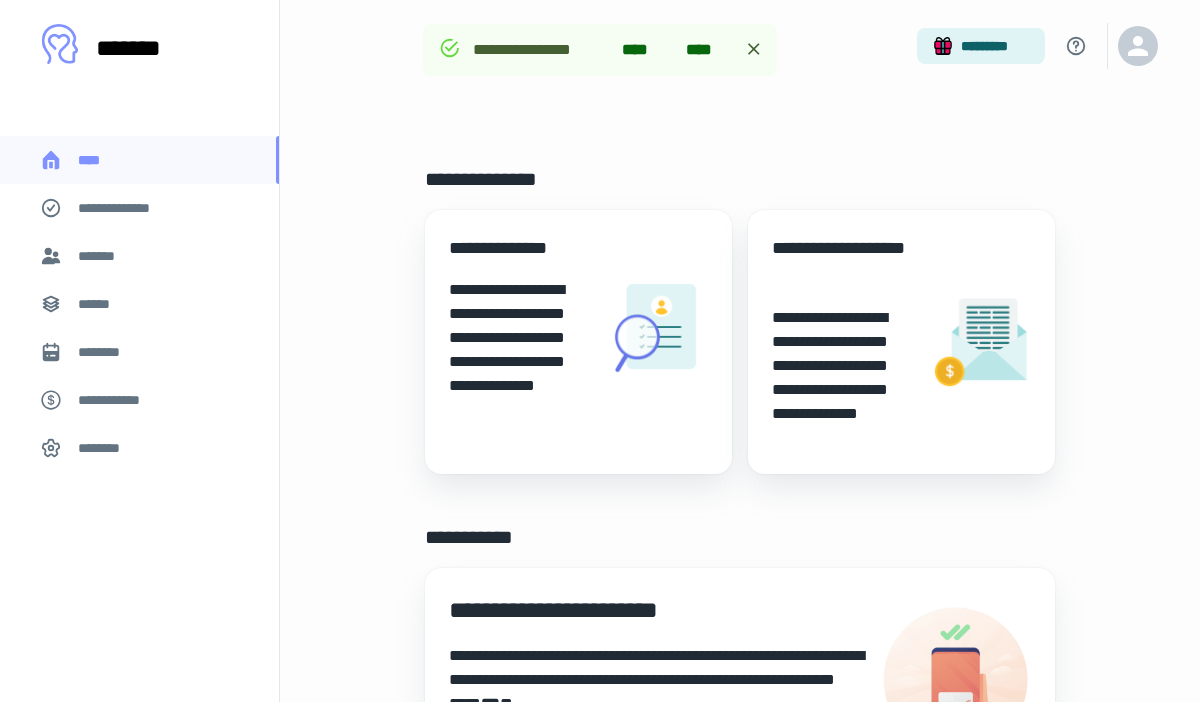 click at bounding box center [981, 342] 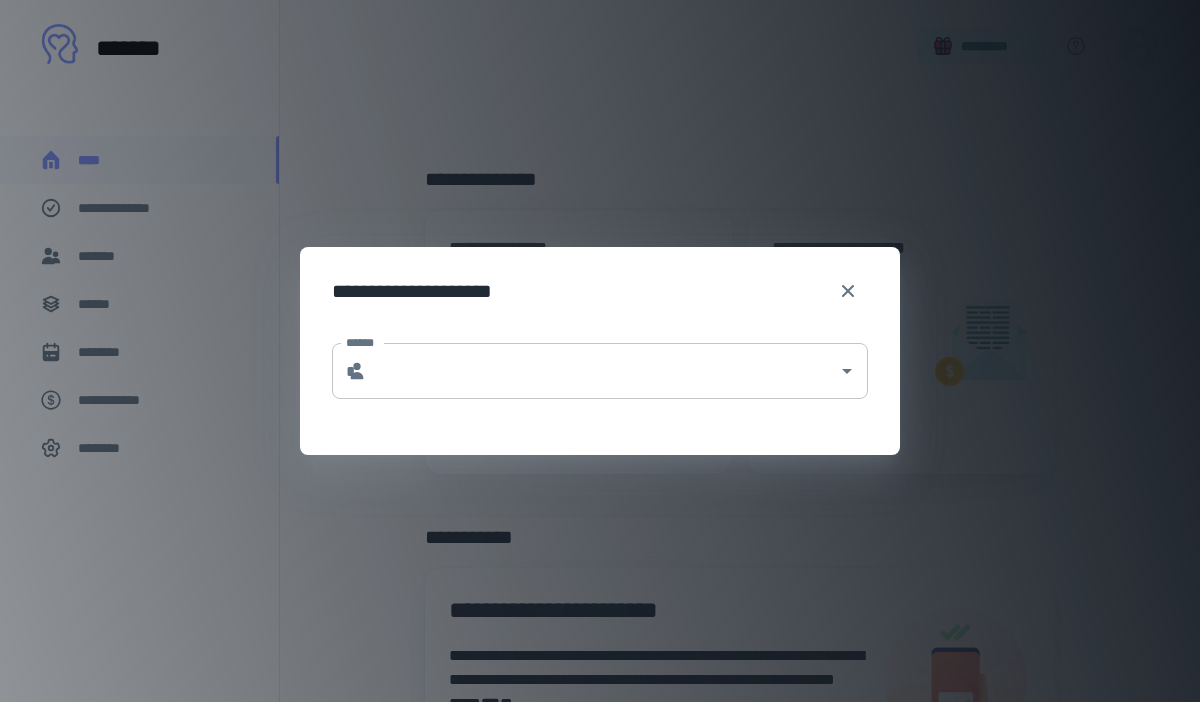 click on "******" at bounding box center [602, 371] 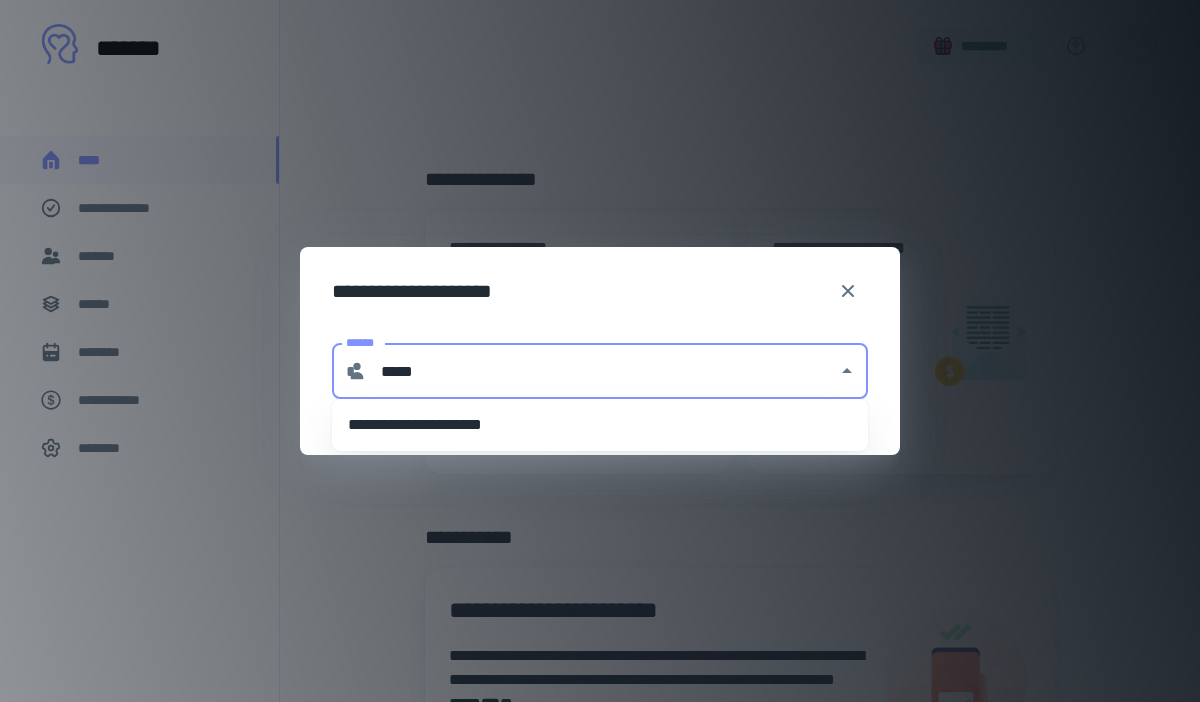 click on "**********" at bounding box center [600, 425] 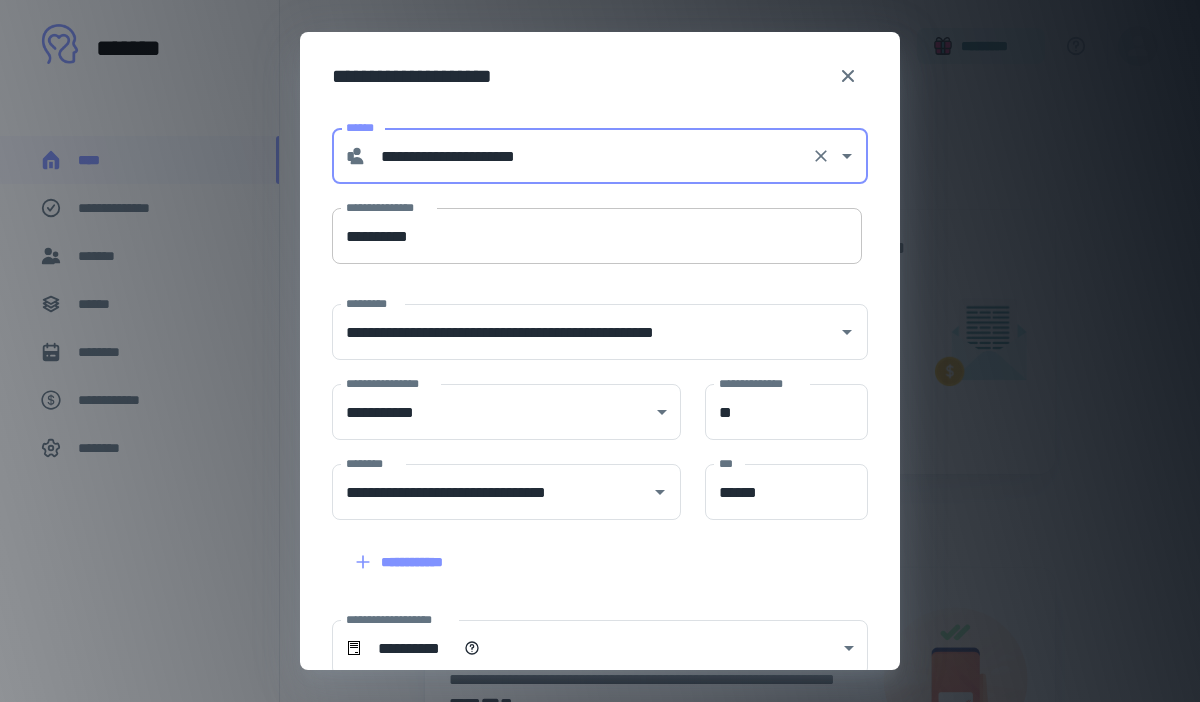 type on "**********" 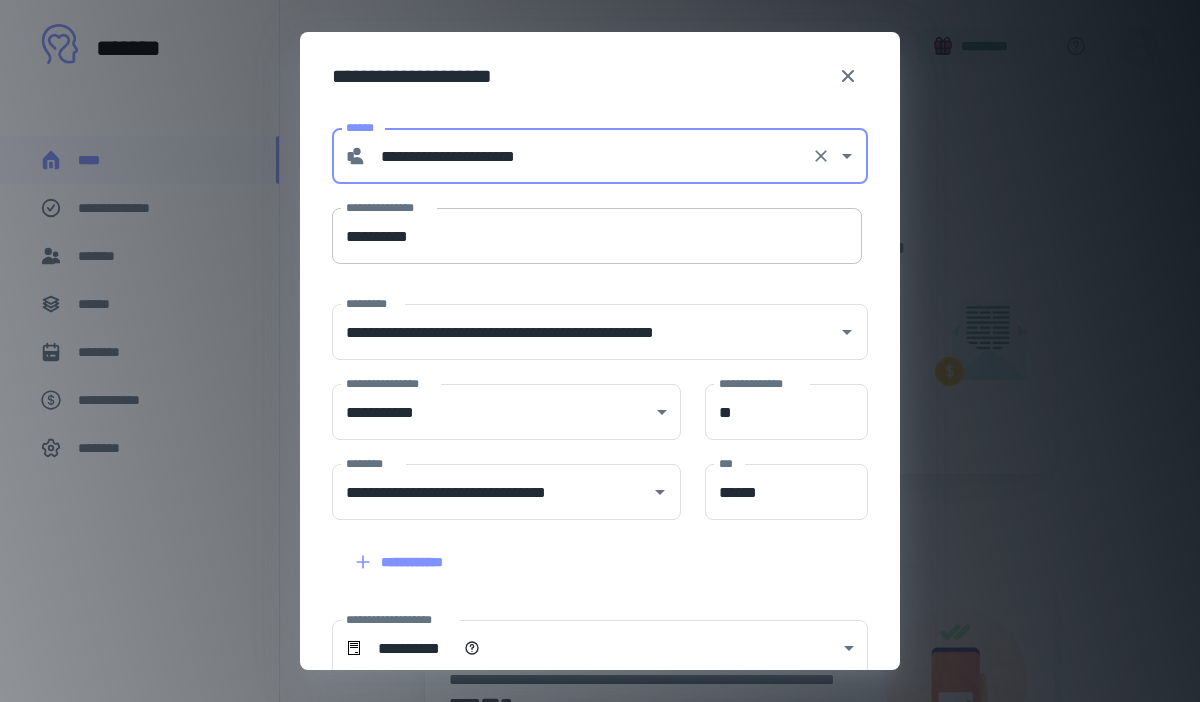click on "**********" at bounding box center [597, 236] 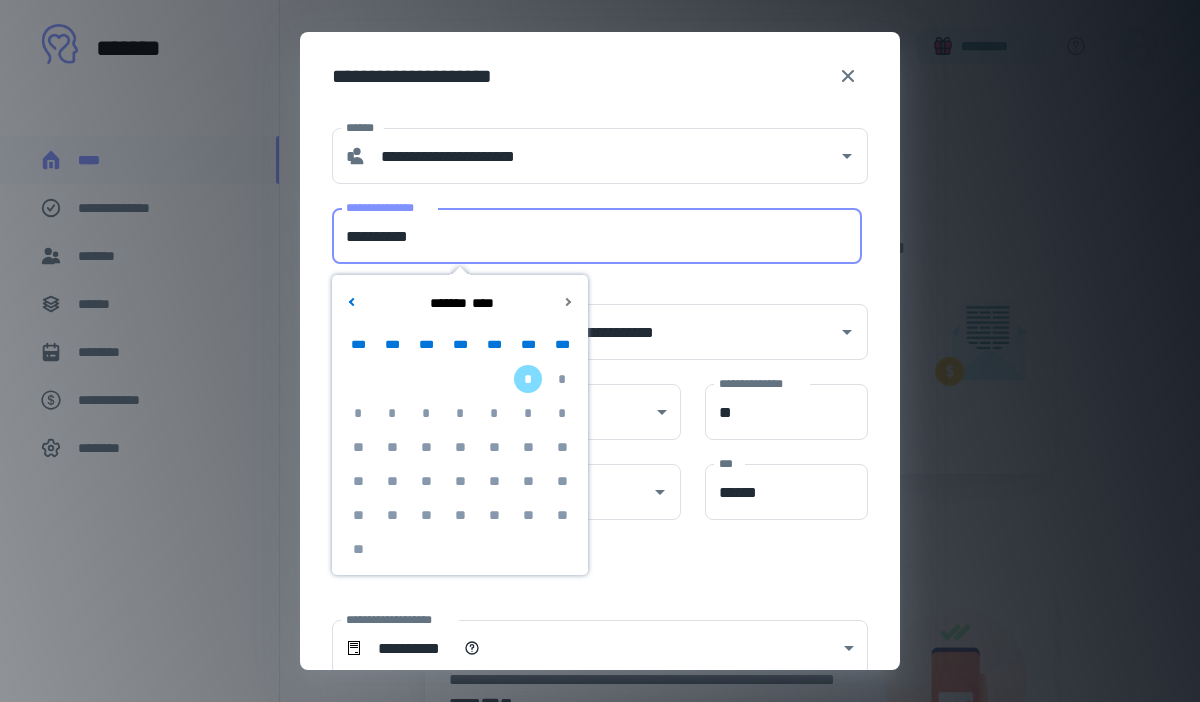 type on "**********" 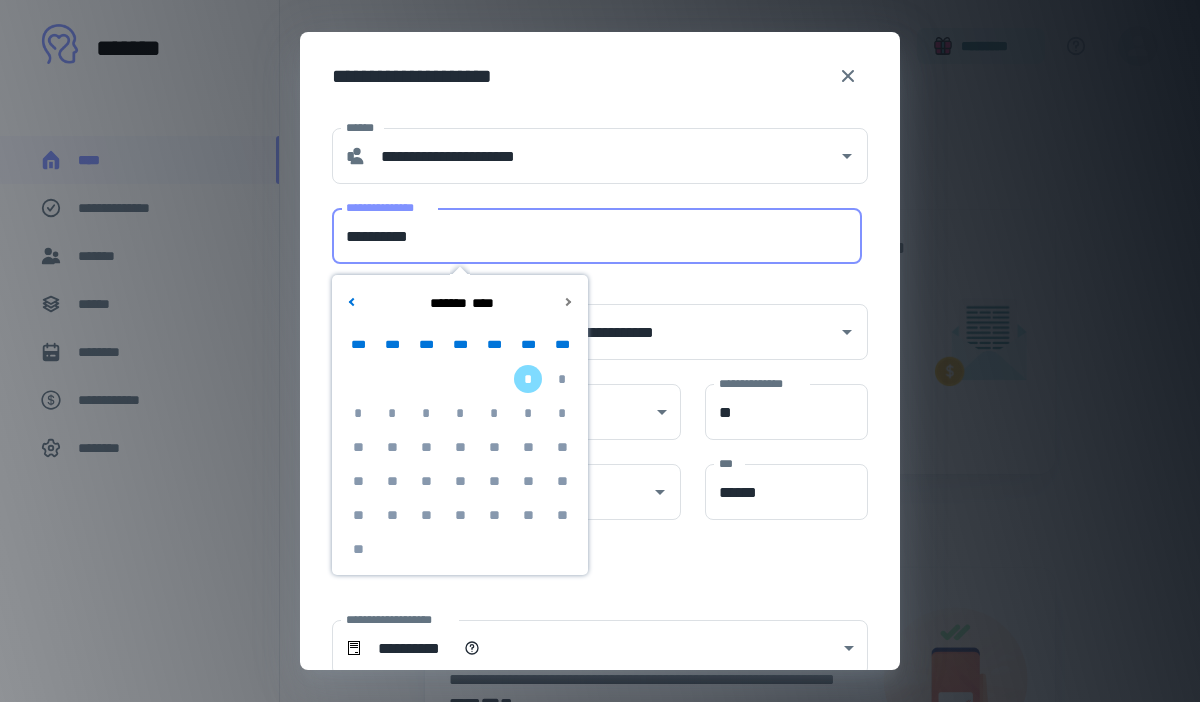 click on "**********" at bounding box center [600, 76] 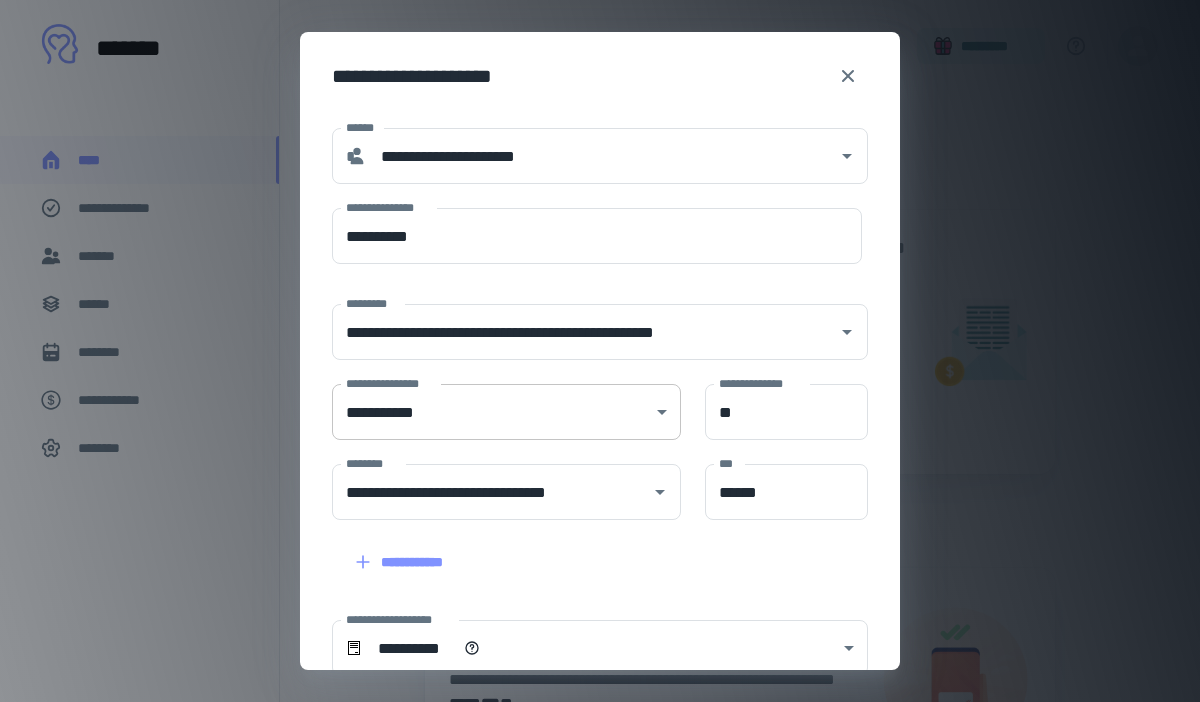 scroll, scrollTop: 248, scrollLeft: 0, axis: vertical 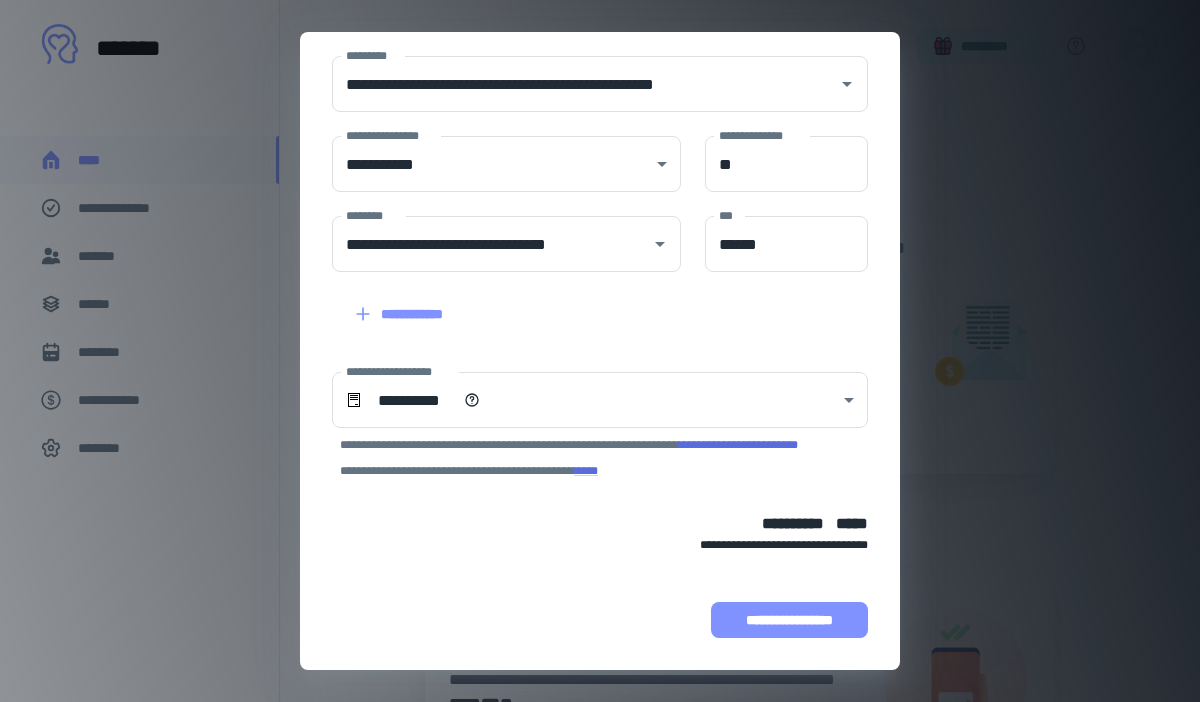 click on "**********" at bounding box center [789, 620] 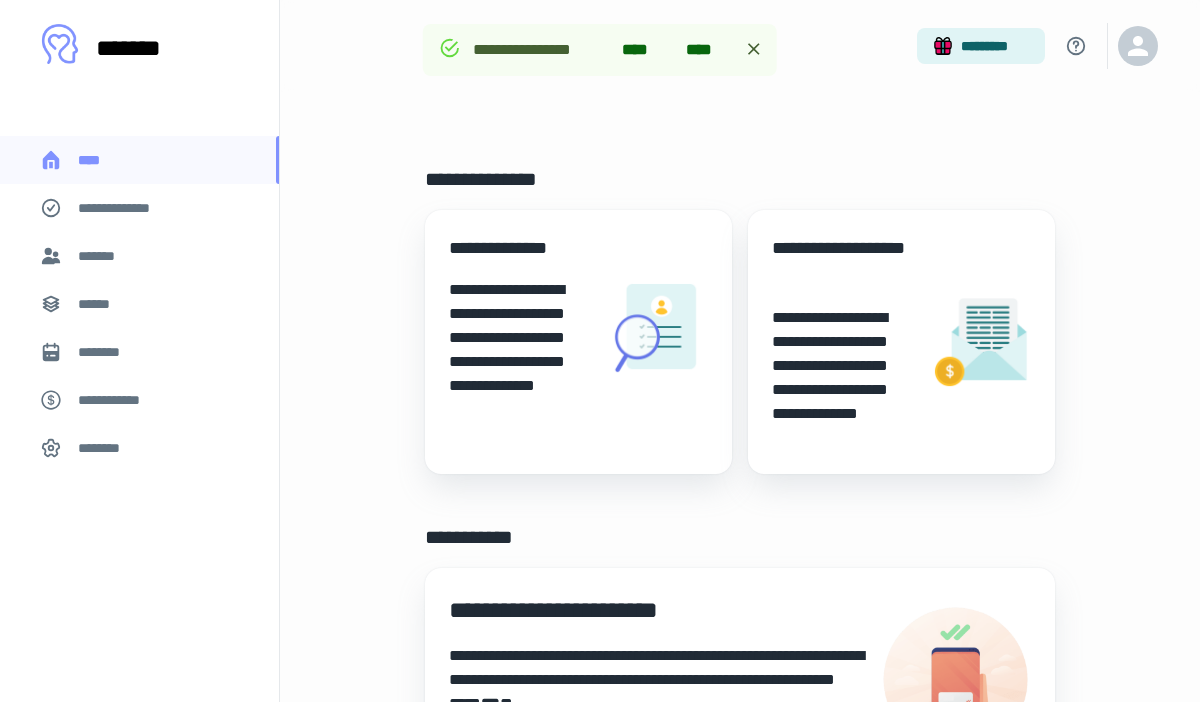 scroll, scrollTop: 374, scrollLeft: 0, axis: vertical 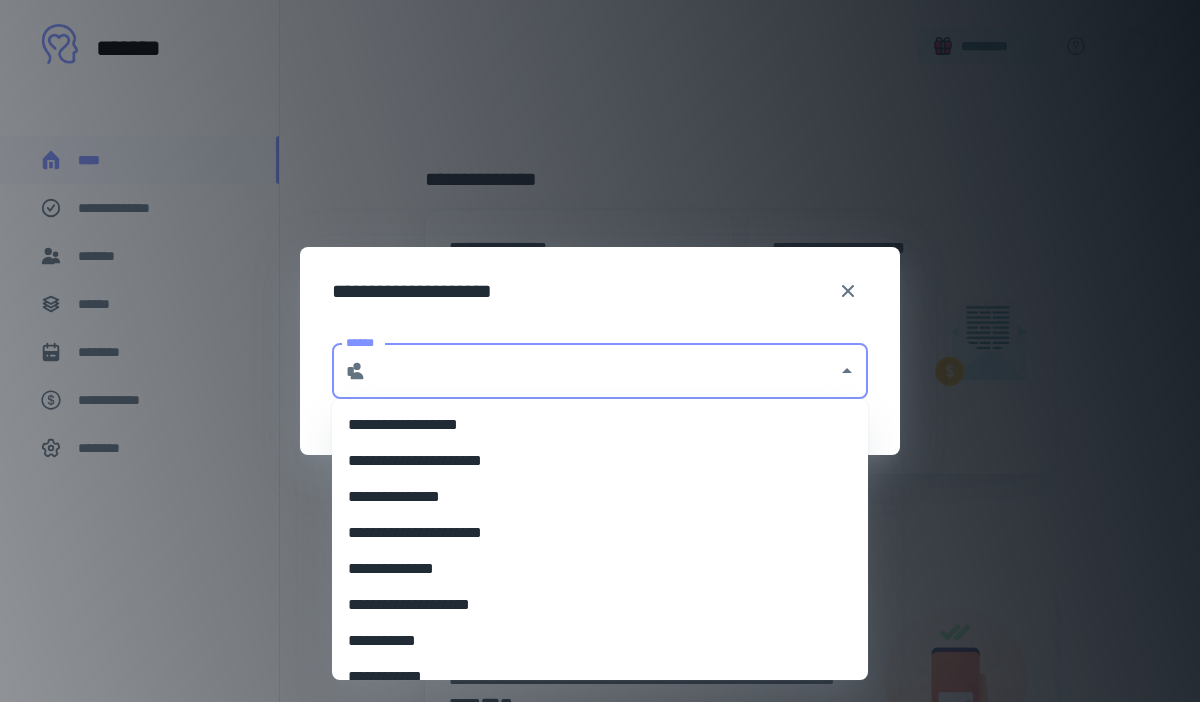 click on "******" at bounding box center [602, 371] 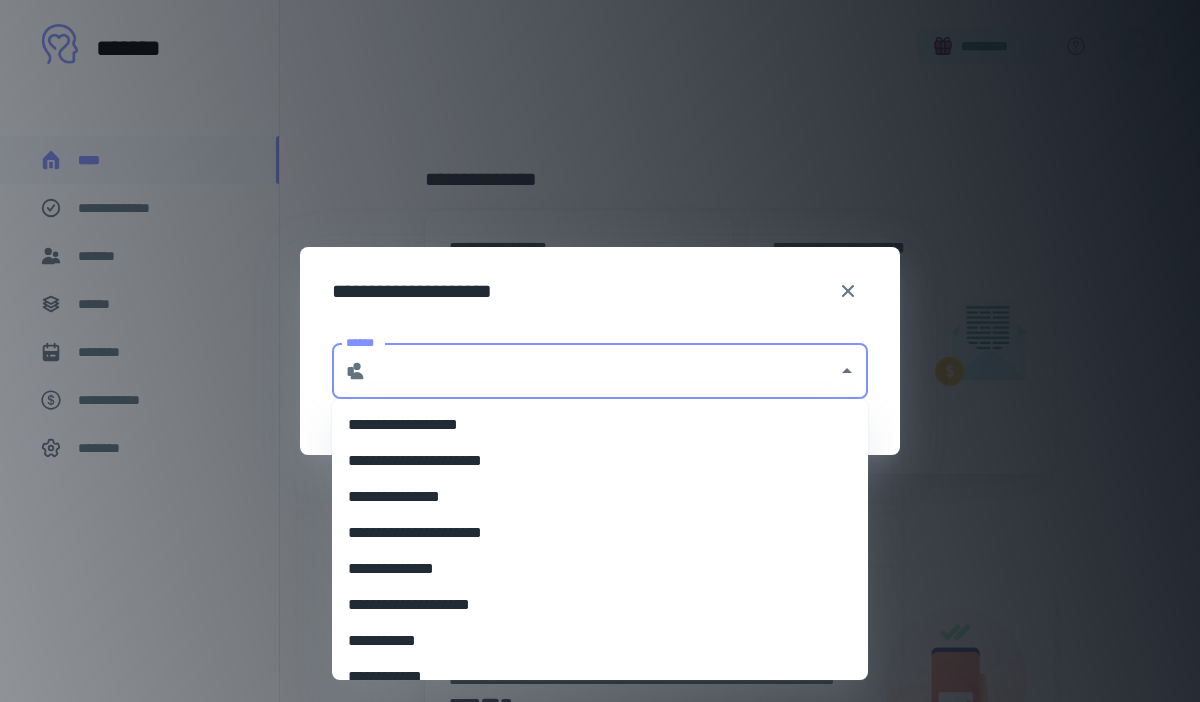 click on "**********" at bounding box center (600, 461) 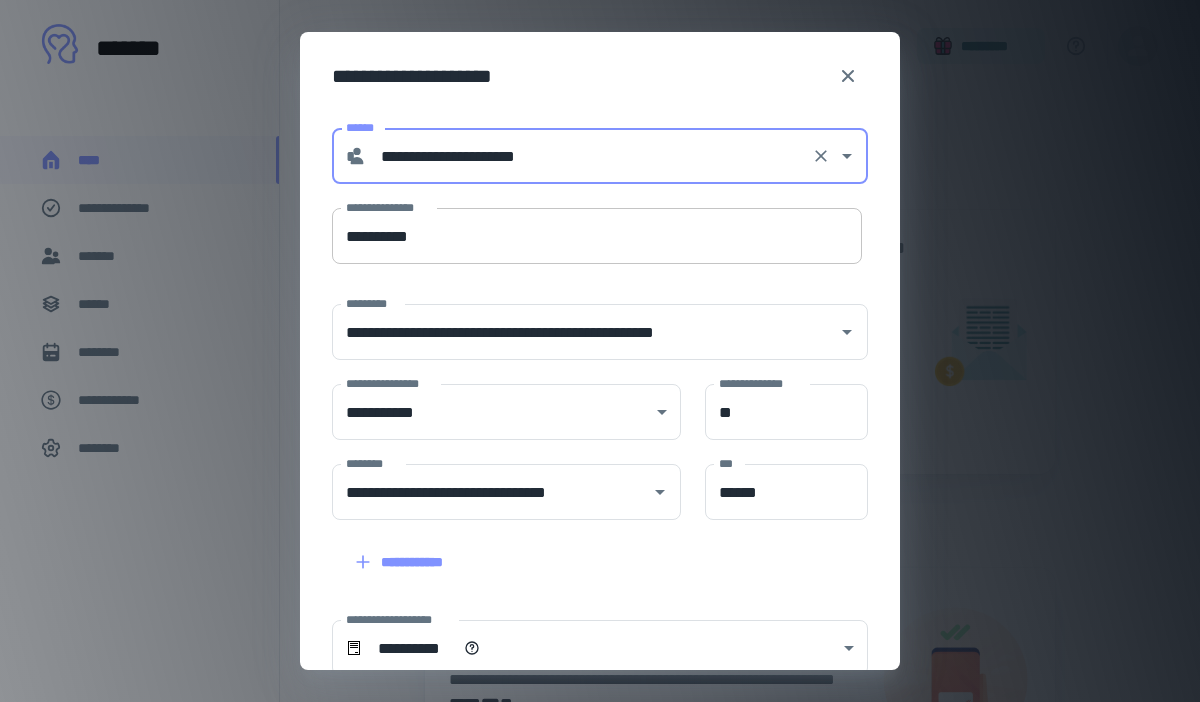 click on "**********" at bounding box center (597, 236) 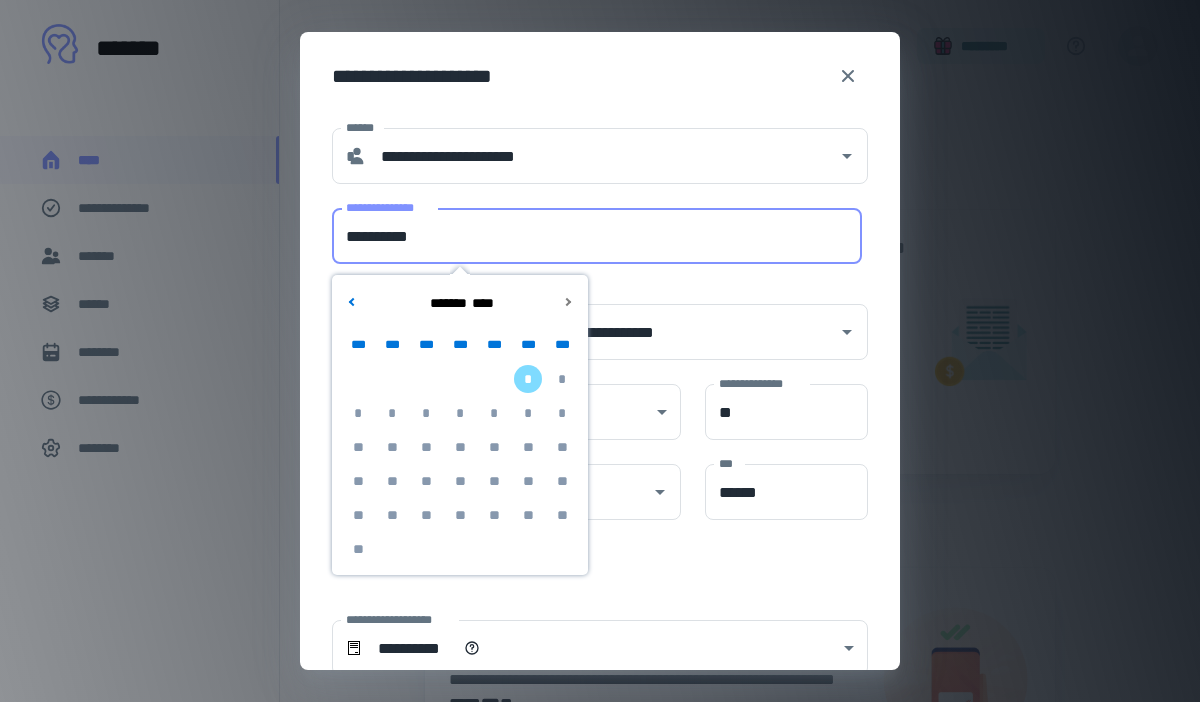 type on "**********" 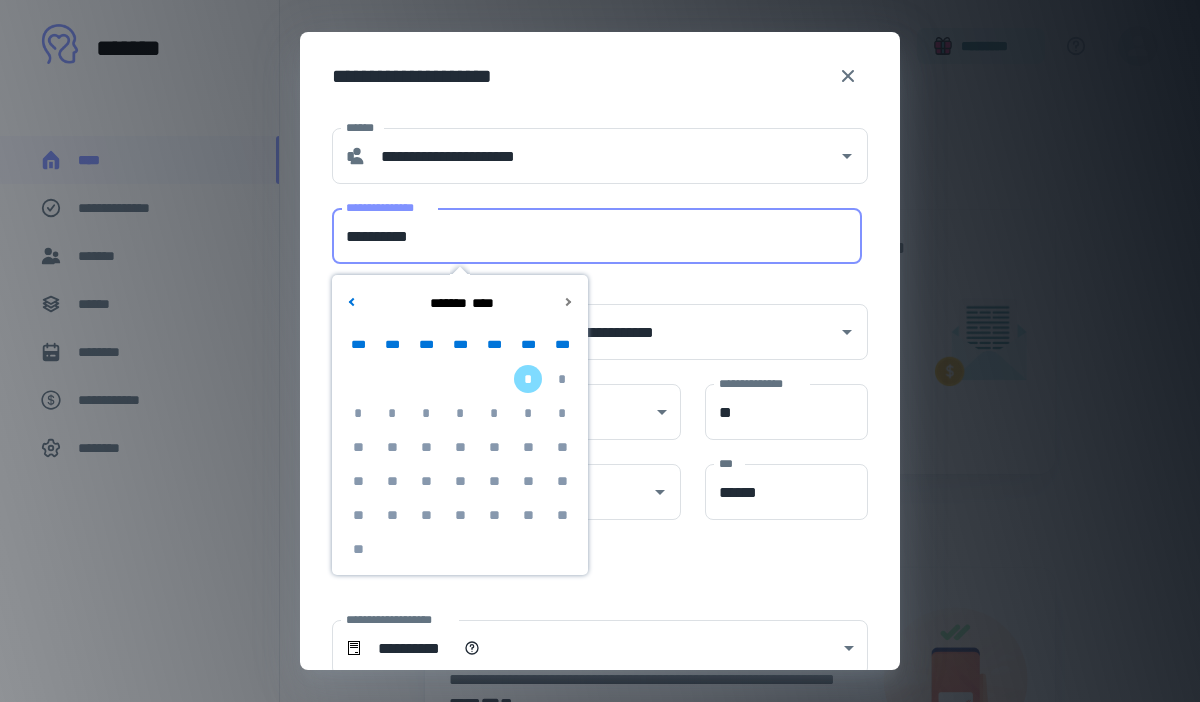 click on "**********" at bounding box center (600, 76) 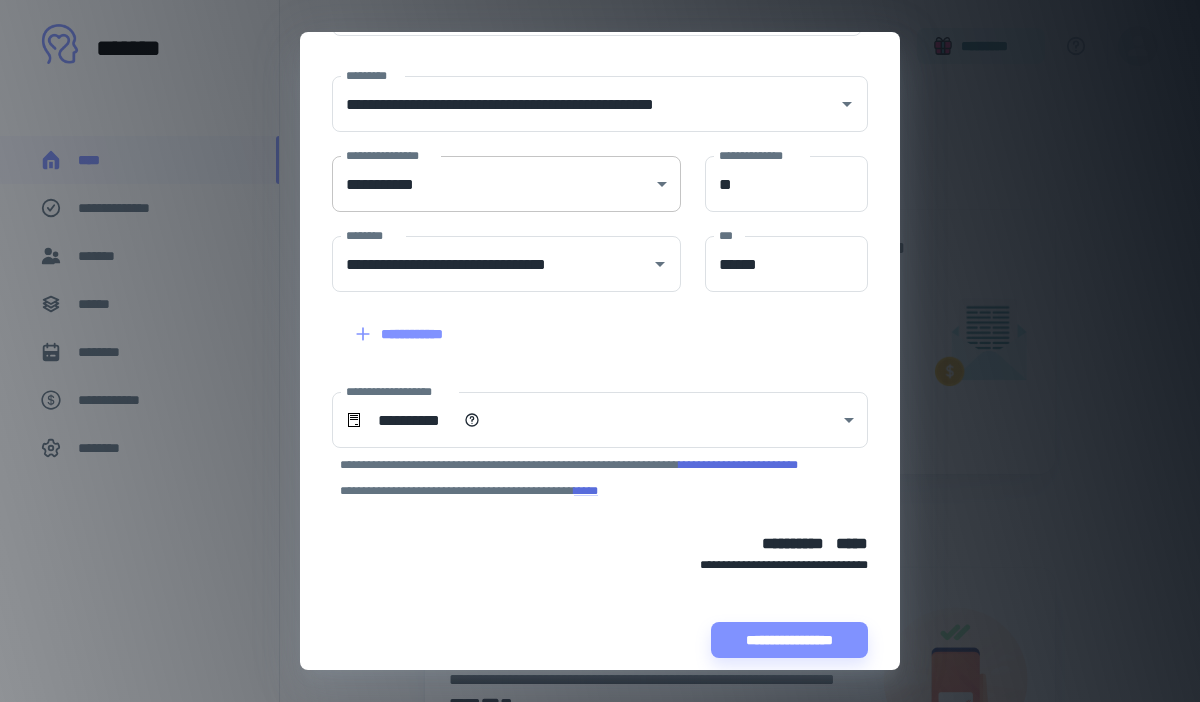 scroll, scrollTop: 248, scrollLeft: 0, axis: vertical 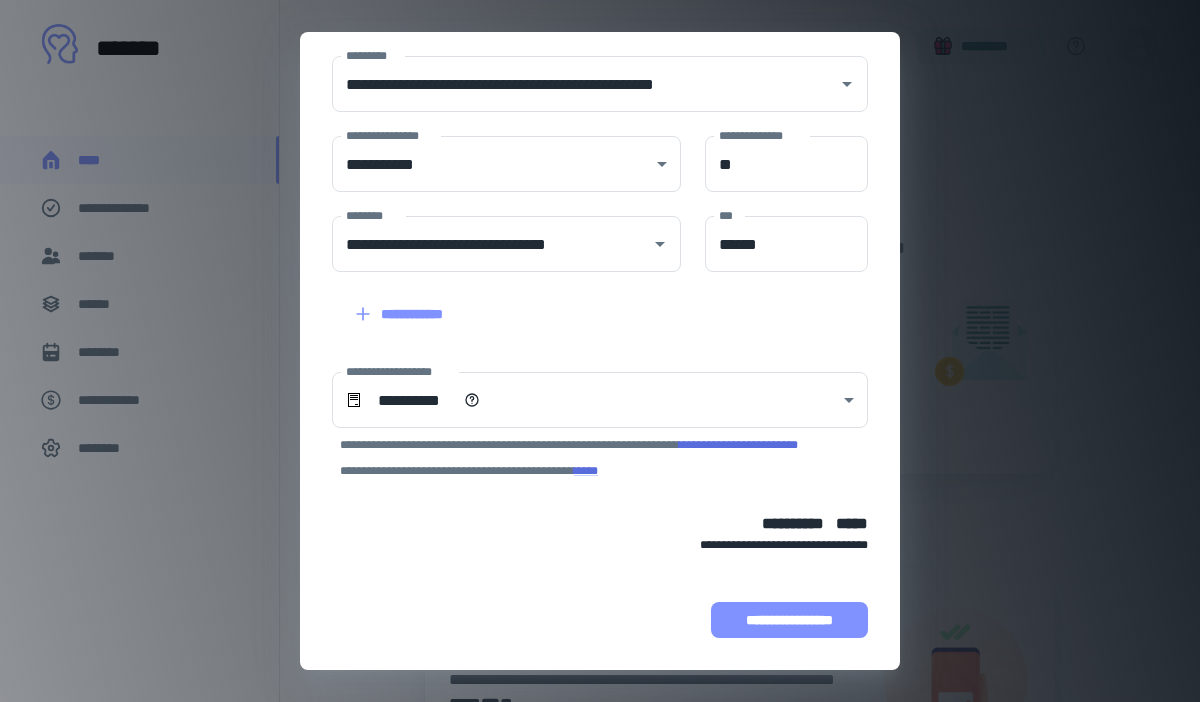 click on "**********" at bounding box center (789, 620) 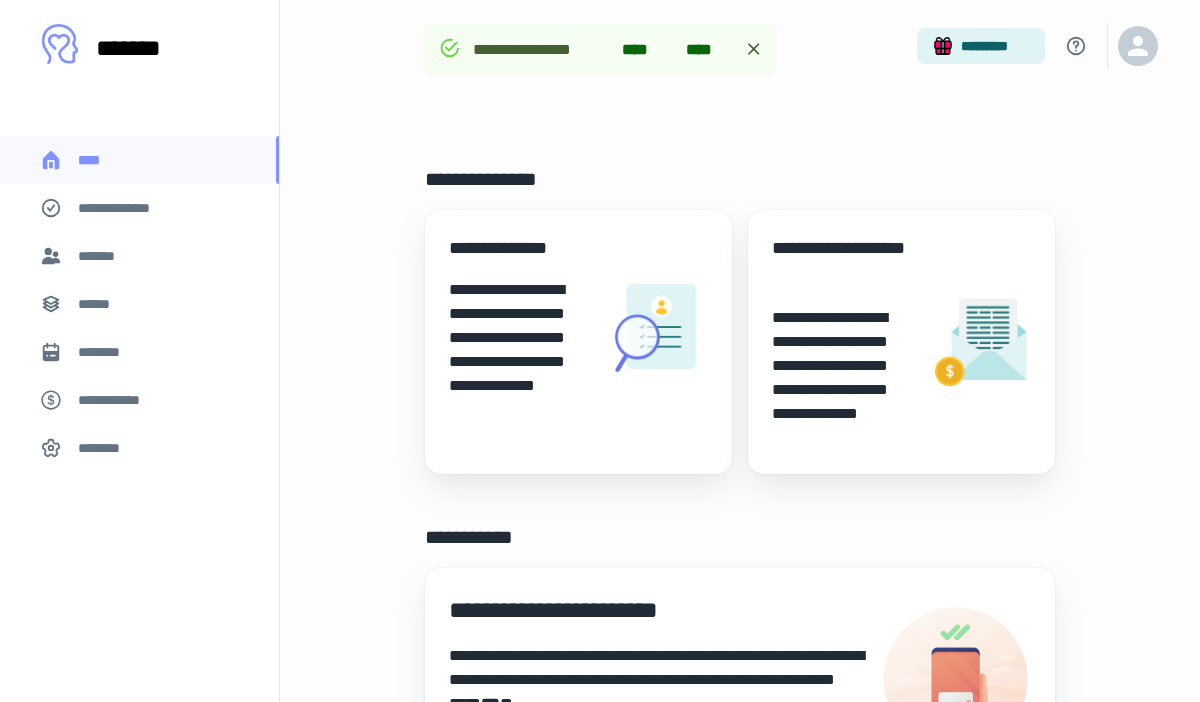 scroll, scrollTop: 374, scrollLeft: 0, axis: vertical 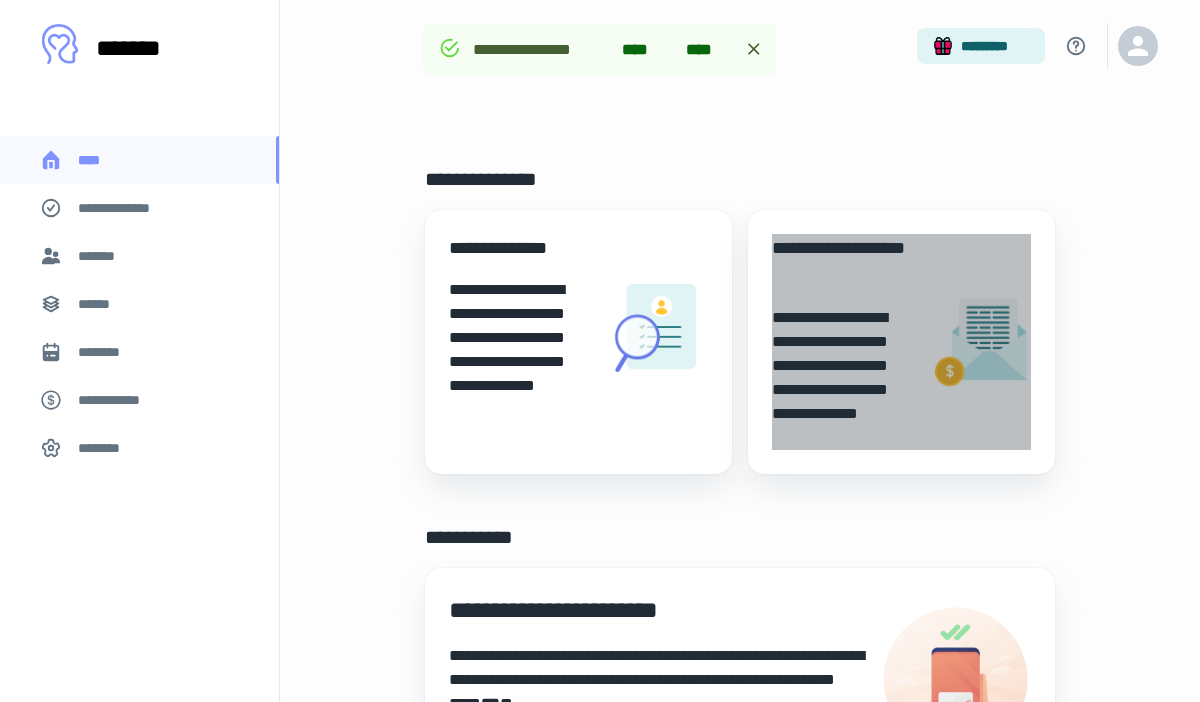 click on "**********" at bounding box center (843, 378) 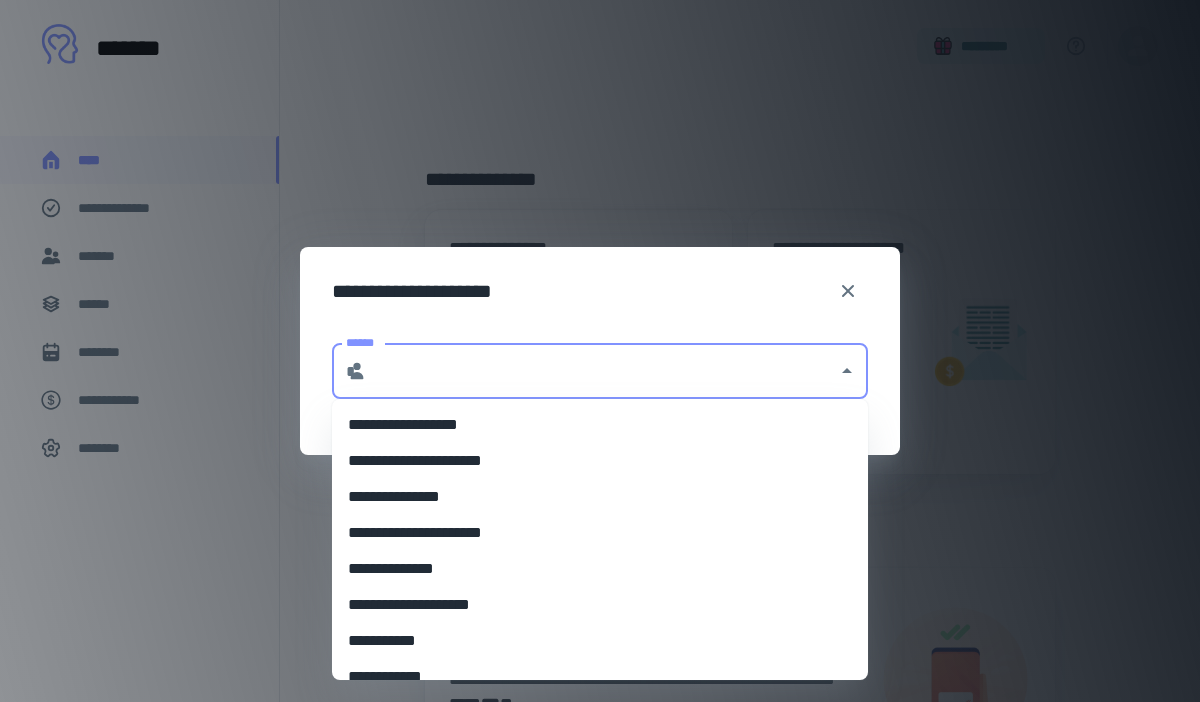 click on "******" at bounding box center [602, 371] 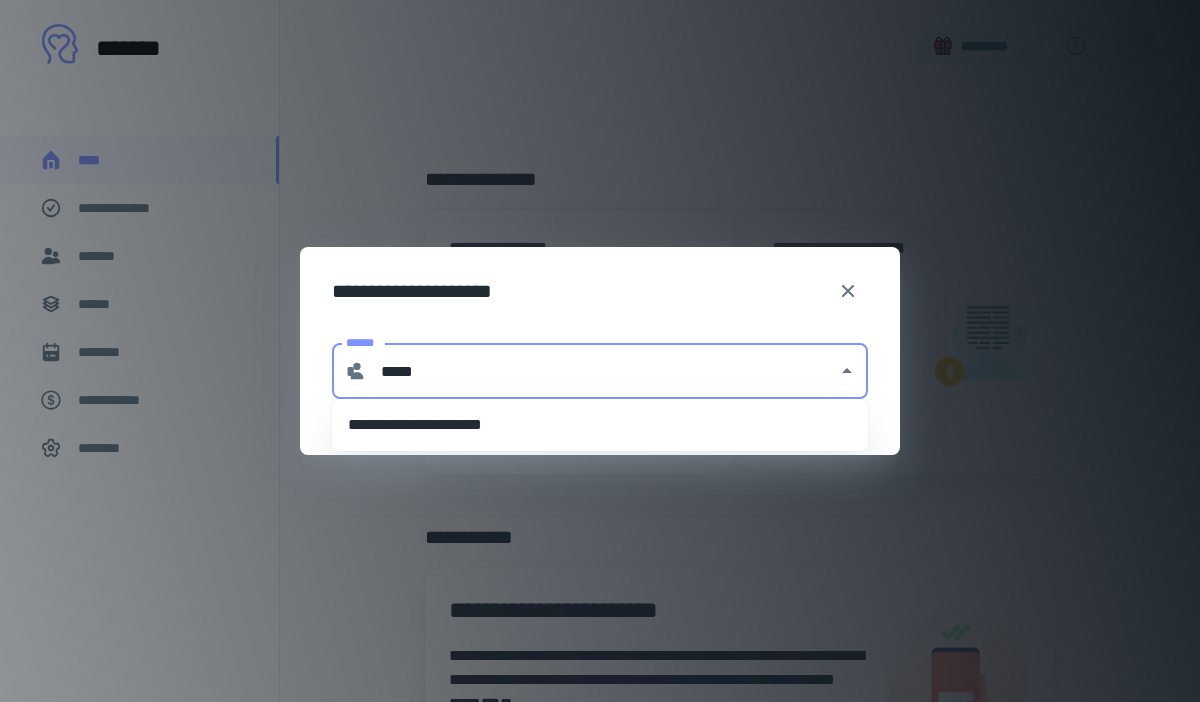 click on "**********" at bounding box center (600, 425) 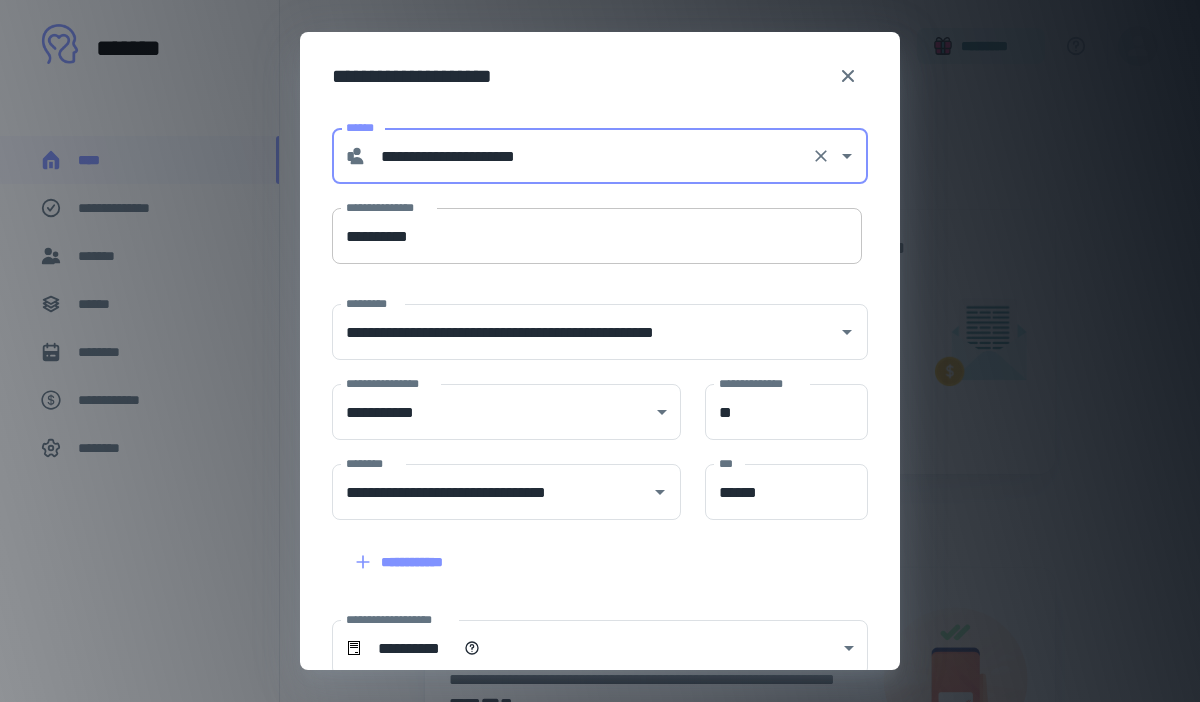 type on "**********" 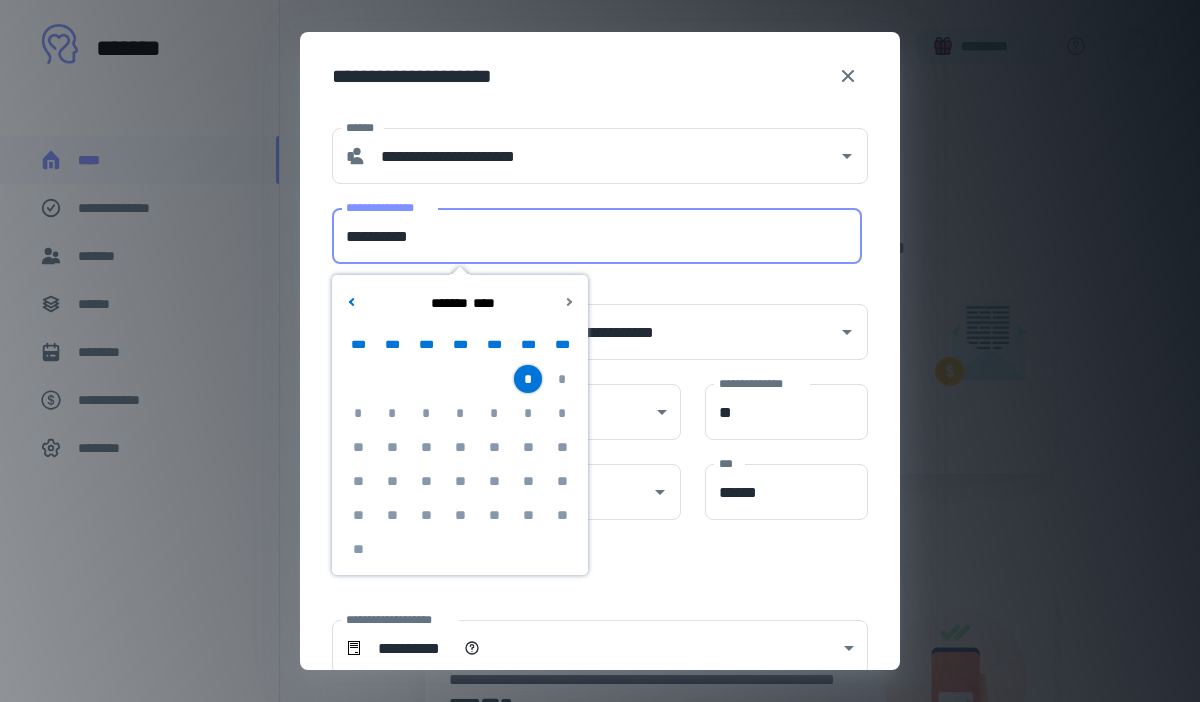 click on "**********" at bounding box center (597, 236) 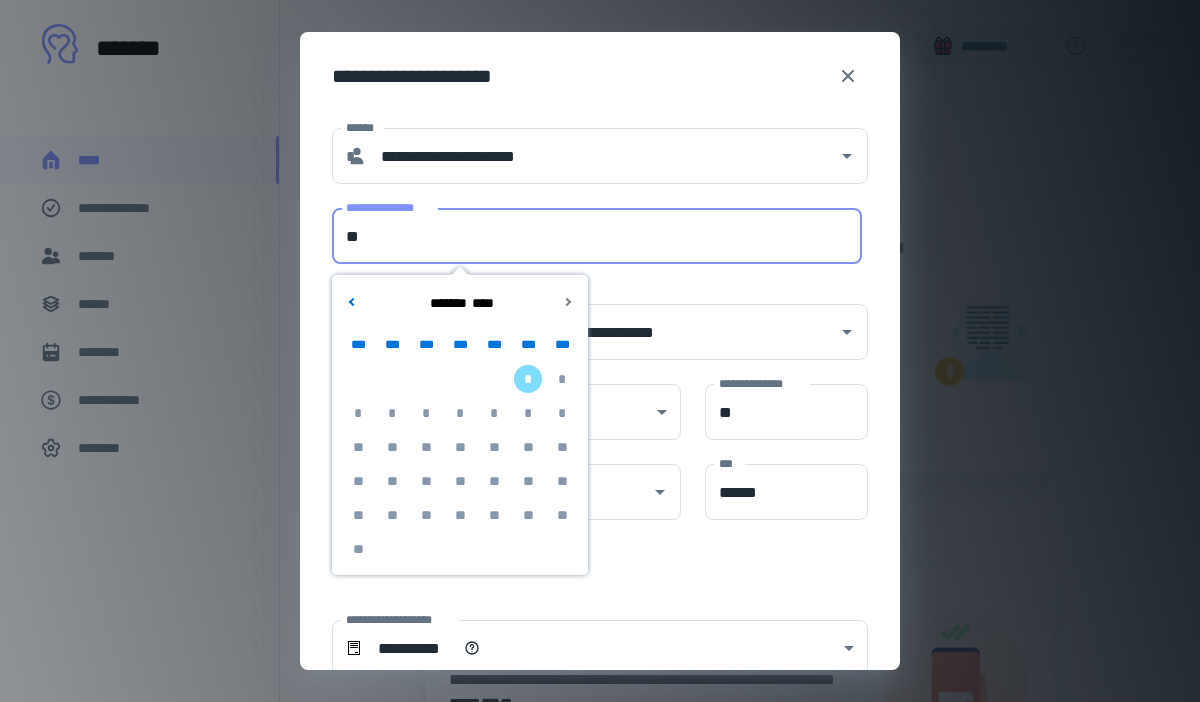 type on "*" 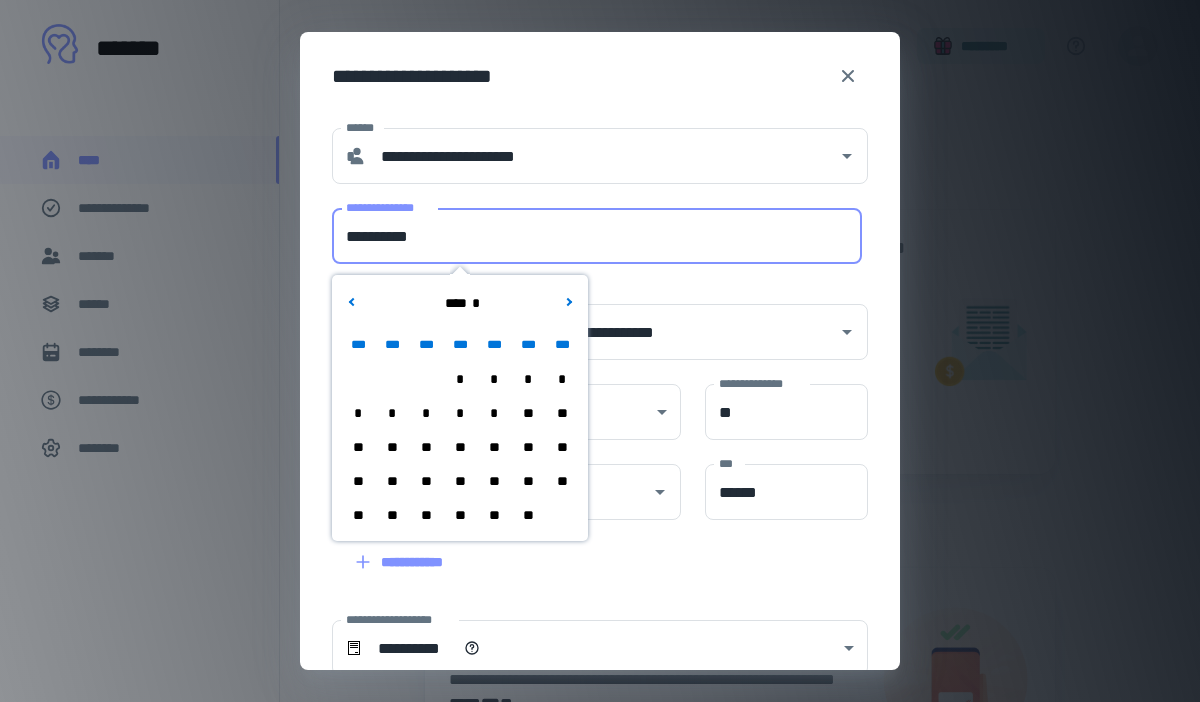 type on "**********" 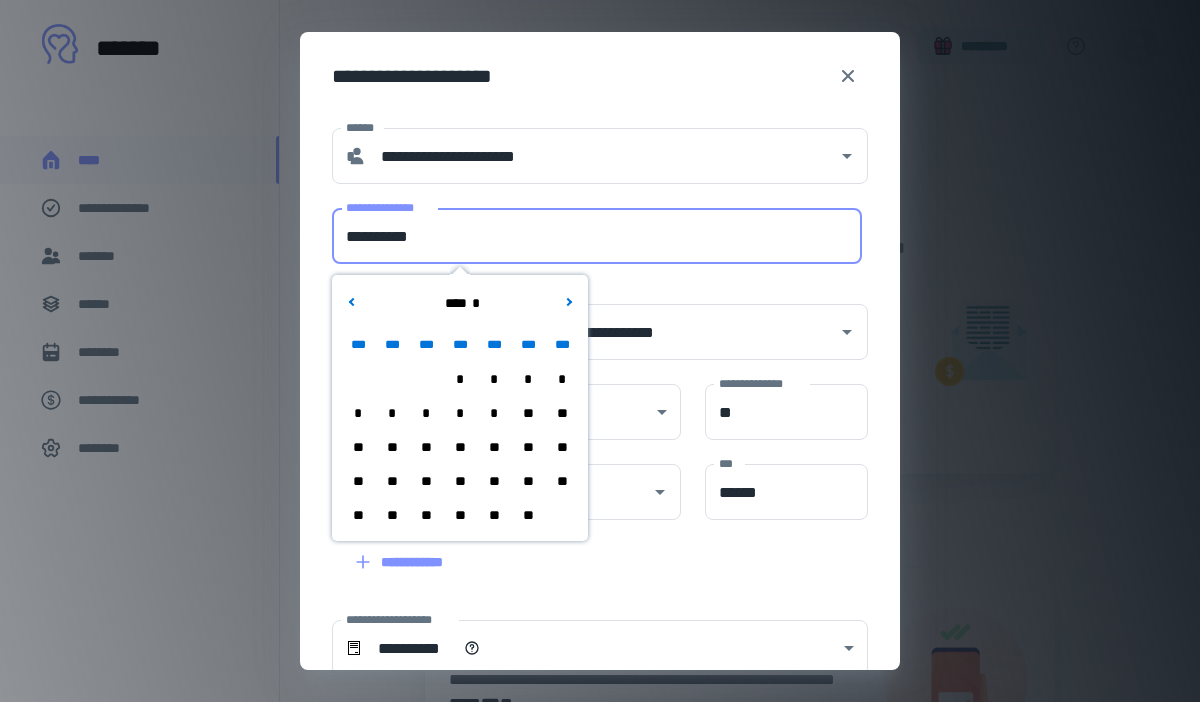 click on "**********" at bounding box center (600, 72) 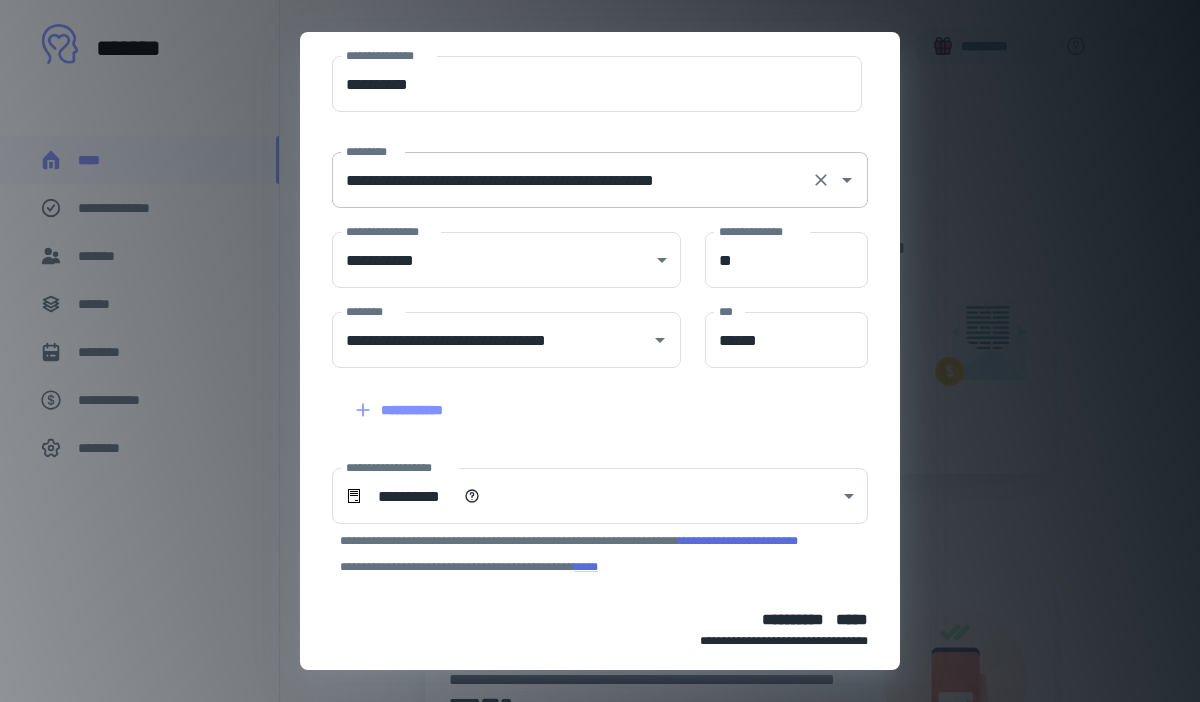 scroll, scrollTop: 248, scrollLeft: 0, axis: vertical 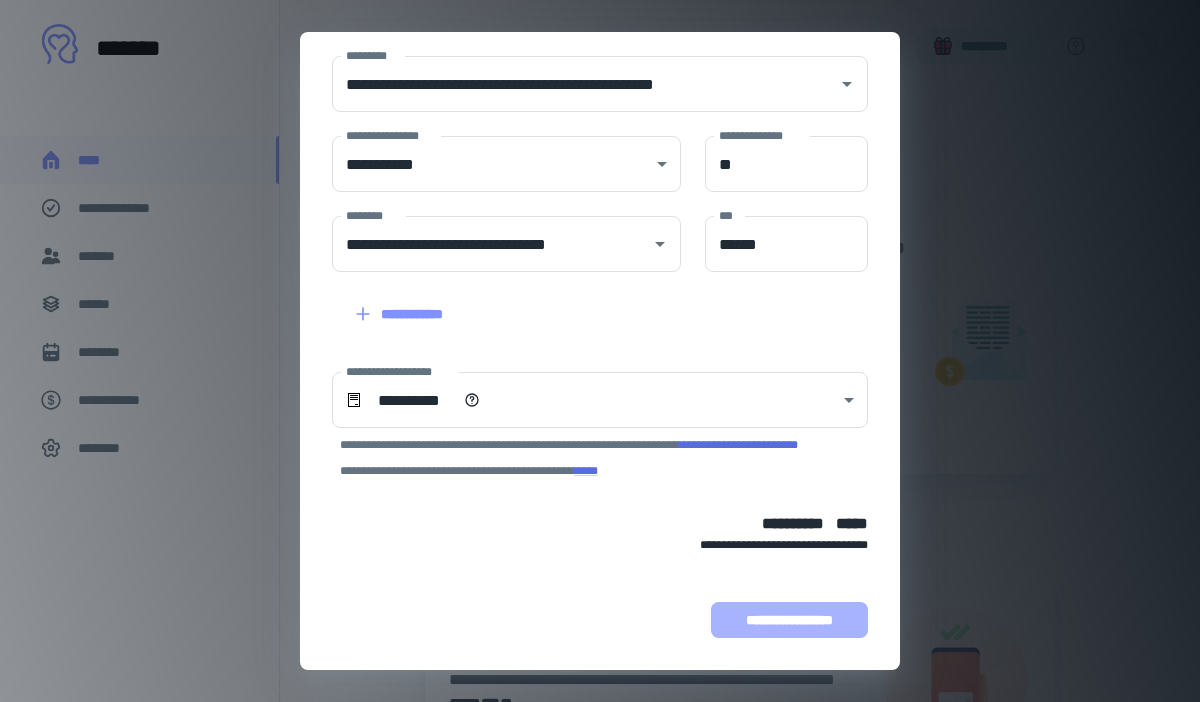 click on "**********" at bounding box center (789, 620) 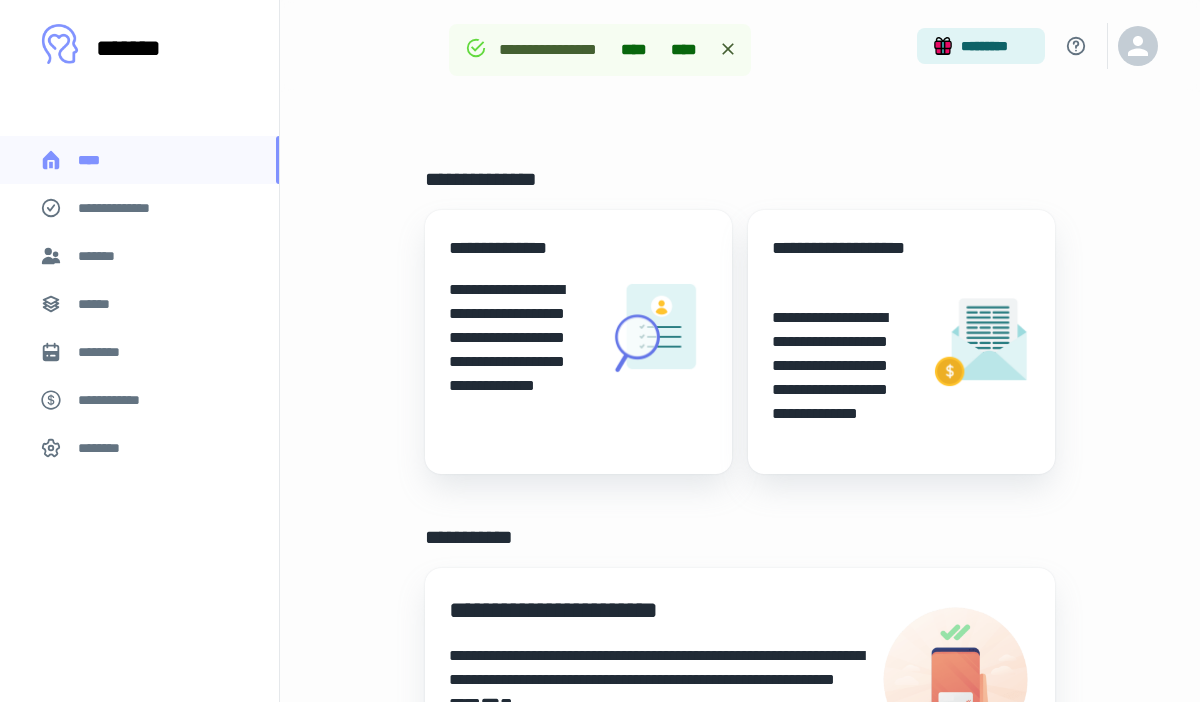 scroll, scrollTop: 374, scrollLeft: 0, axis: vertical 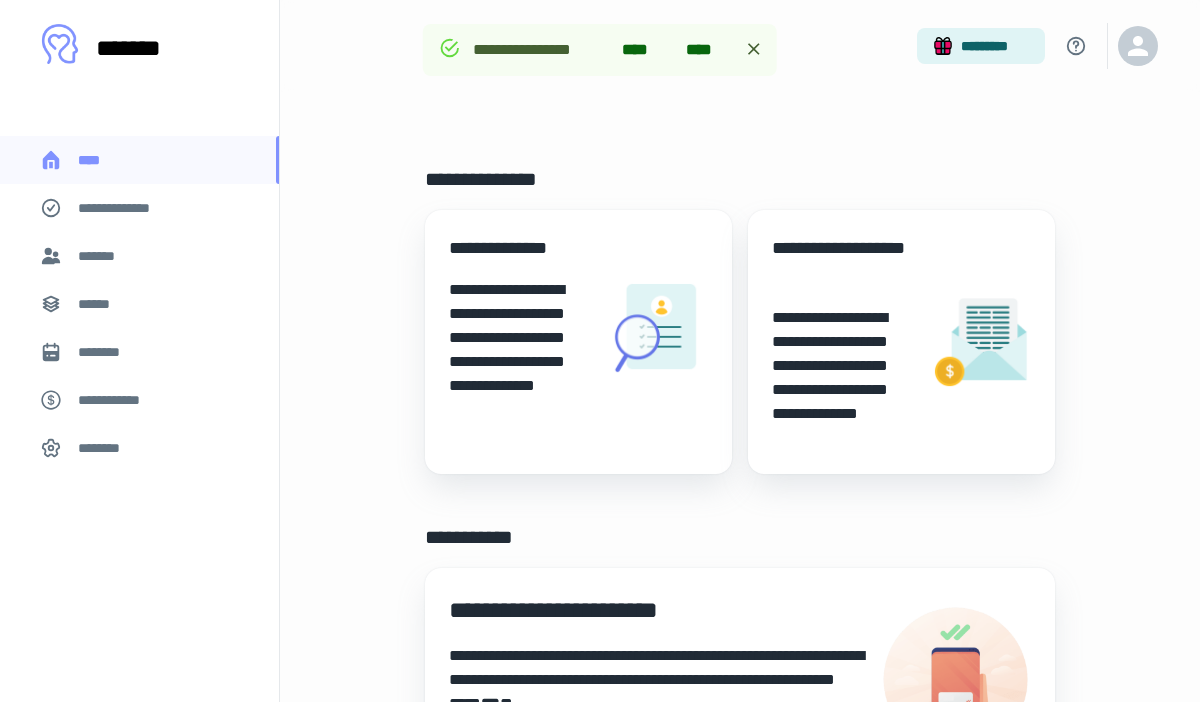 click on "**********" at bounding box center (901, 342) 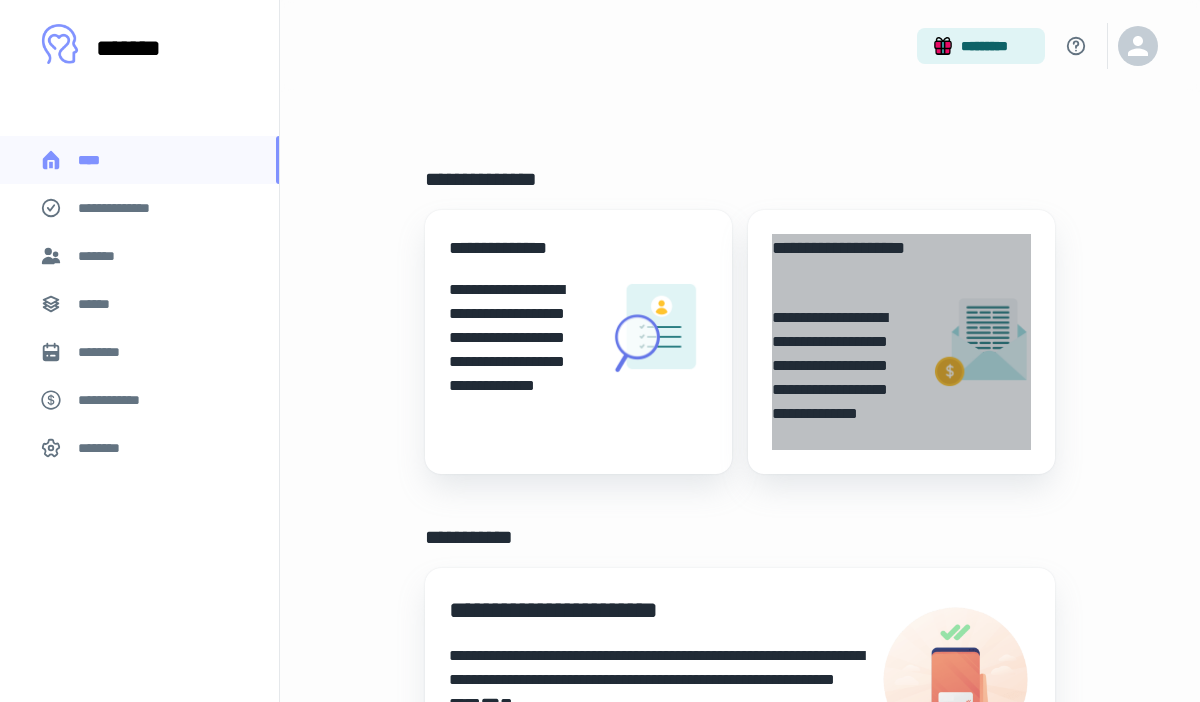 click on "**********" at bounding box center (843, 378) 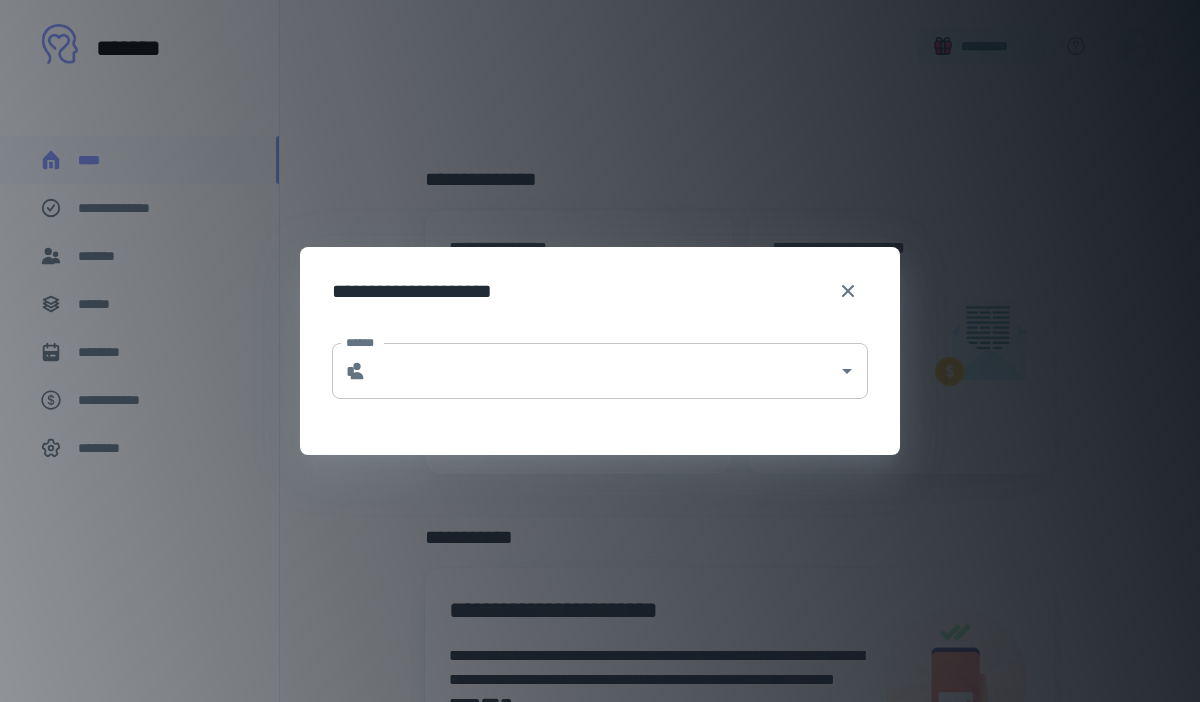click on "******" at bounding box center [602, 371] 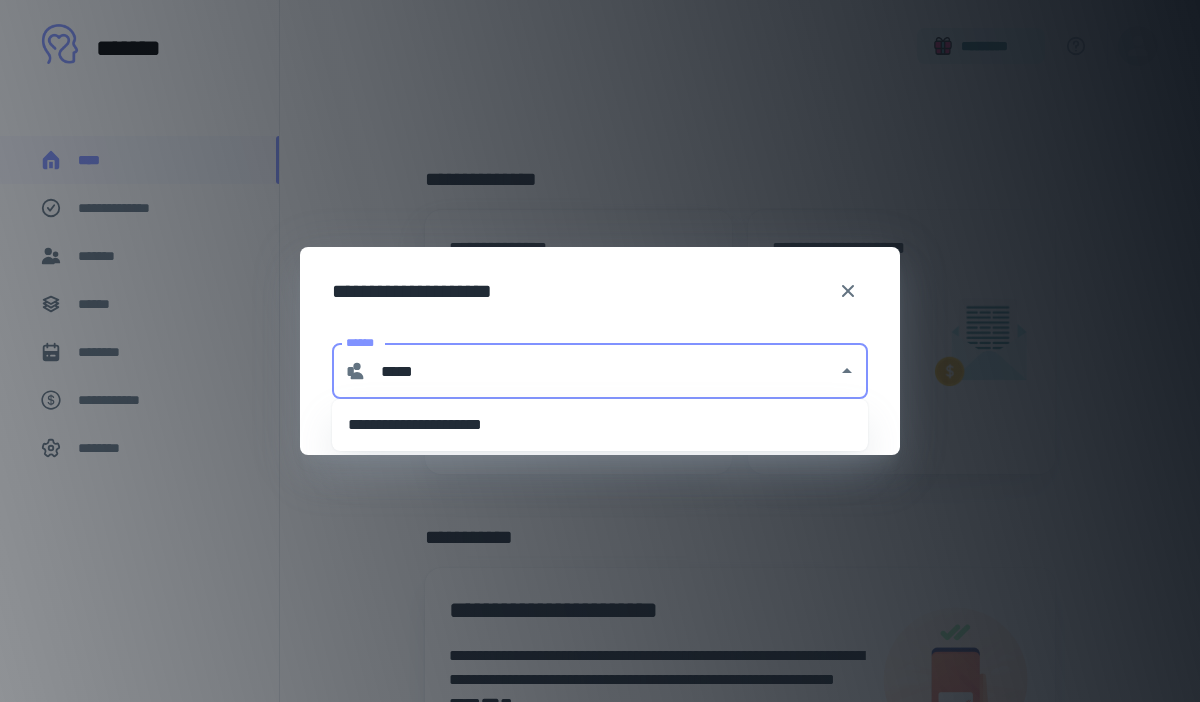 click on "**********" at bounding box center [600, 425] 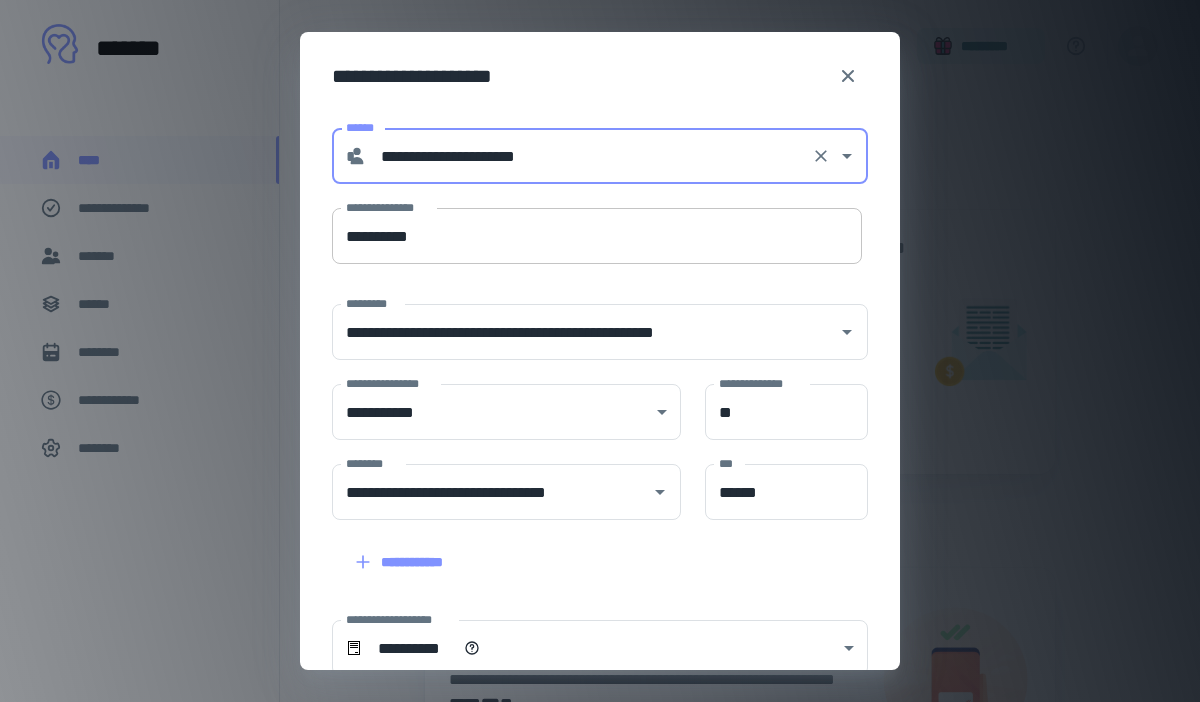 type on "**********" 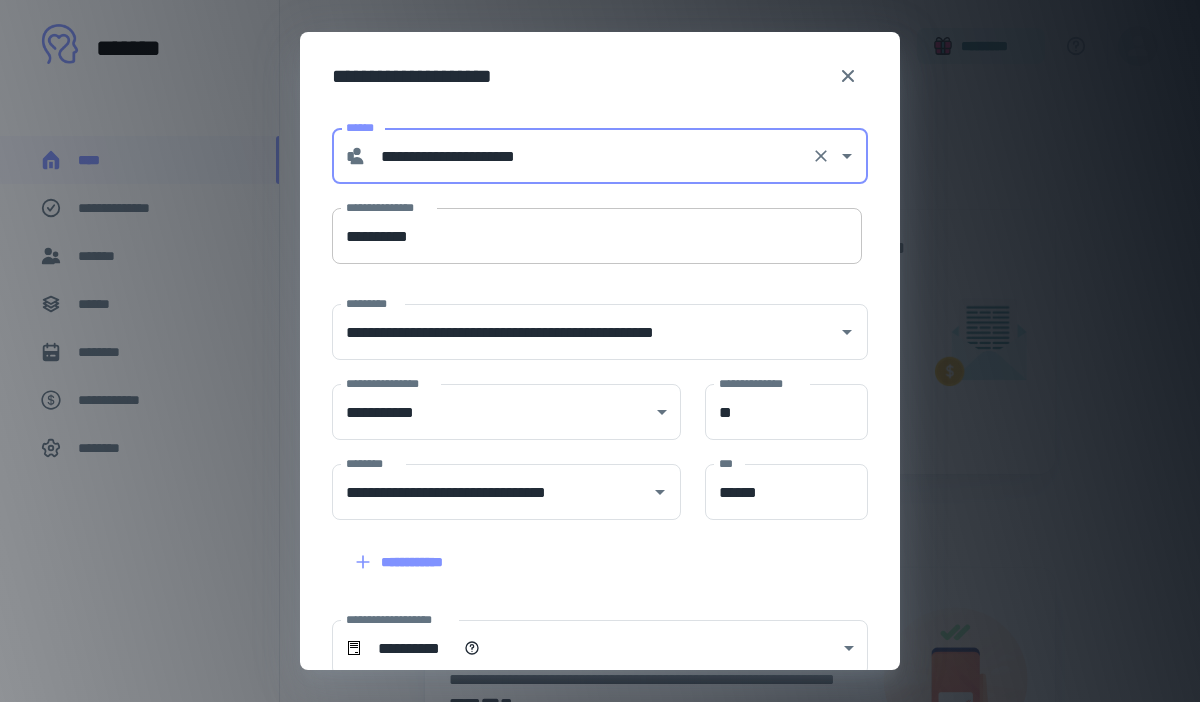 click on "**********" at bounding box center [597, 236] 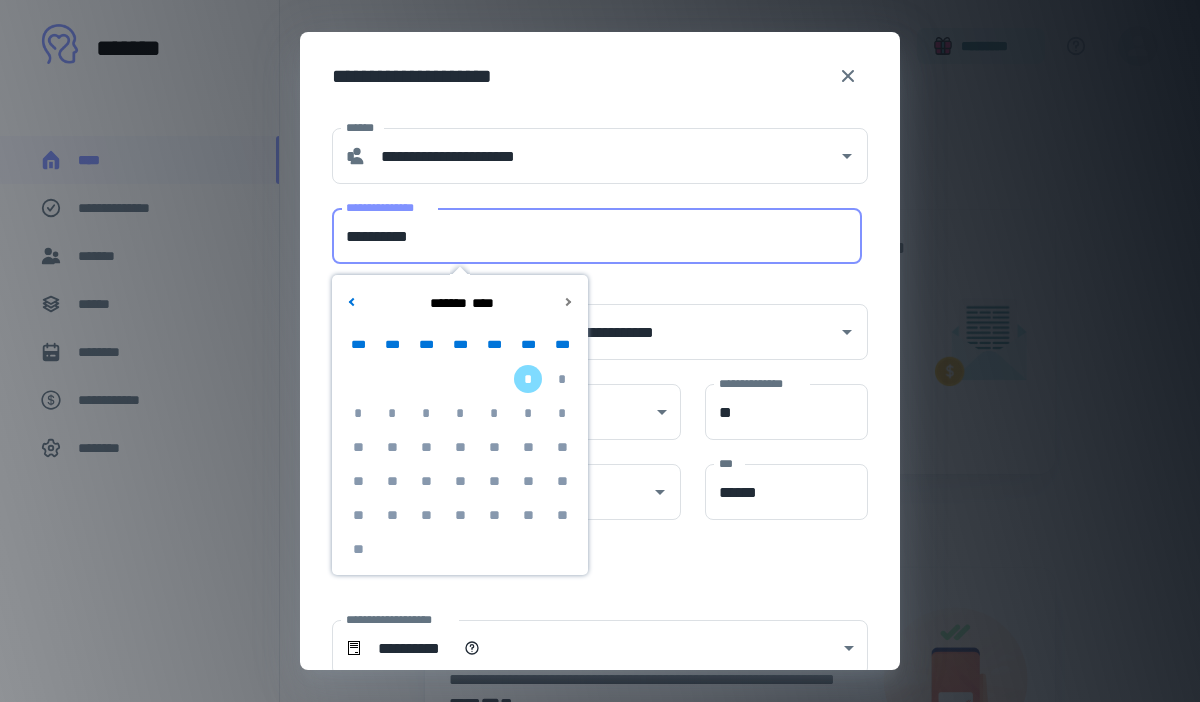 type on "**********" 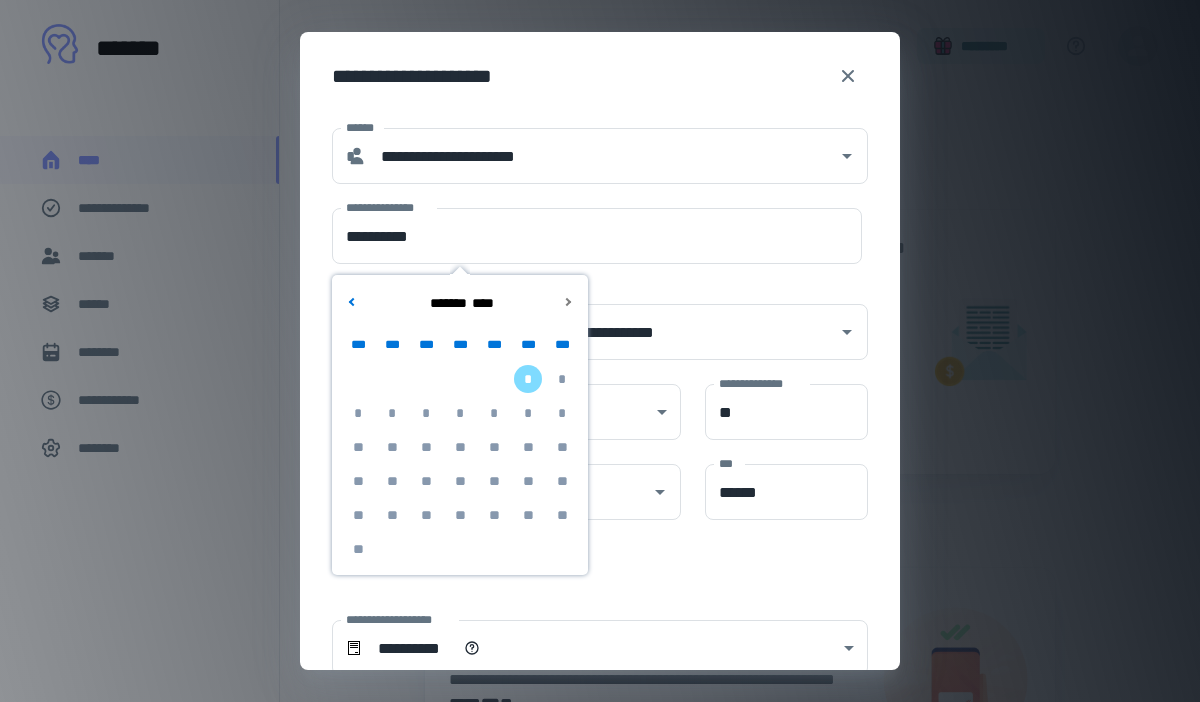 click on "**********" at bounding box center (600, 72) 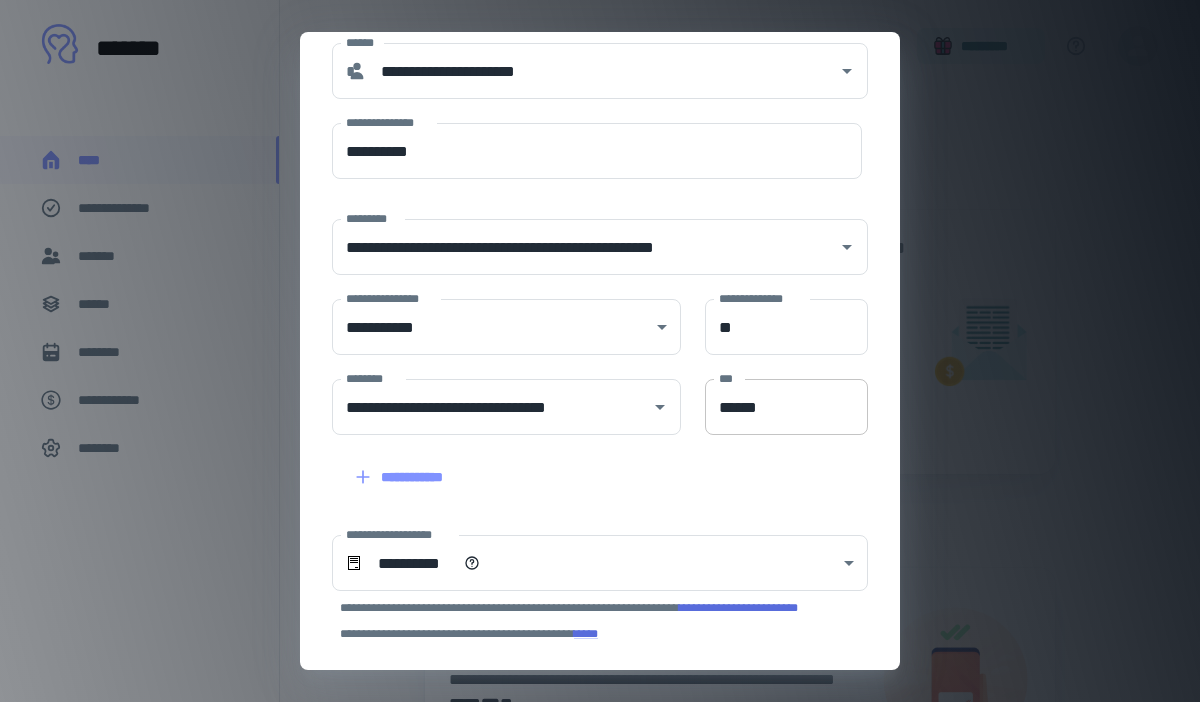 scroll, scrollTop: 248, scrollLeft: 0, axis: vertical 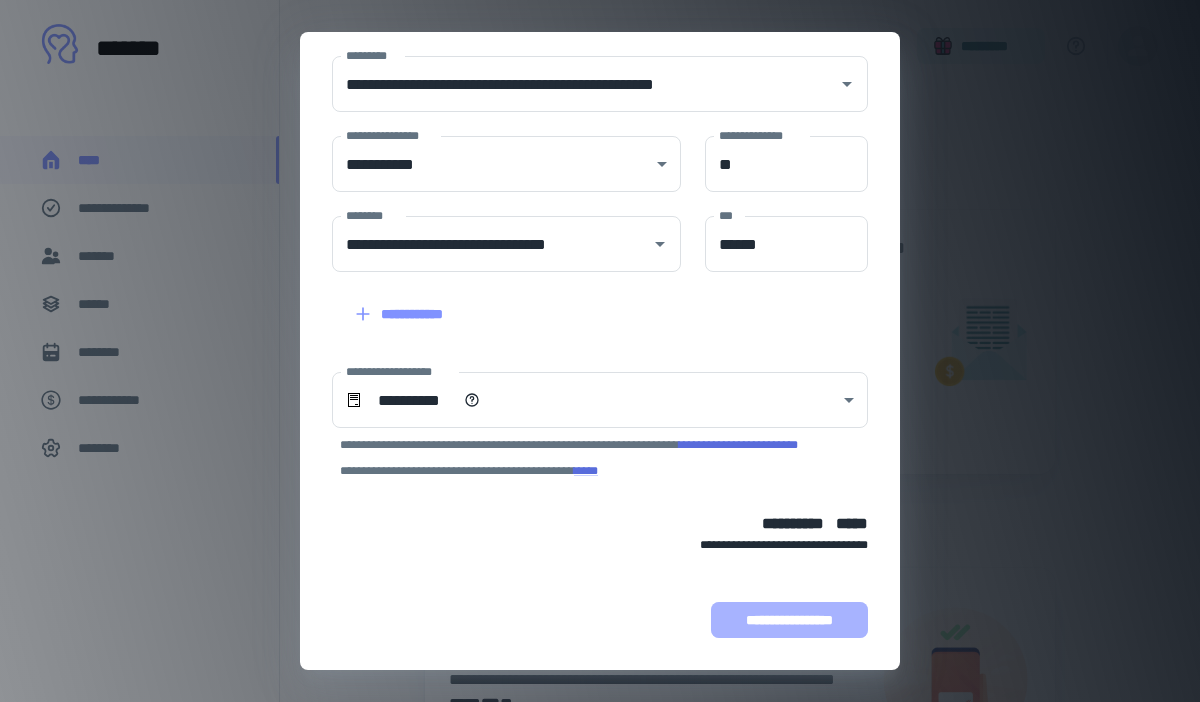 click on "**********" at bounding box center (789, 620) 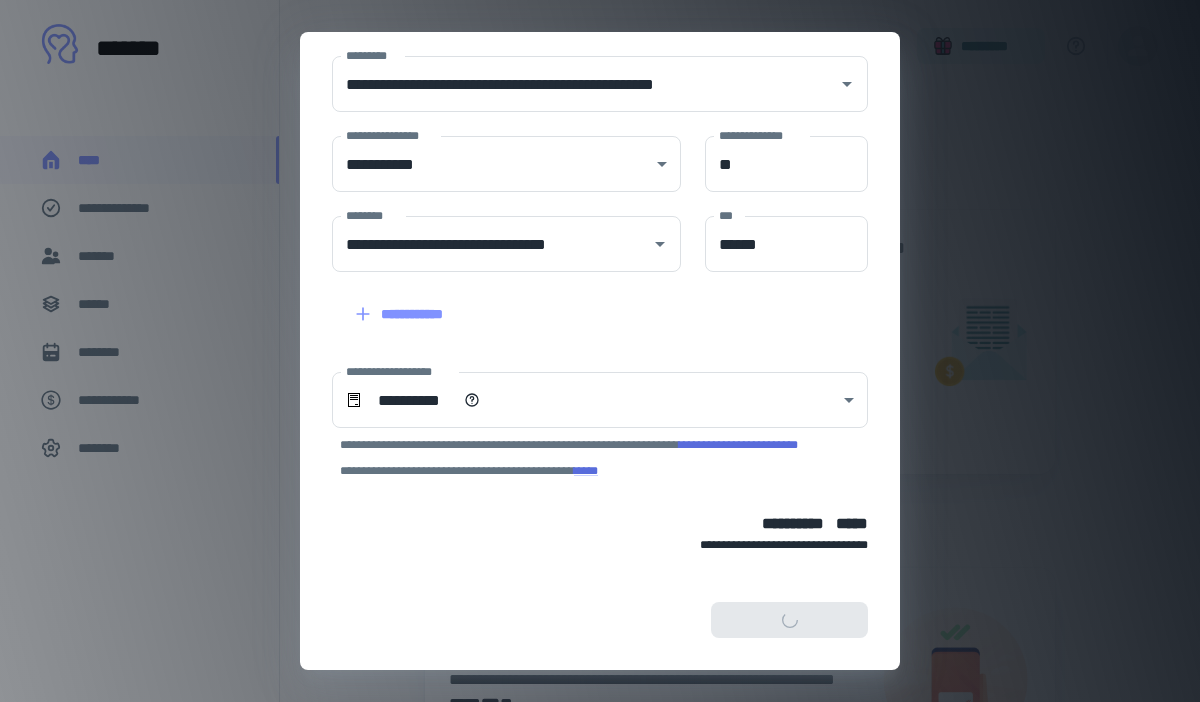 scroll, scrollTop: 374, scrollLeft: 0, axis: vertical 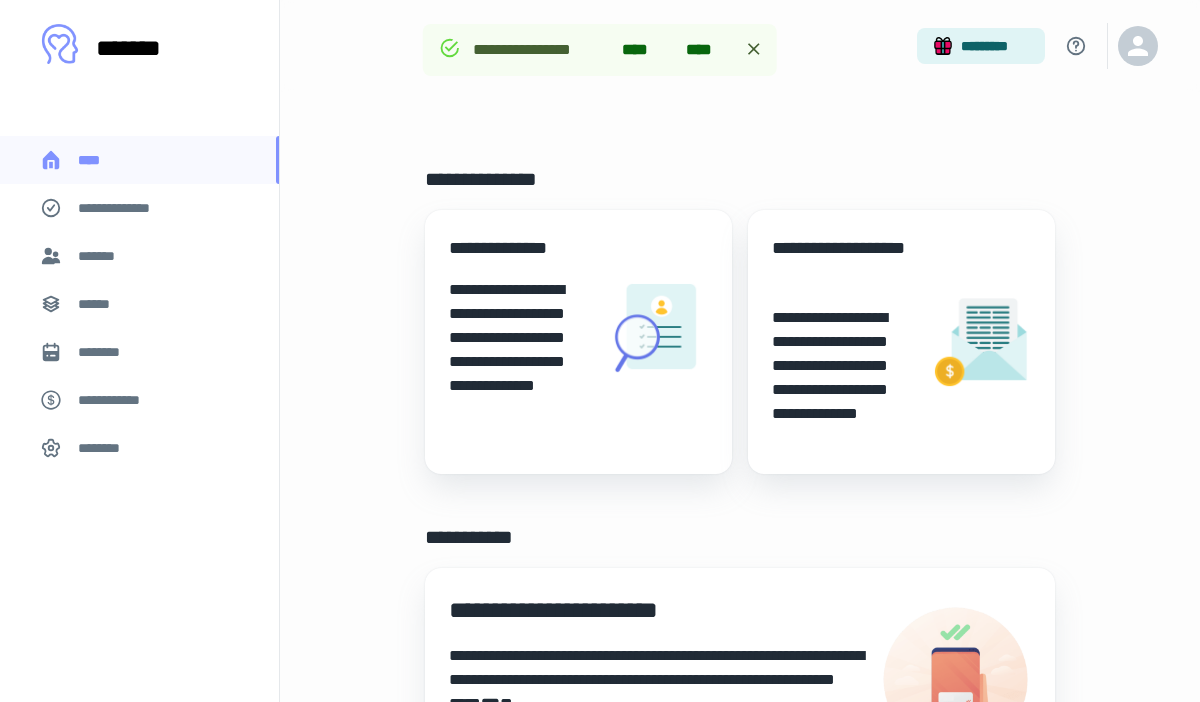 click on "**********" at bounding box center (843, 262) 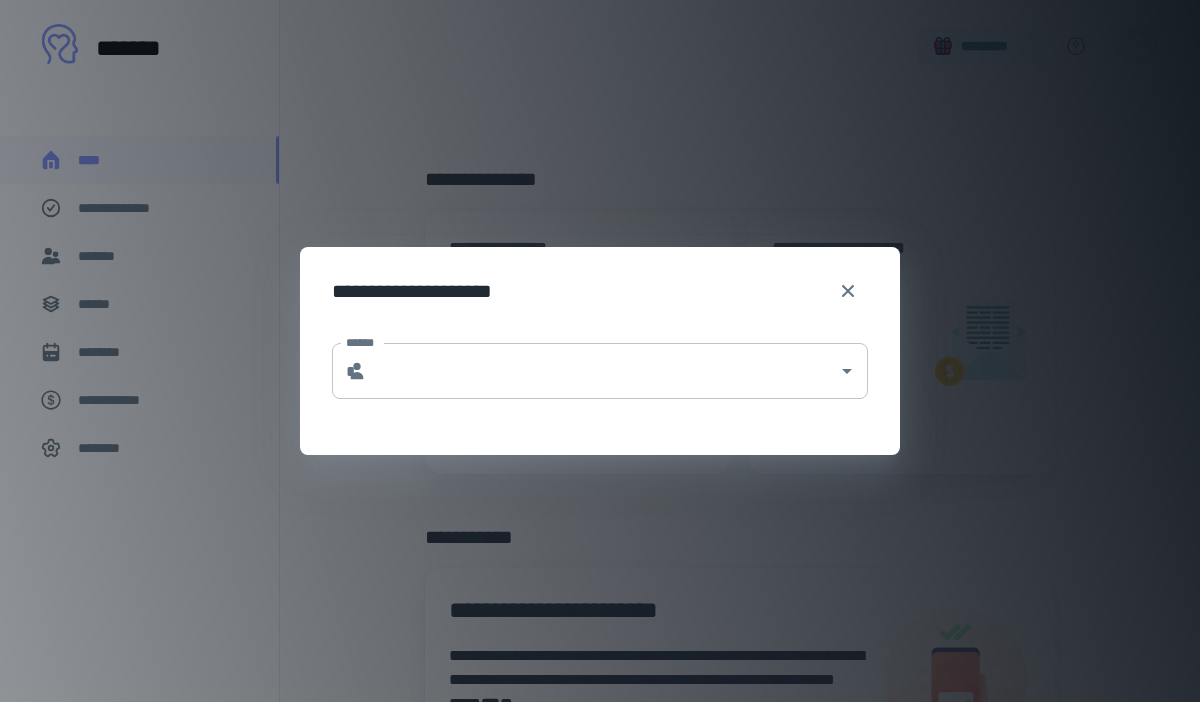 click on "******" at bounding box center [602, 371] 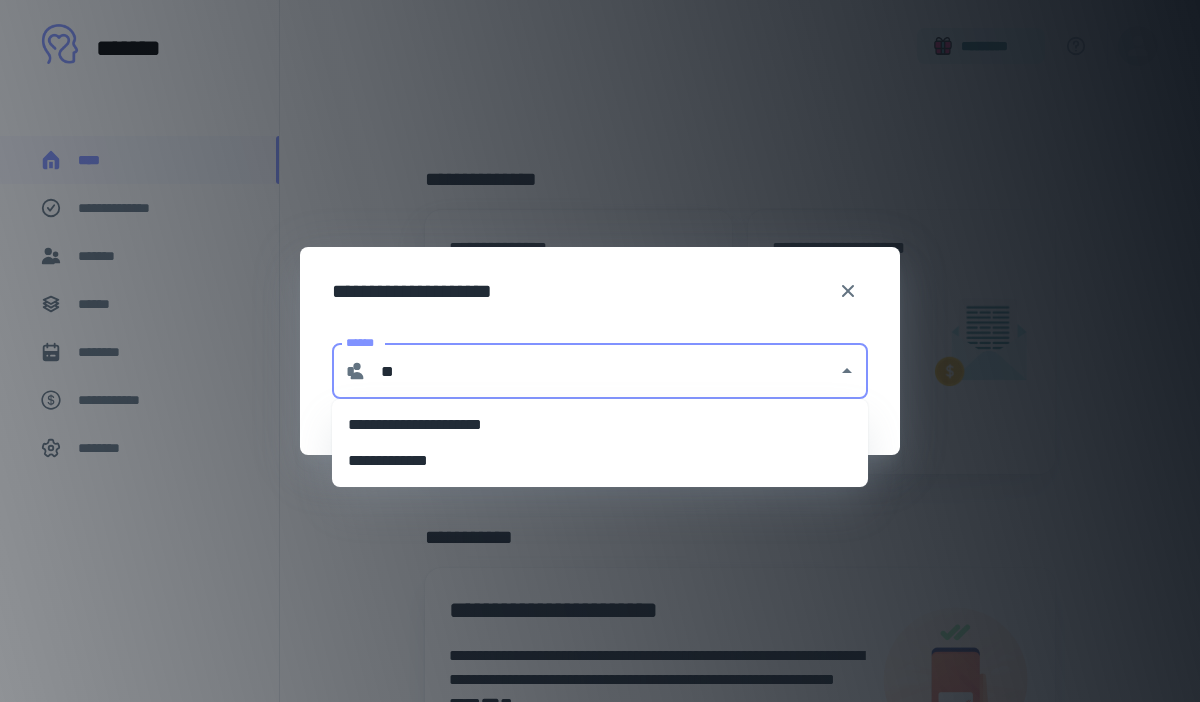 click on "**********" at bounding box center [600, 425] 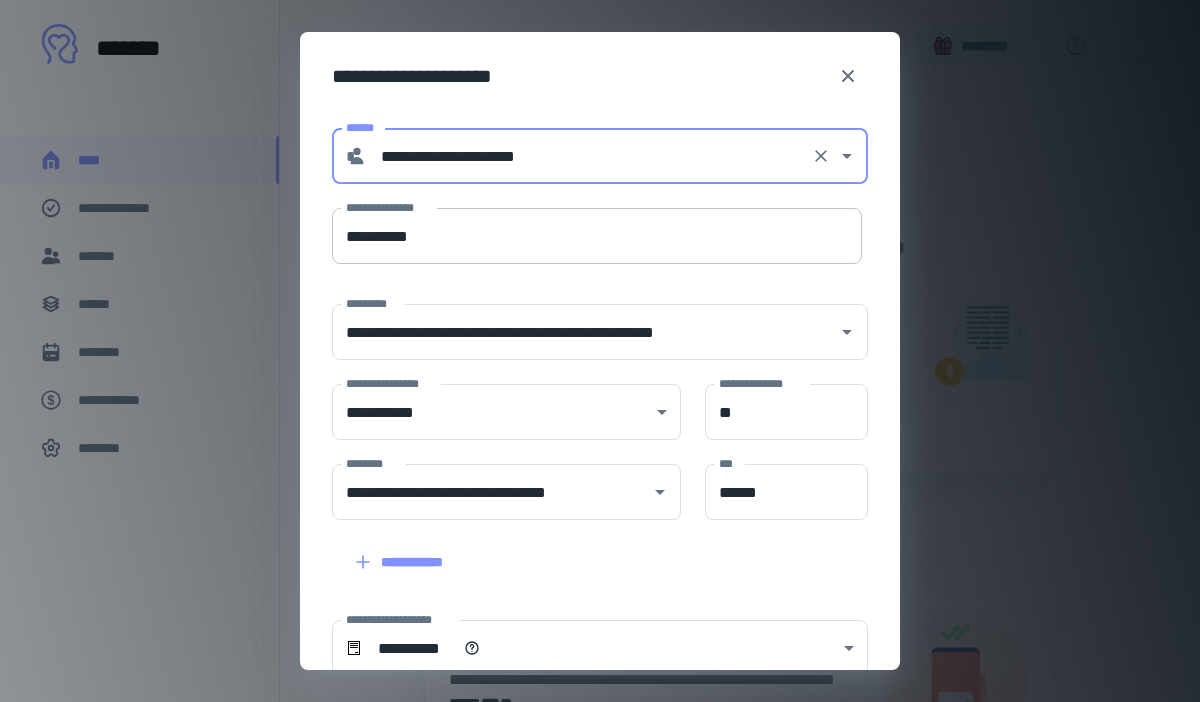 type on "**********" 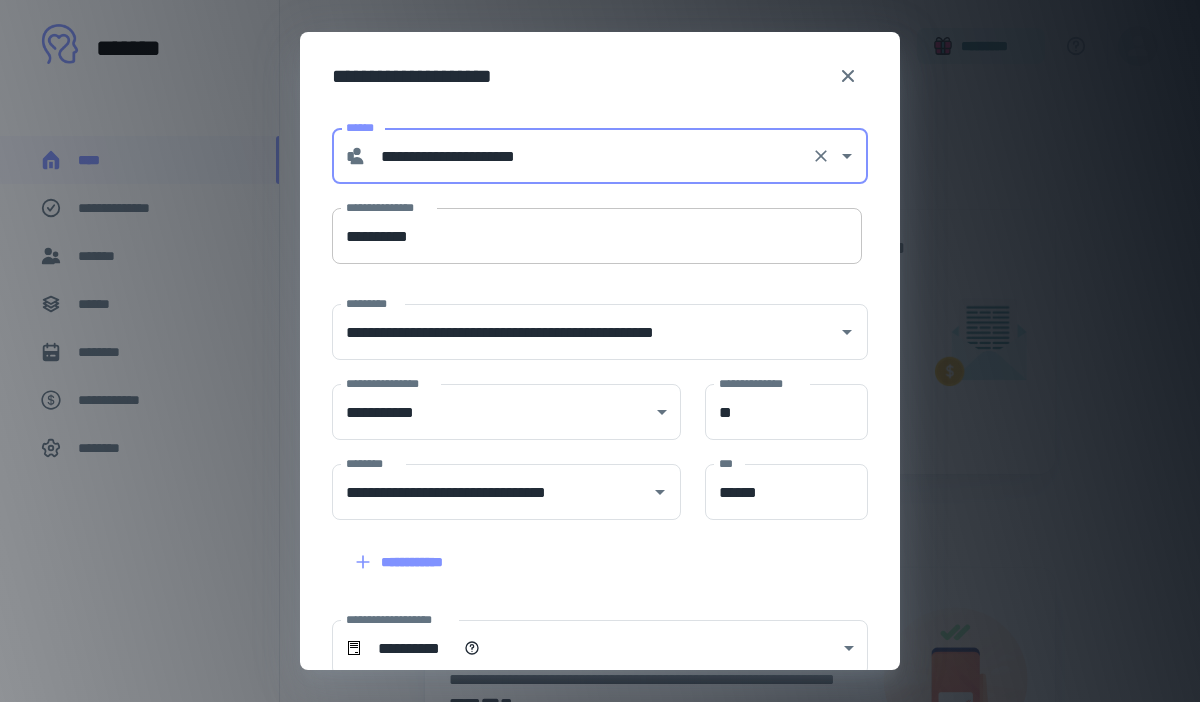 click on "**********" at bounding box center (597, 236) 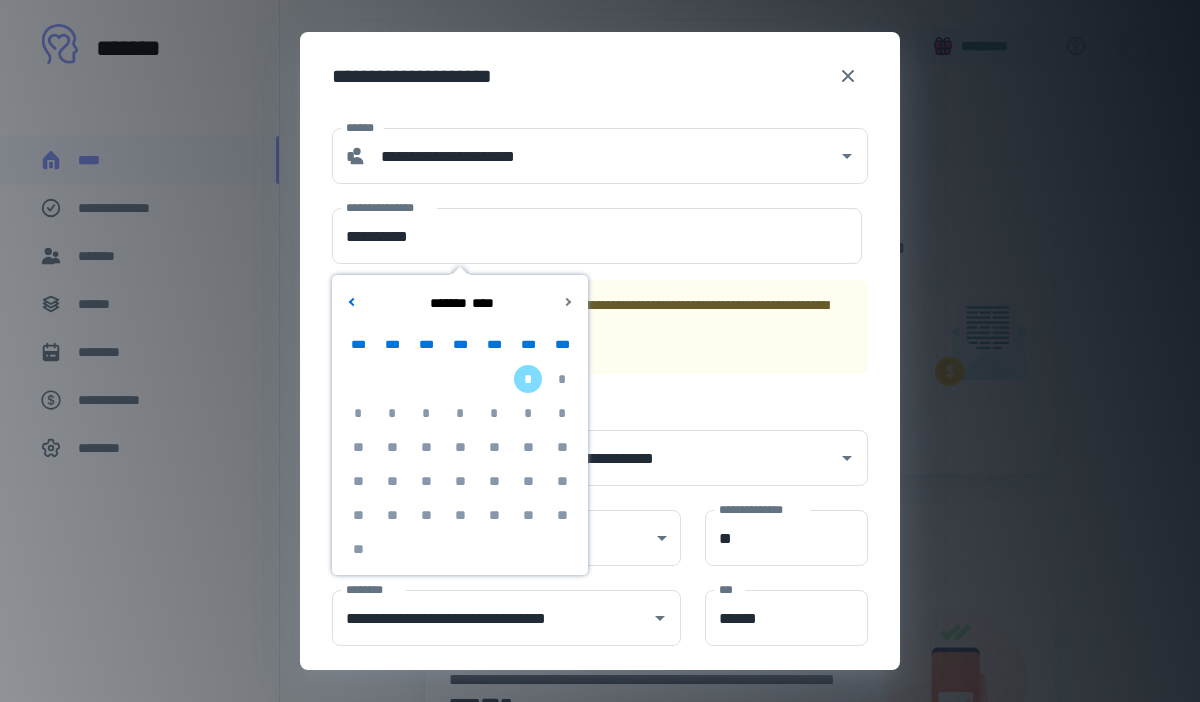 click on "**********" at bounding box center (600, 578) 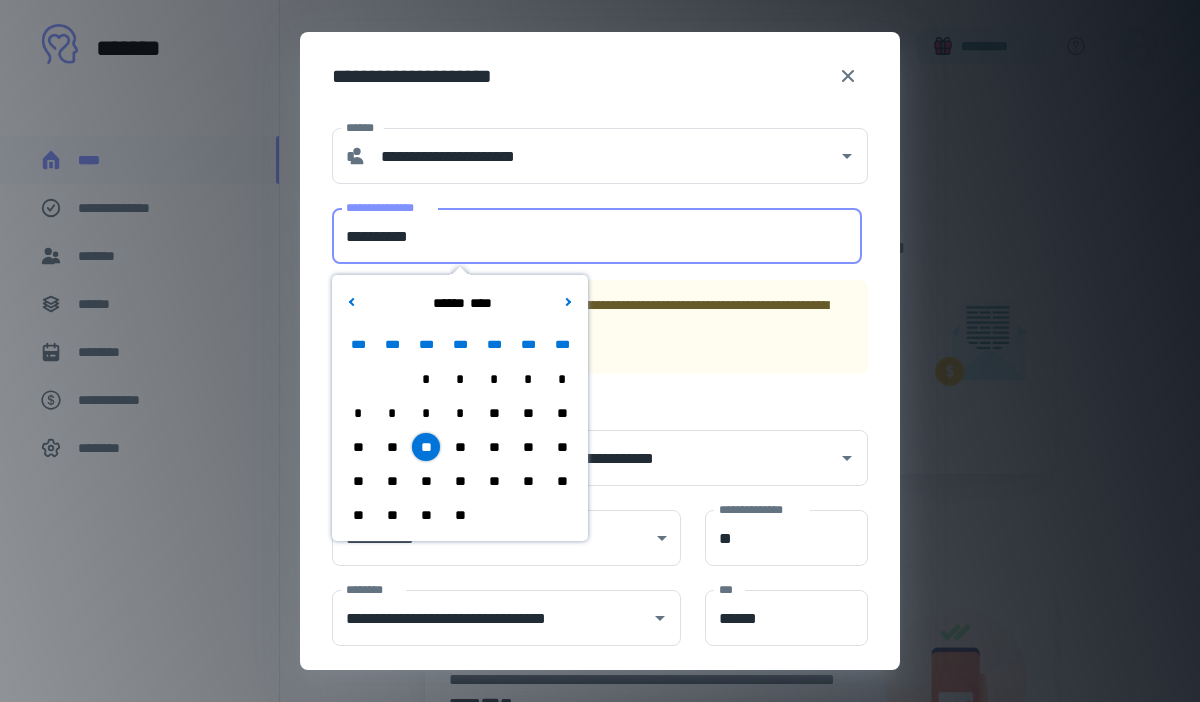 drag, startPoint x: 487, startPoint y: 230, endPoint x: 327, endPoint y: 234, distance: 160.04999 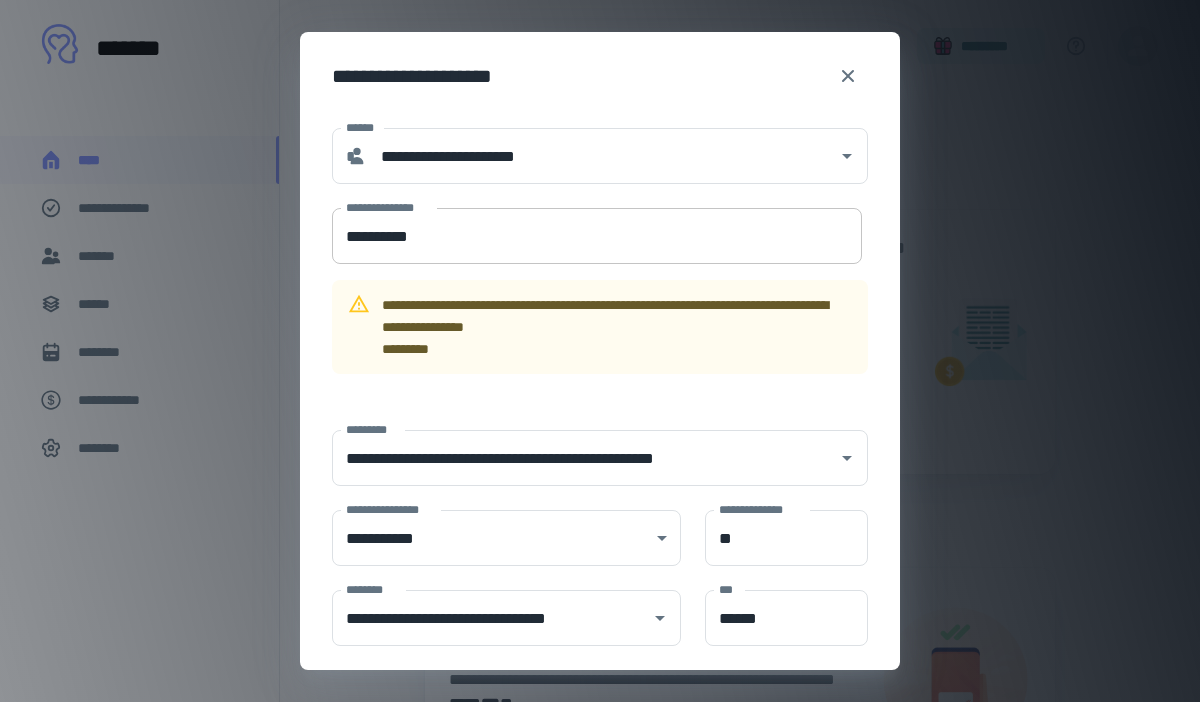 click on "**********" at bounding box center (597, 236) 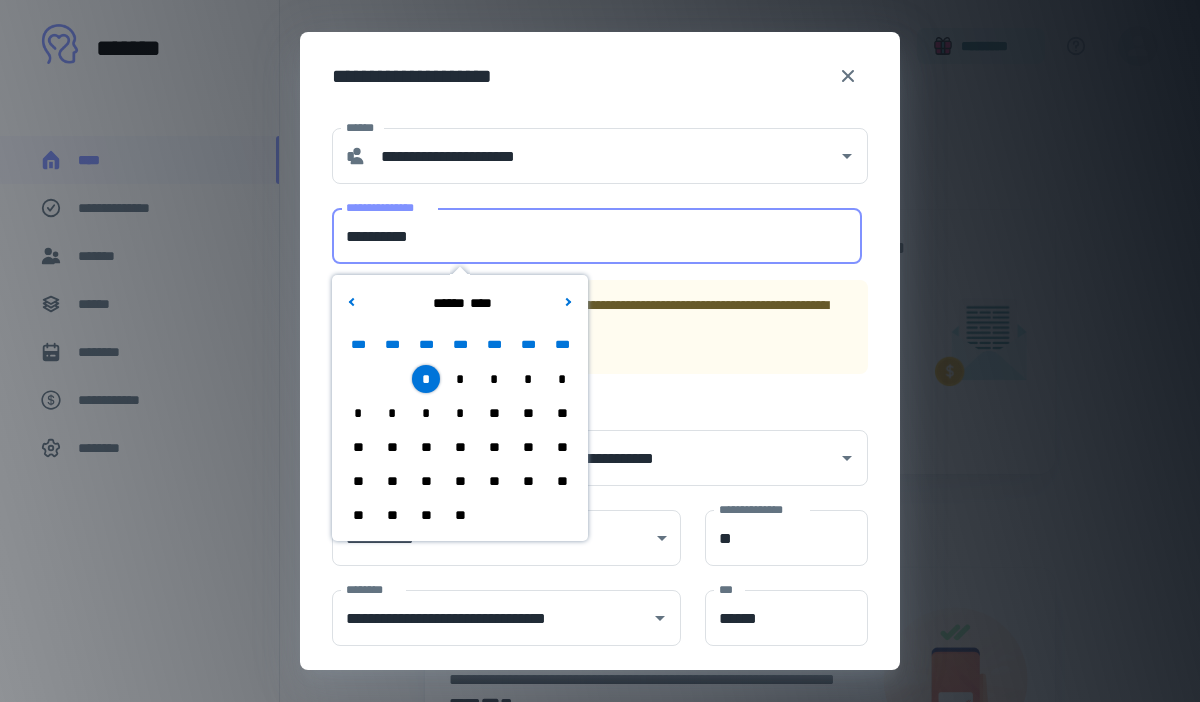 type on "**********" 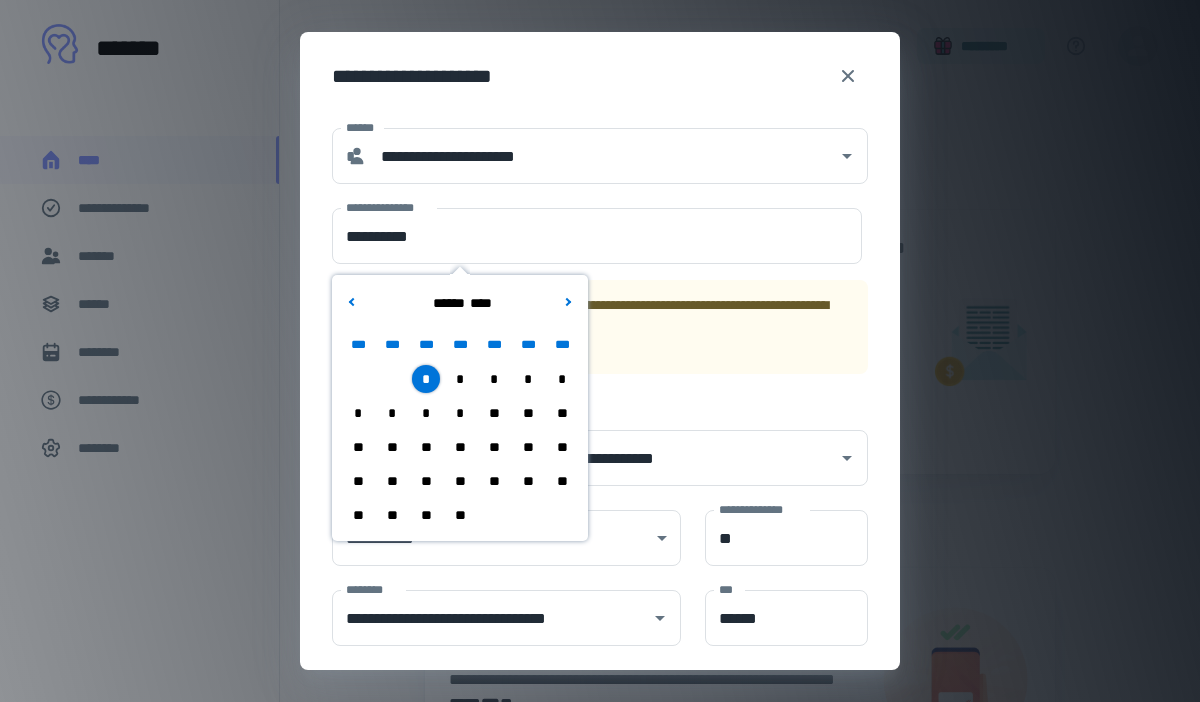 click on "**********" at bounding box center (600, 72) 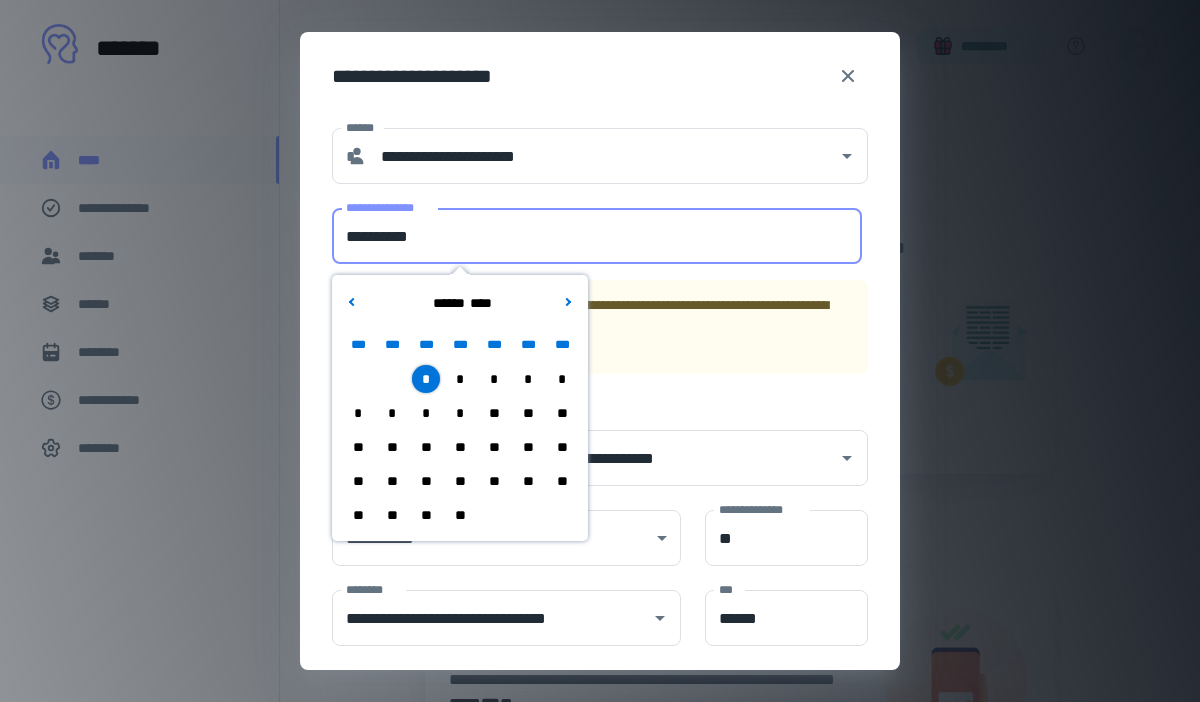 drag, startPoint x: 454, startPoint y: 232, endPoint x: 311, endPoint y: 228, distance: 143.05594 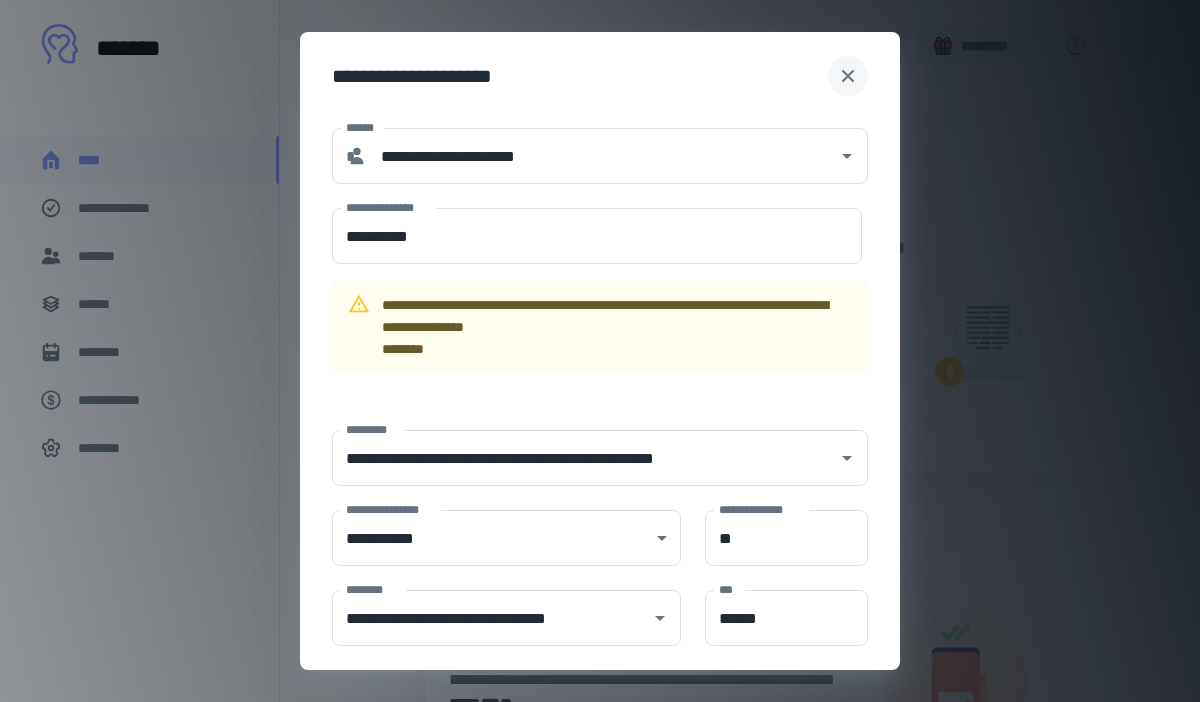 click 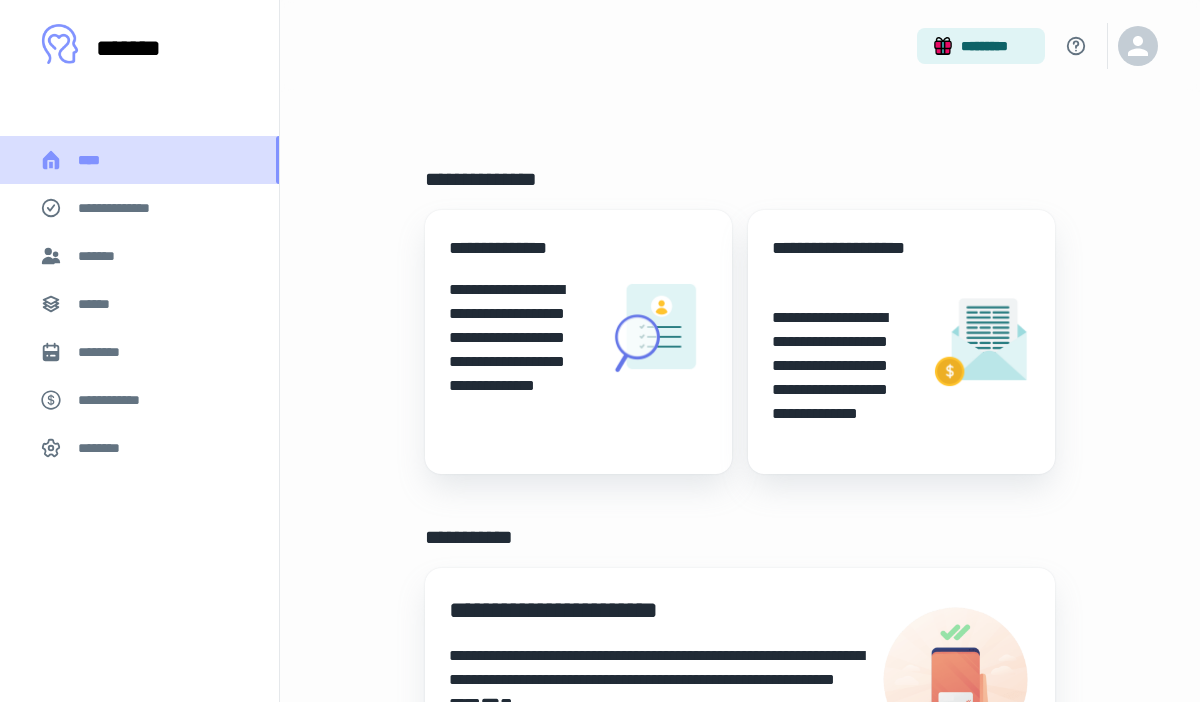 click on "****" at bounding box center [139, 160] 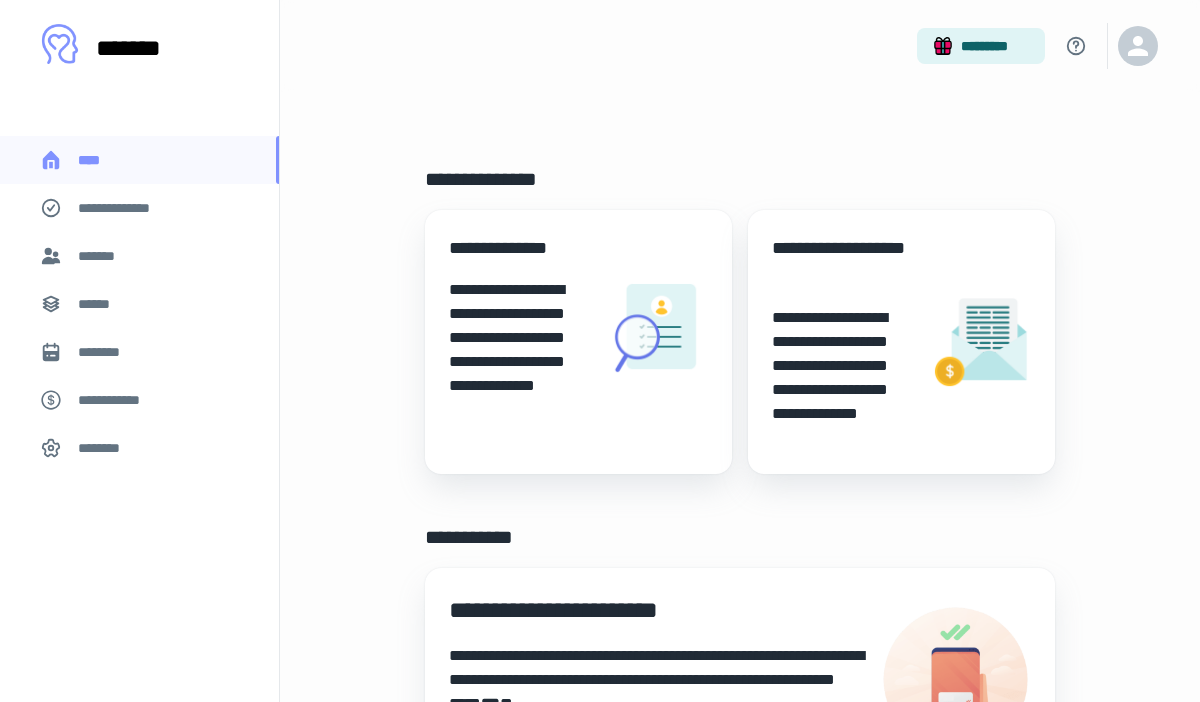 click on "**********" at bounding box center (843, 378) 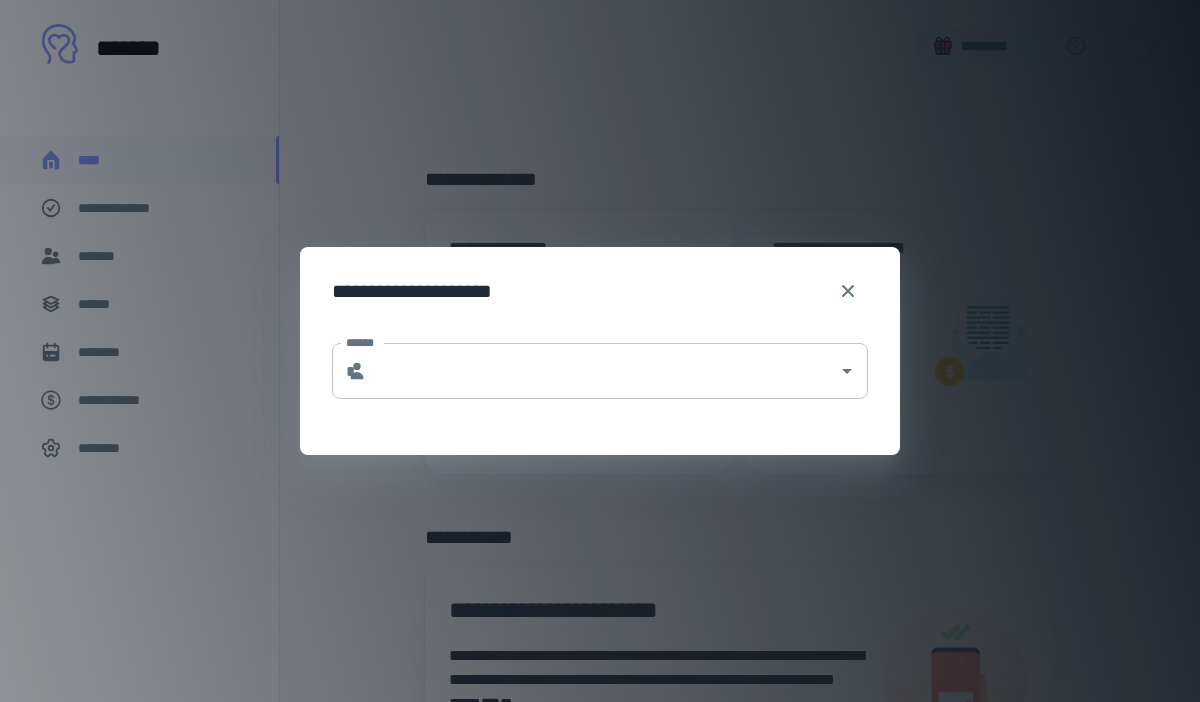 click on "******" at bounding box center (602, 371) 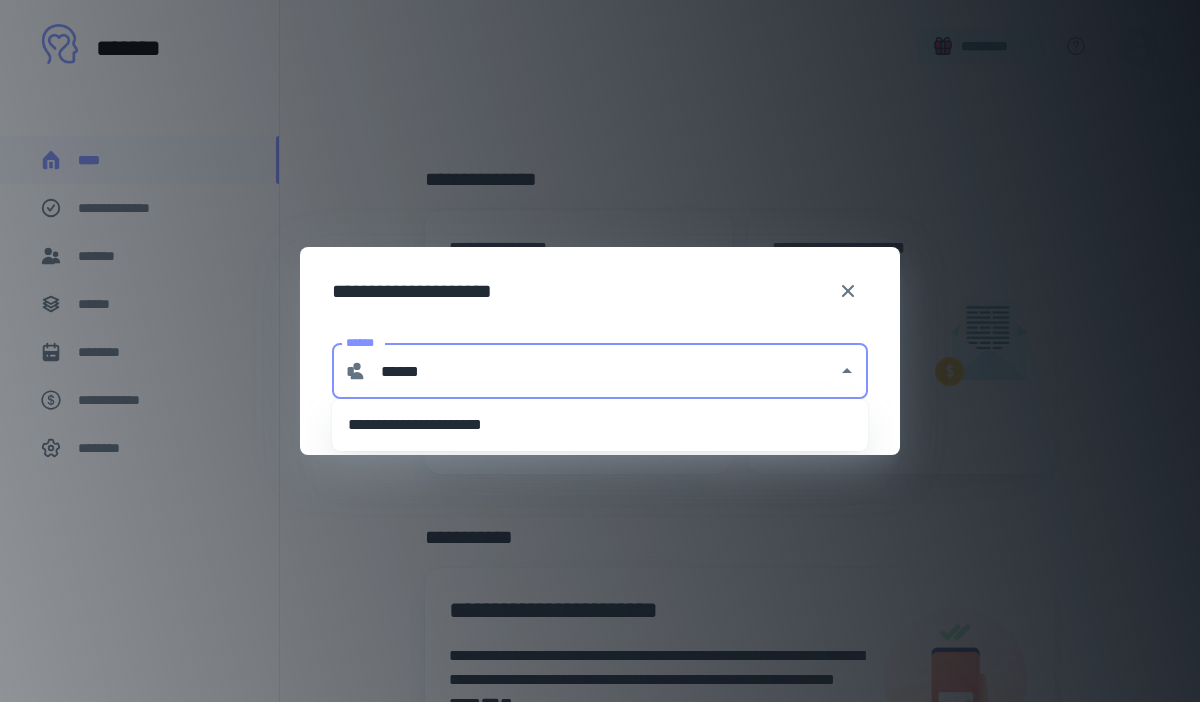 click on "**********" at bounding box center (600, 425) 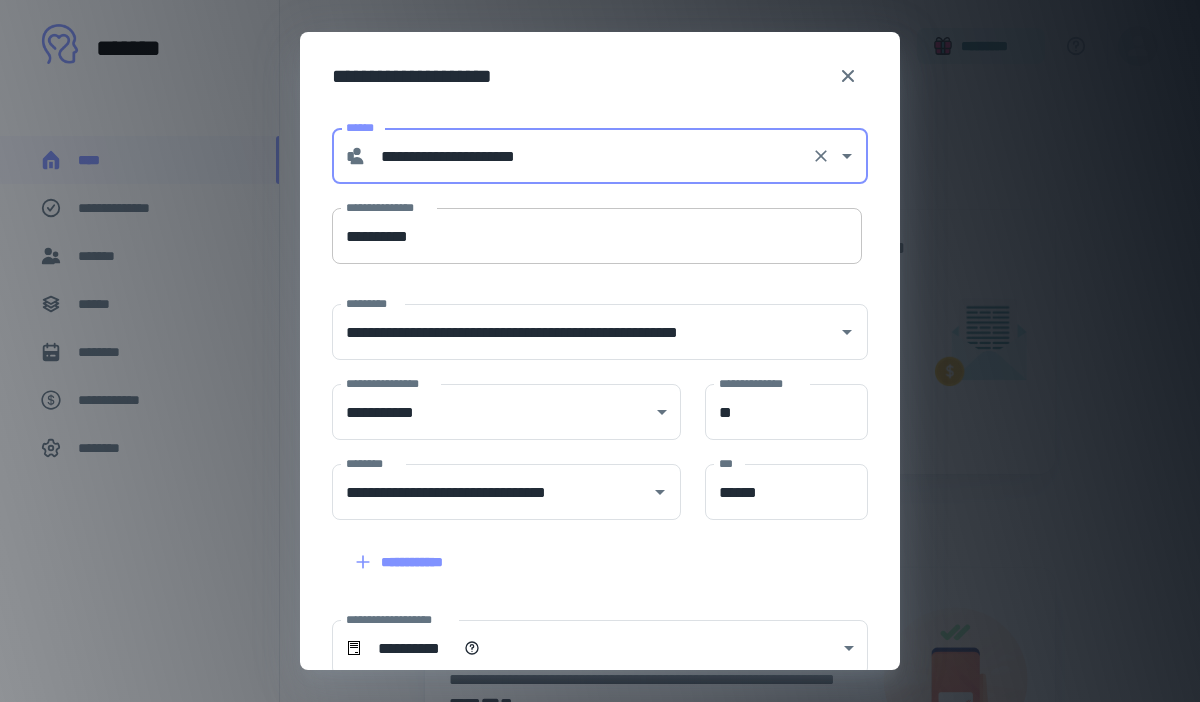 type on "**********" 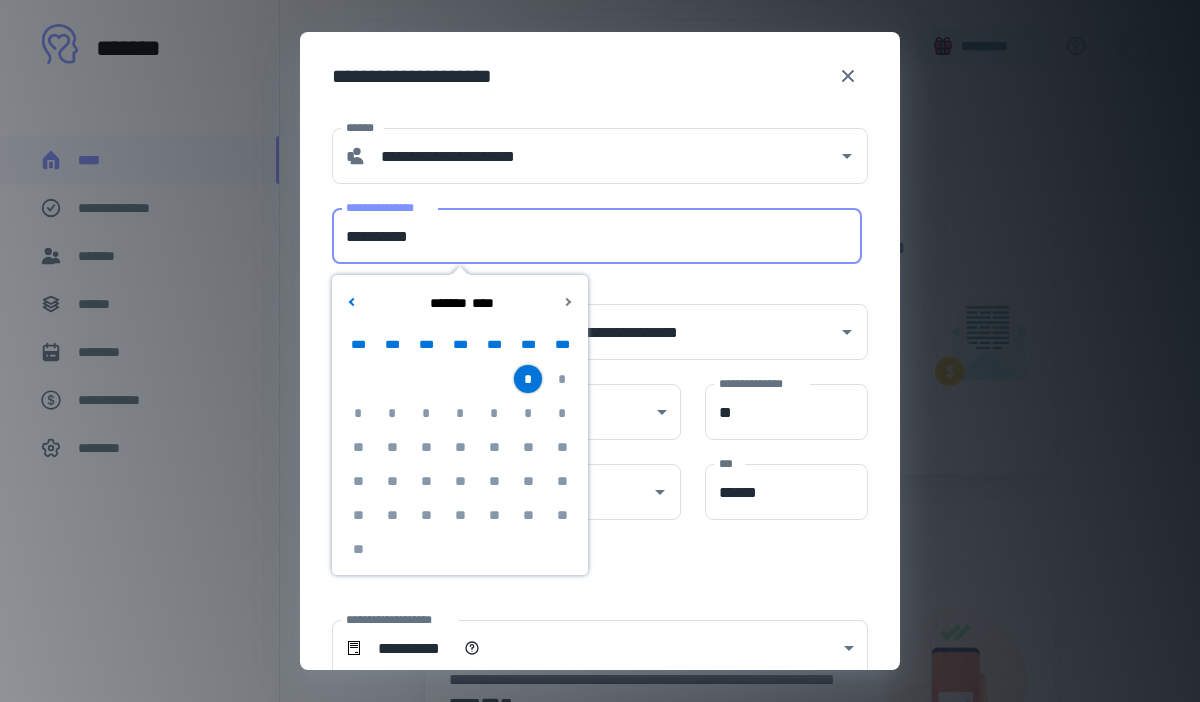 click on "**********" at bounding box center (597, 236) 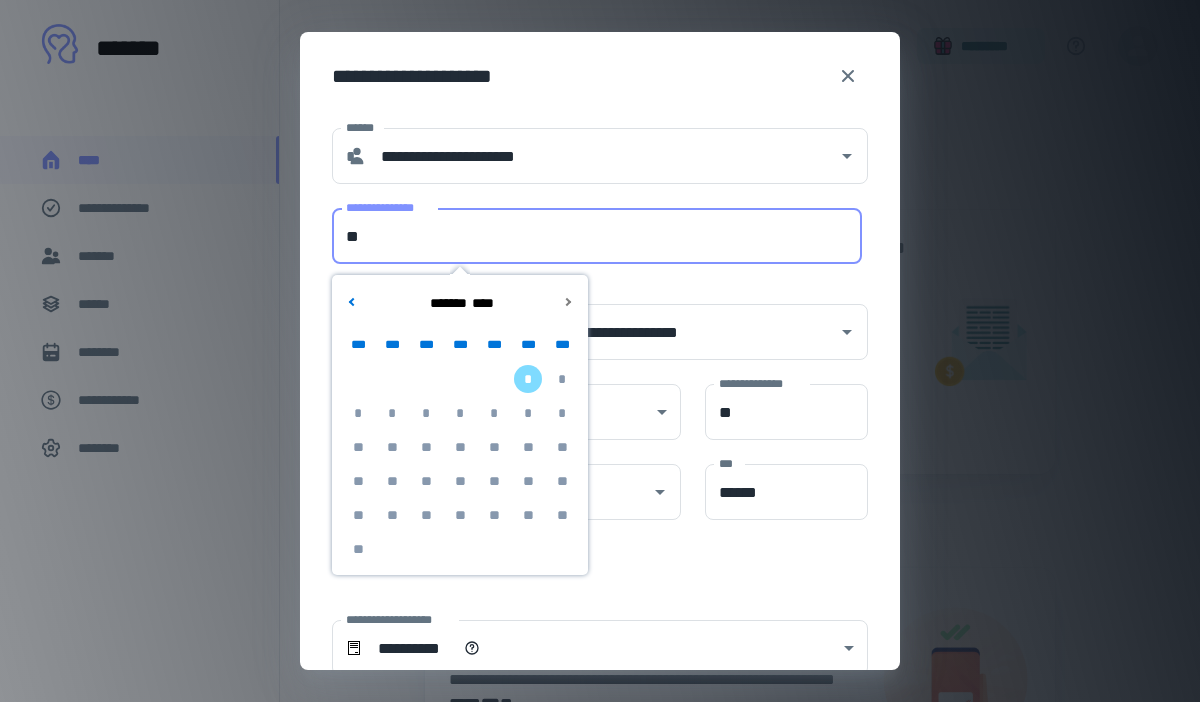 type on "*" 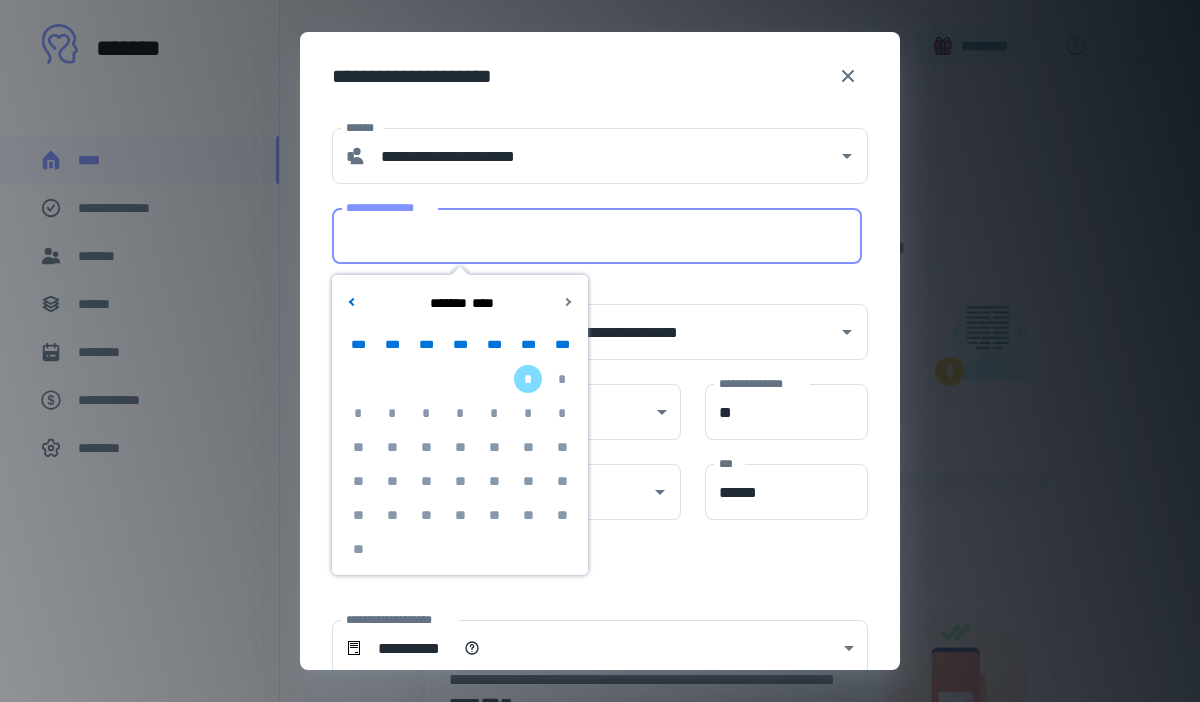type on "*" 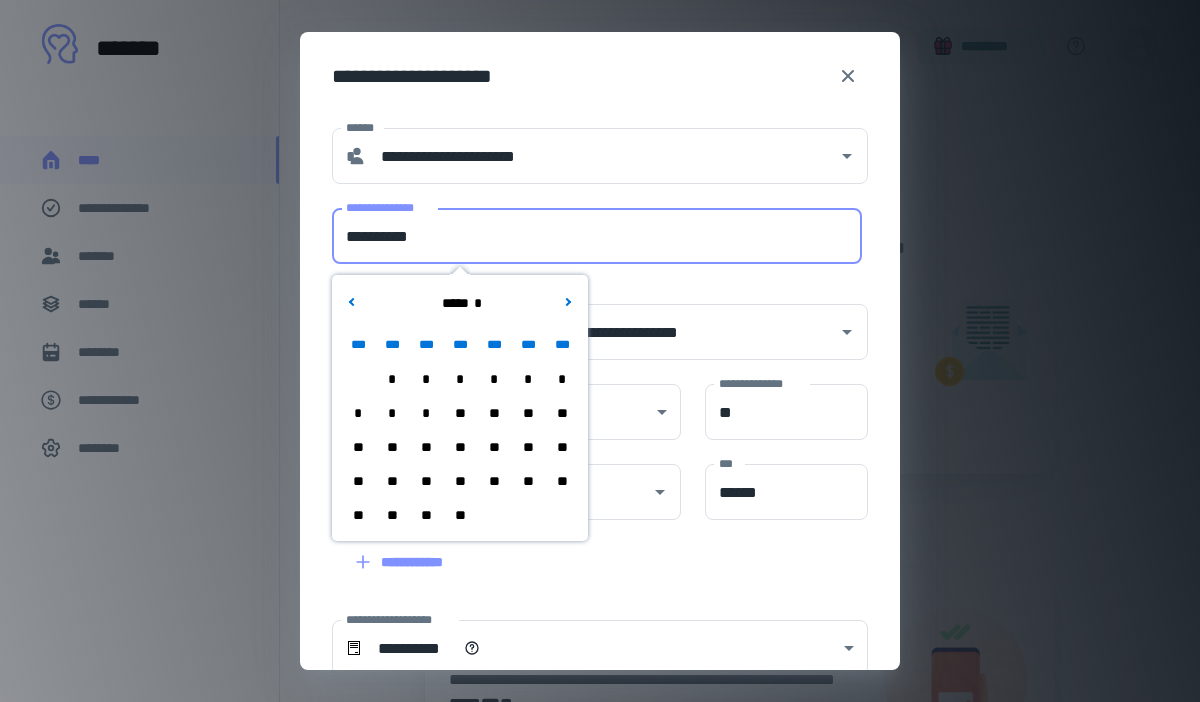 type on "**********" 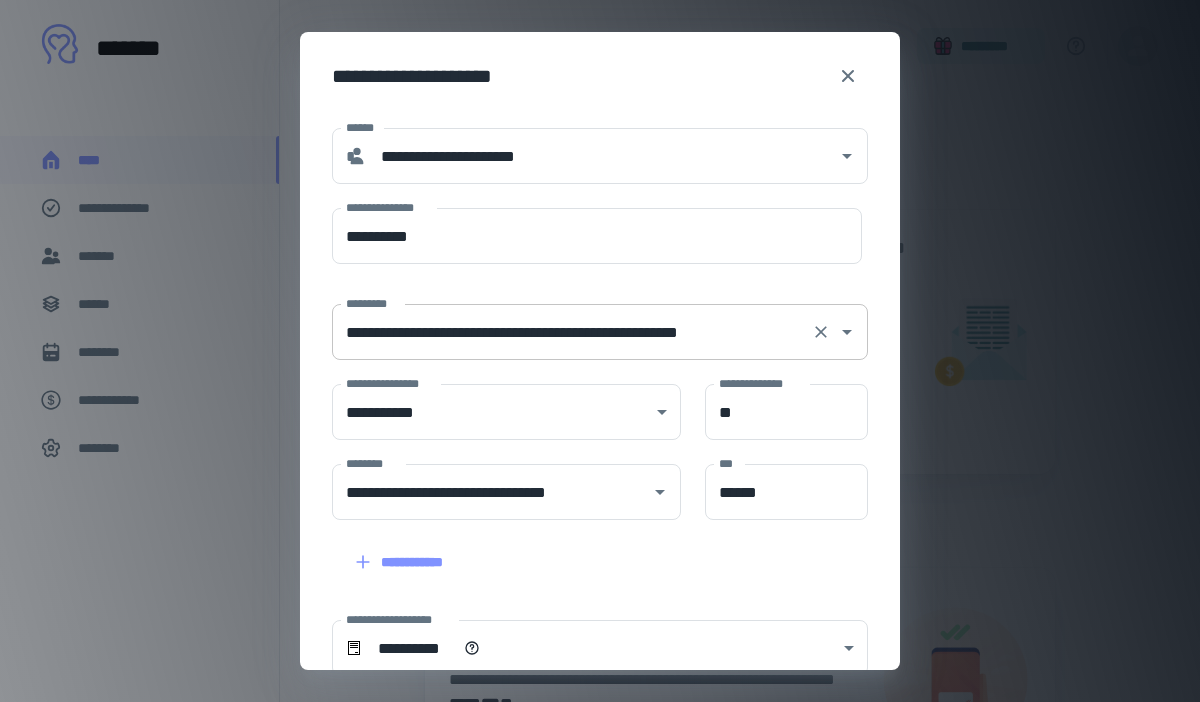 scroll, scrollTop: 248, scrollLeft: 0, axis: vertical 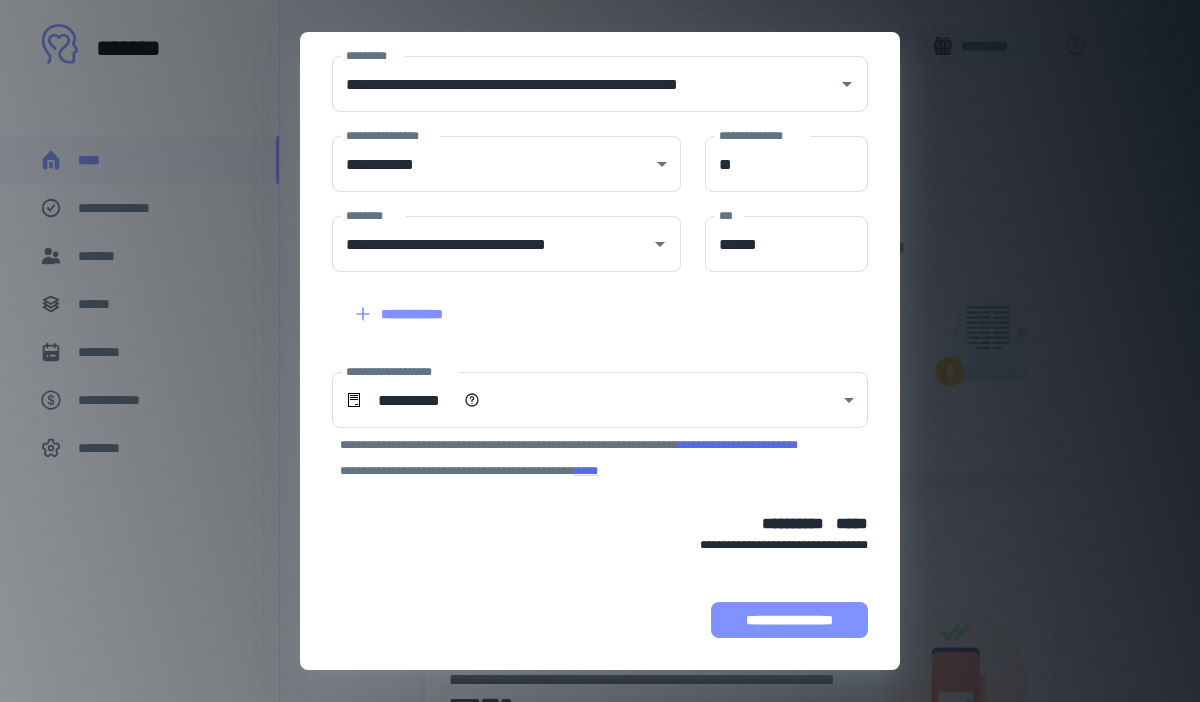 click on "**********" at bounding box center [789, 620] 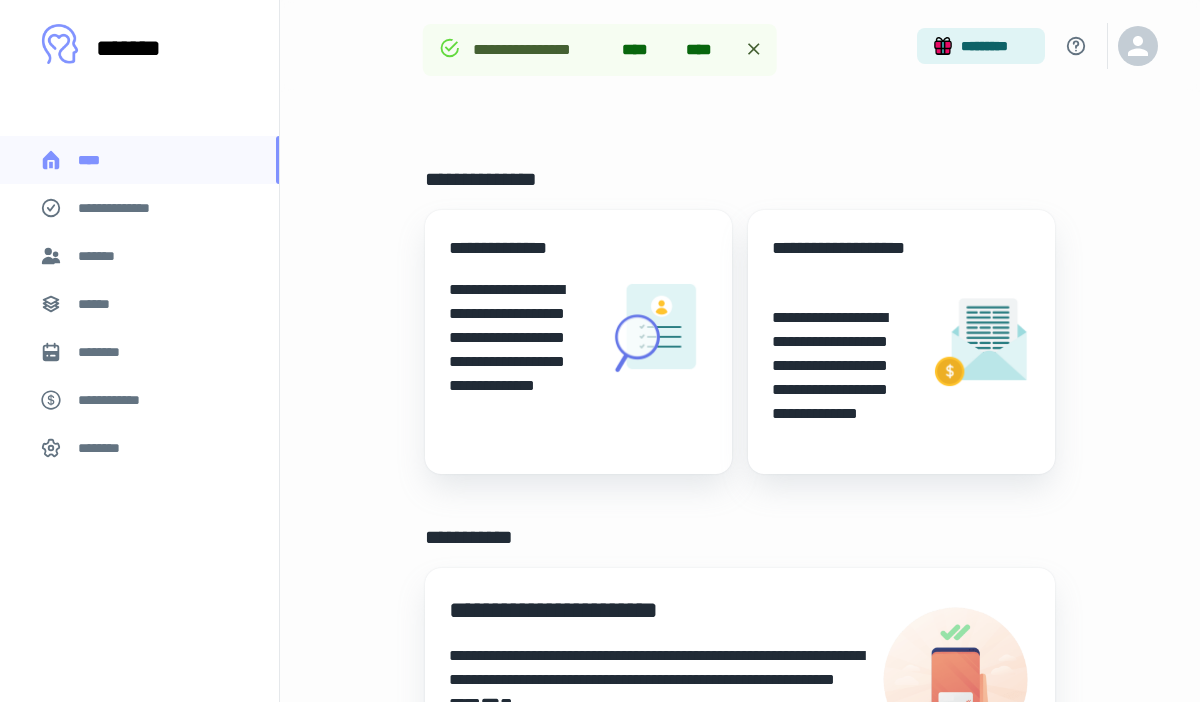 scroll, scrollTop: 374, scrollLeft: 0, axis: vertical 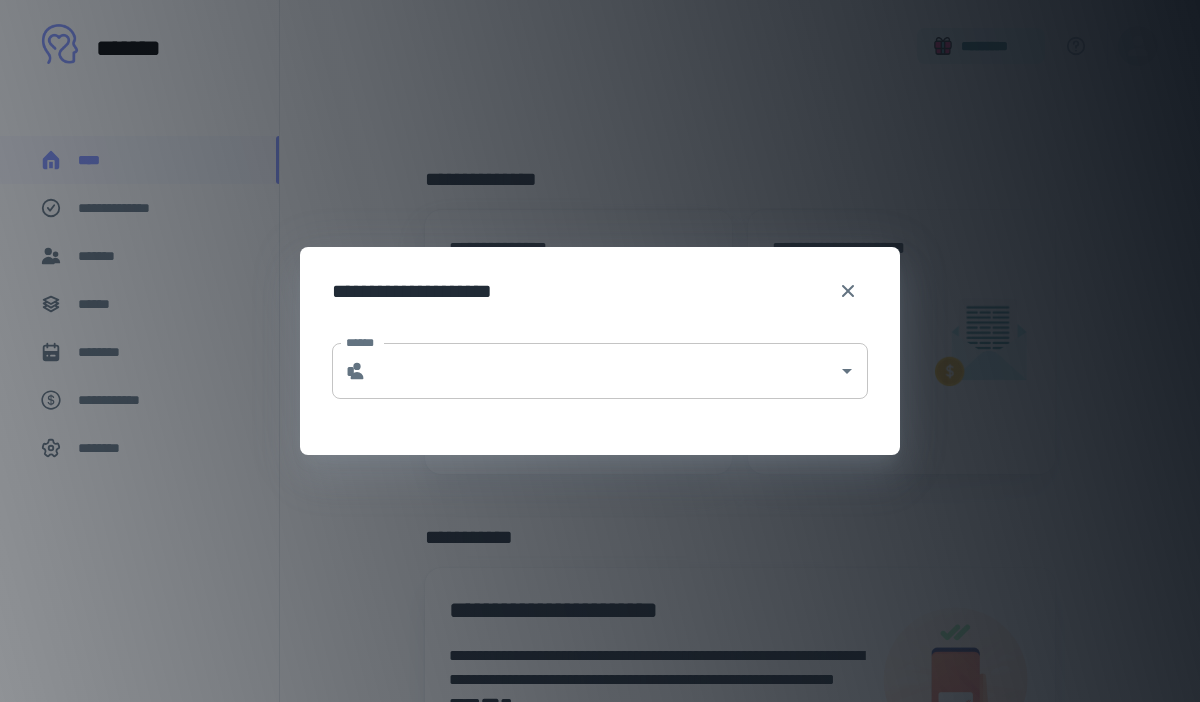 click on "******" at bounding box center (602, 371) 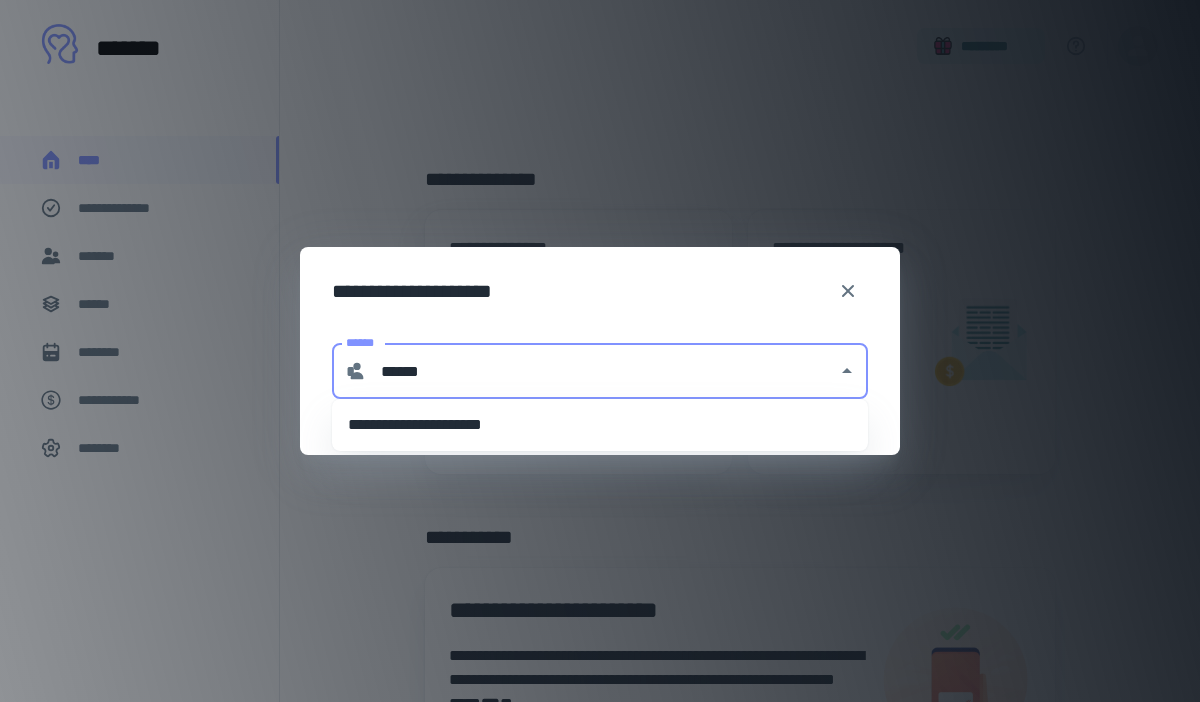 click on "**********" at bounding box center (600, 425) 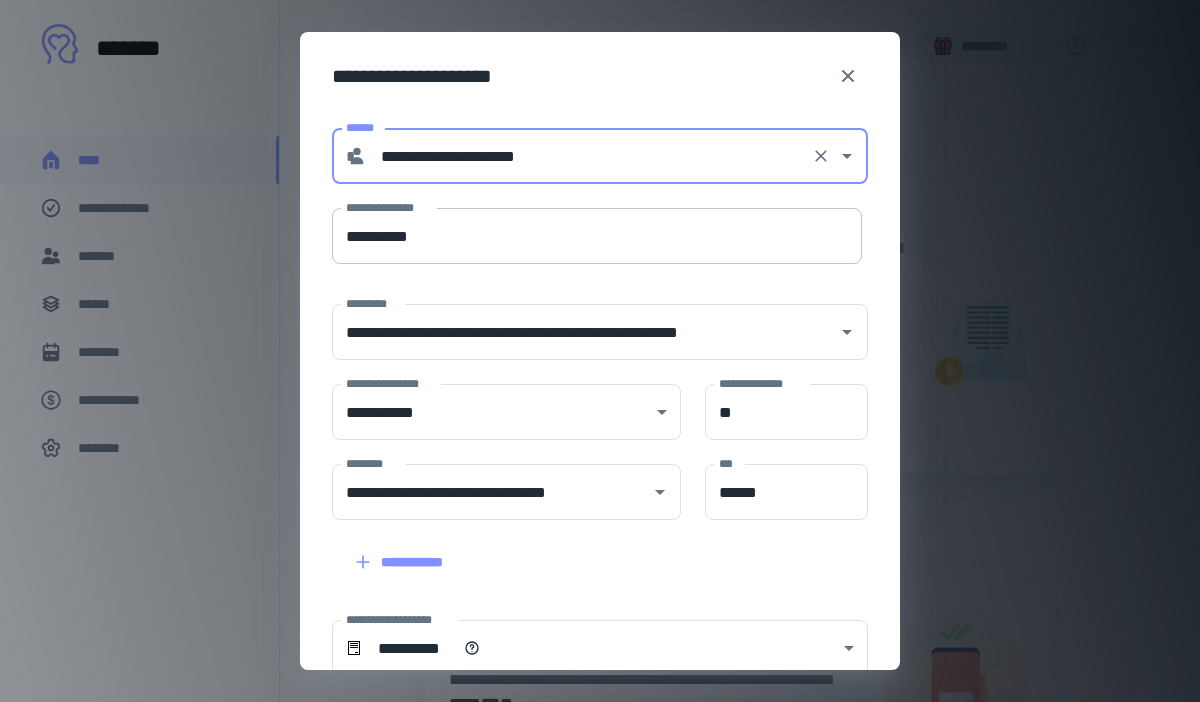 type on "**********" 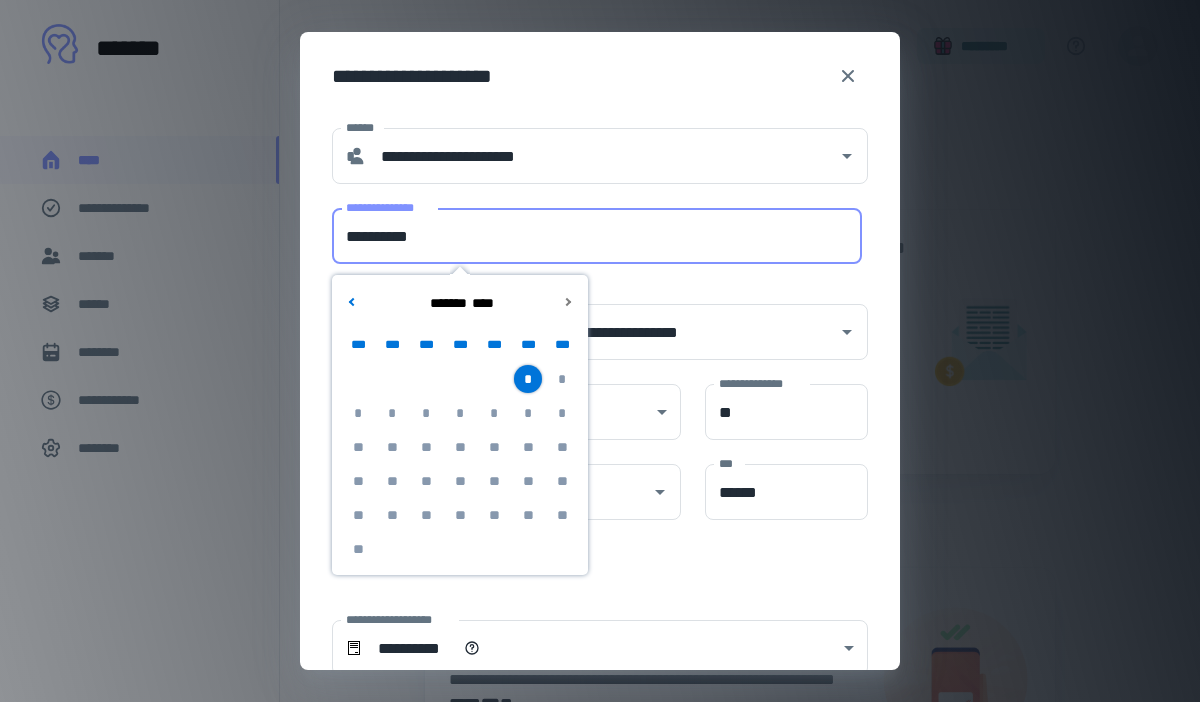 drag, startPoint x: 516, startPoint y: 242, endPoint x: 331, endPoint y: 235, distance: 185.13239 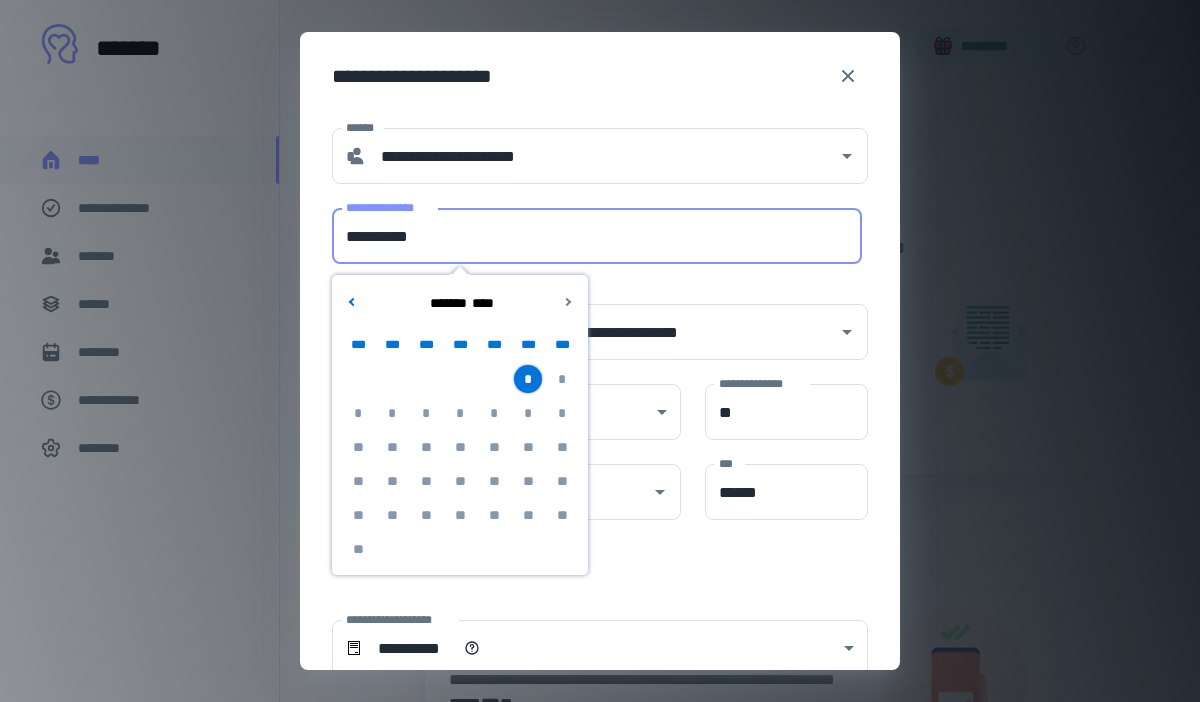 click on "**********" at bounding box center (588, 224) 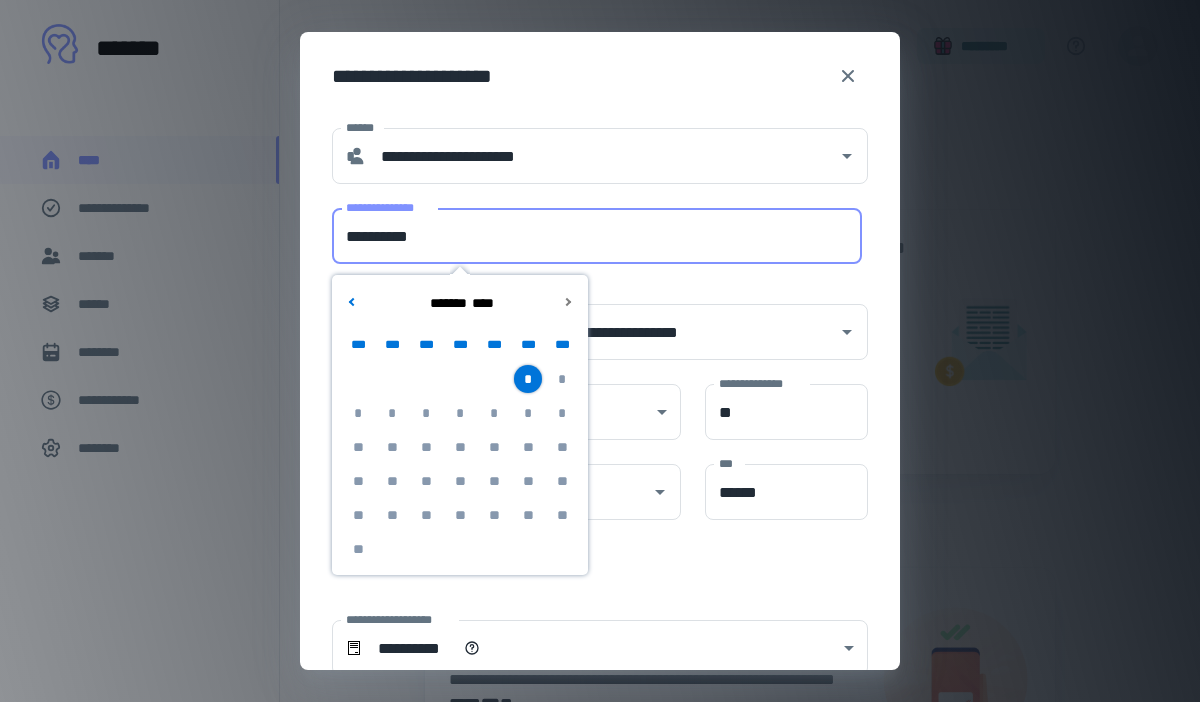 drag, startPoint x: 468, startPoint y: 241, endPoint x: 301, endPoint y: 241, distance: 167 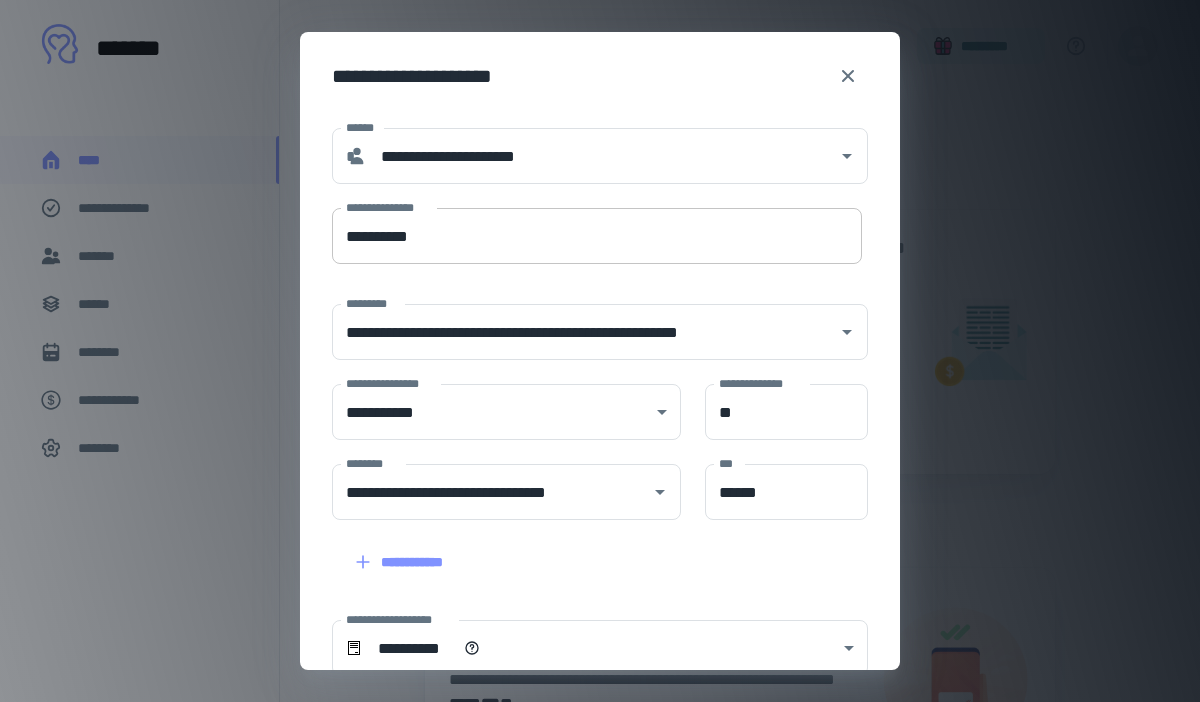 click on "**********" at bounding box center [597, 236] 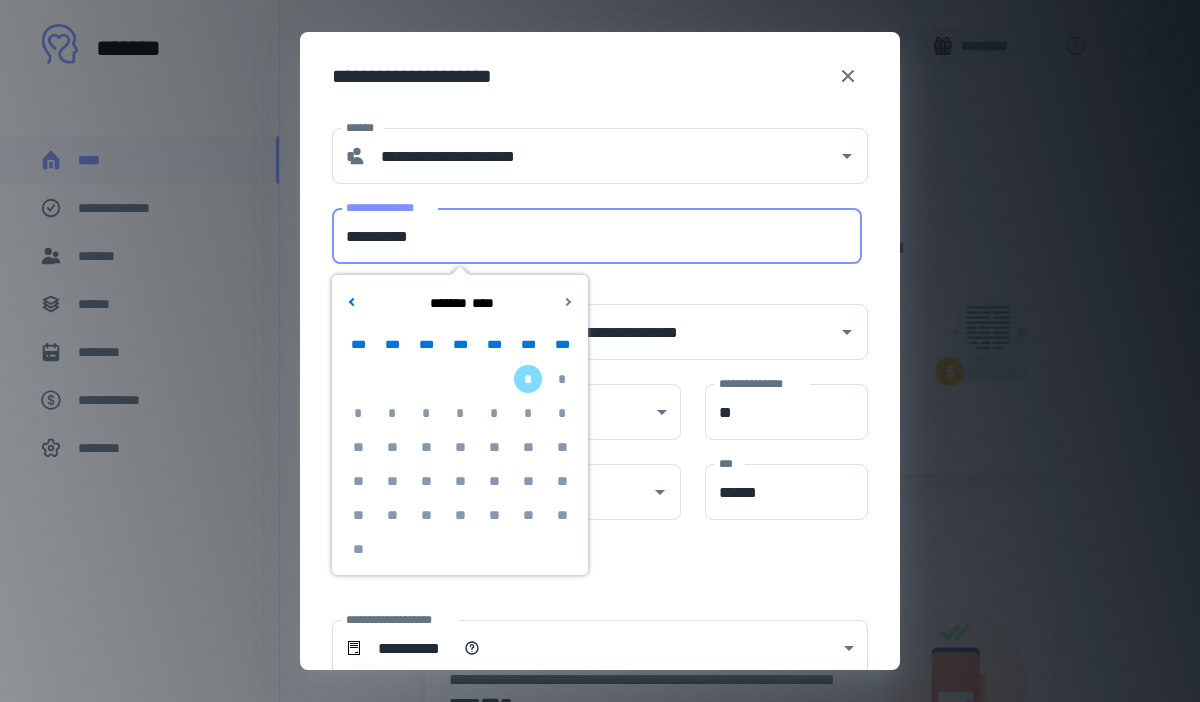 type on "**********" 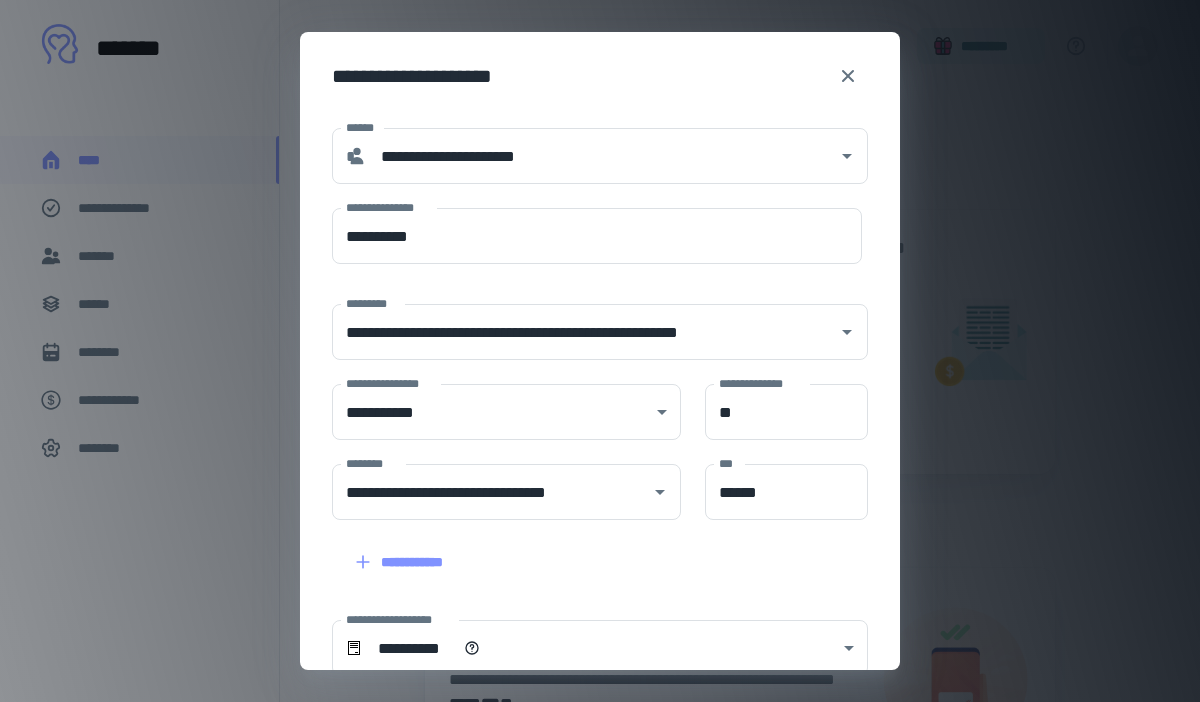 scroll, scrollTop: 248, scrollLeft: 0, axis: vertical 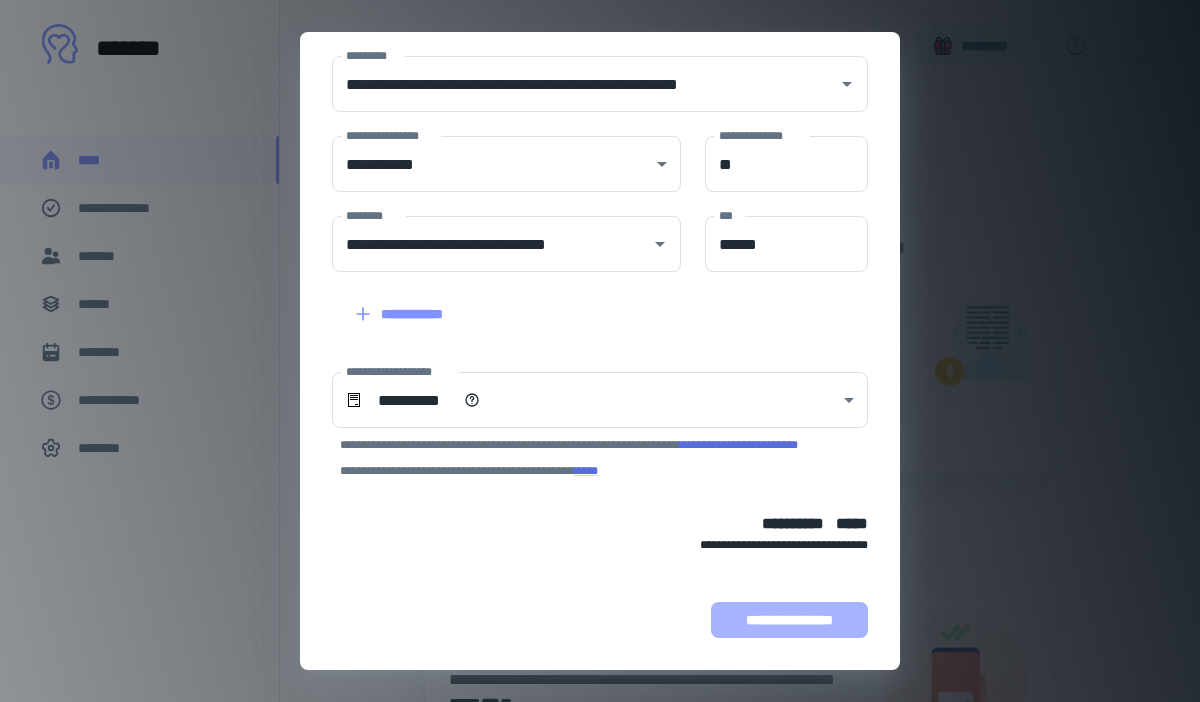 click on "**********" at bounding box center (789, 620) 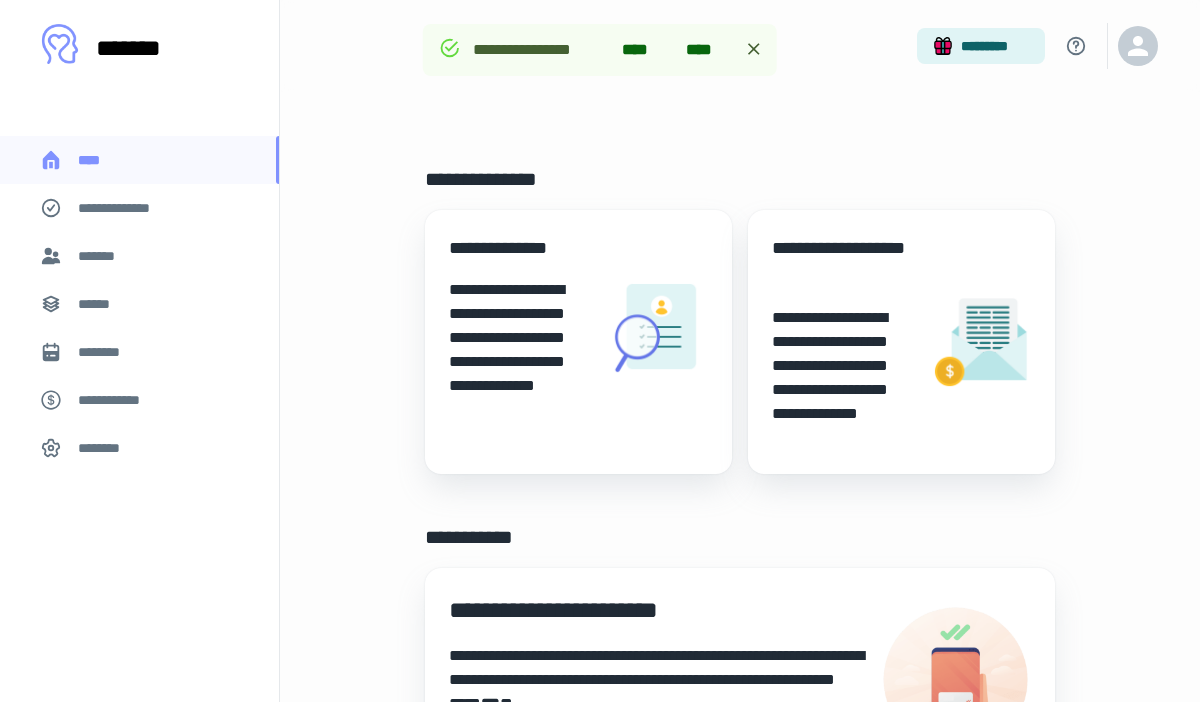 scroll, scrollTop: 374, scrollLeft: 0, axis: vertical 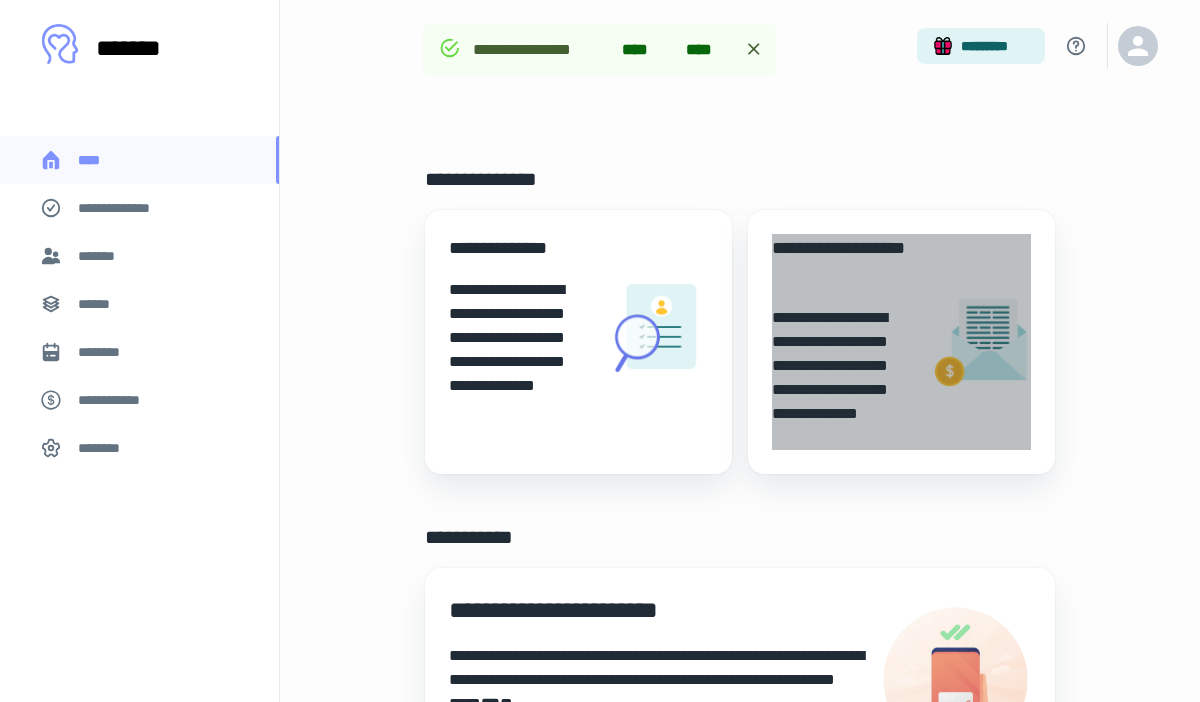 click on "**********" at bounding box center (843, 378) 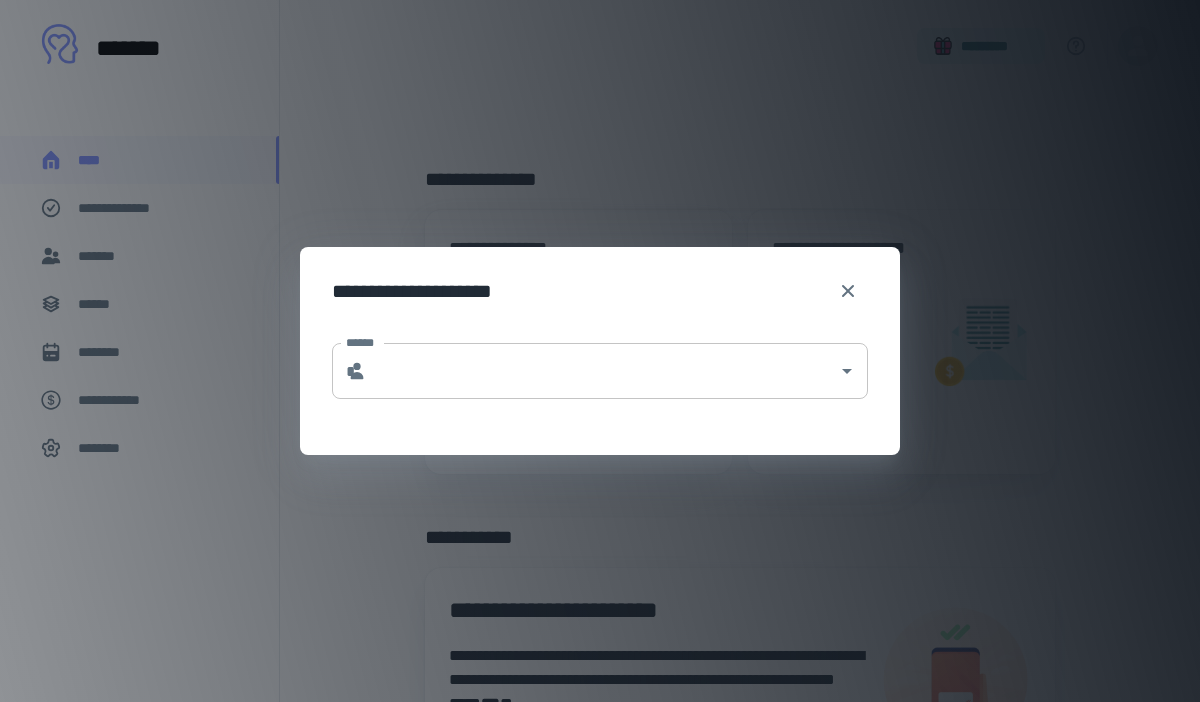 click on "******" at bounding box center (602, 371) 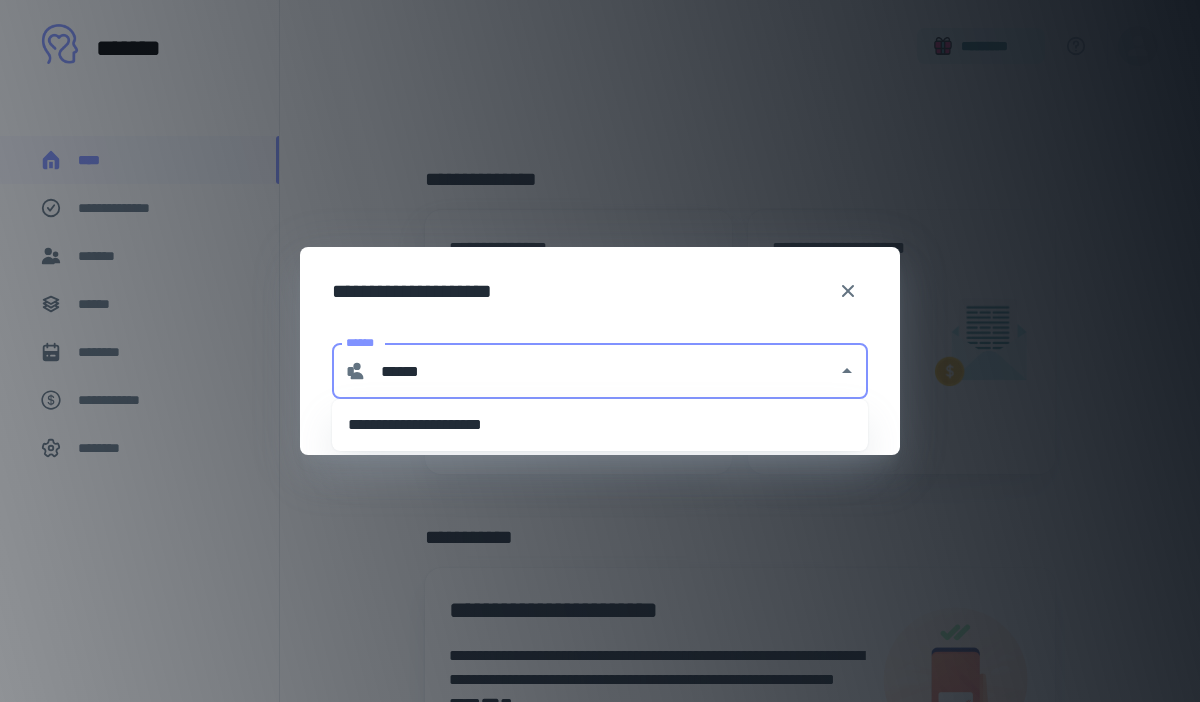 click on "**********" at bounding box center (600, 425) 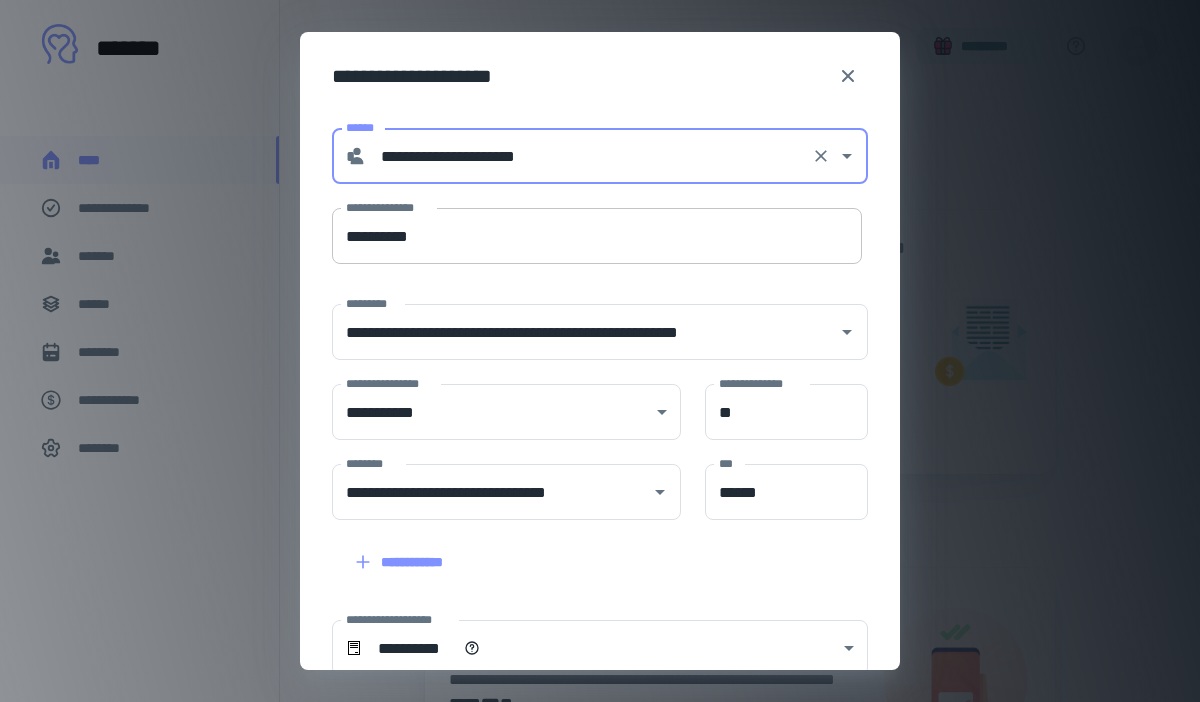 type on "**********" 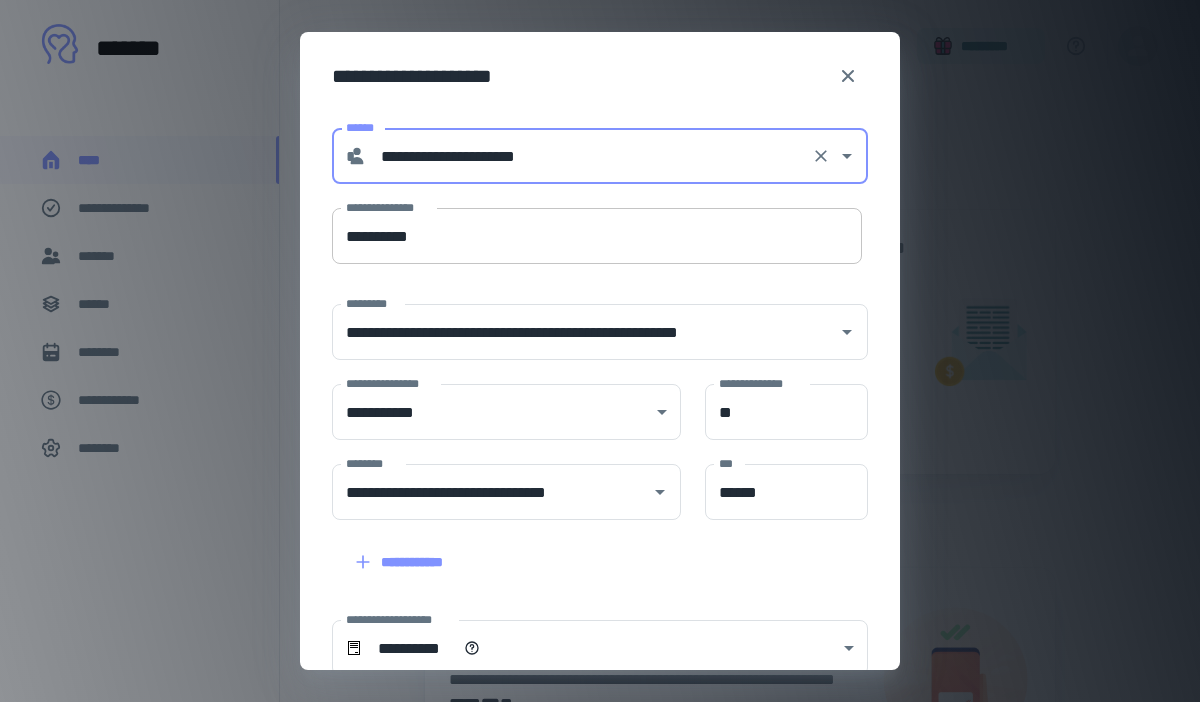 click on "**********" at bounding box center [597, 236] 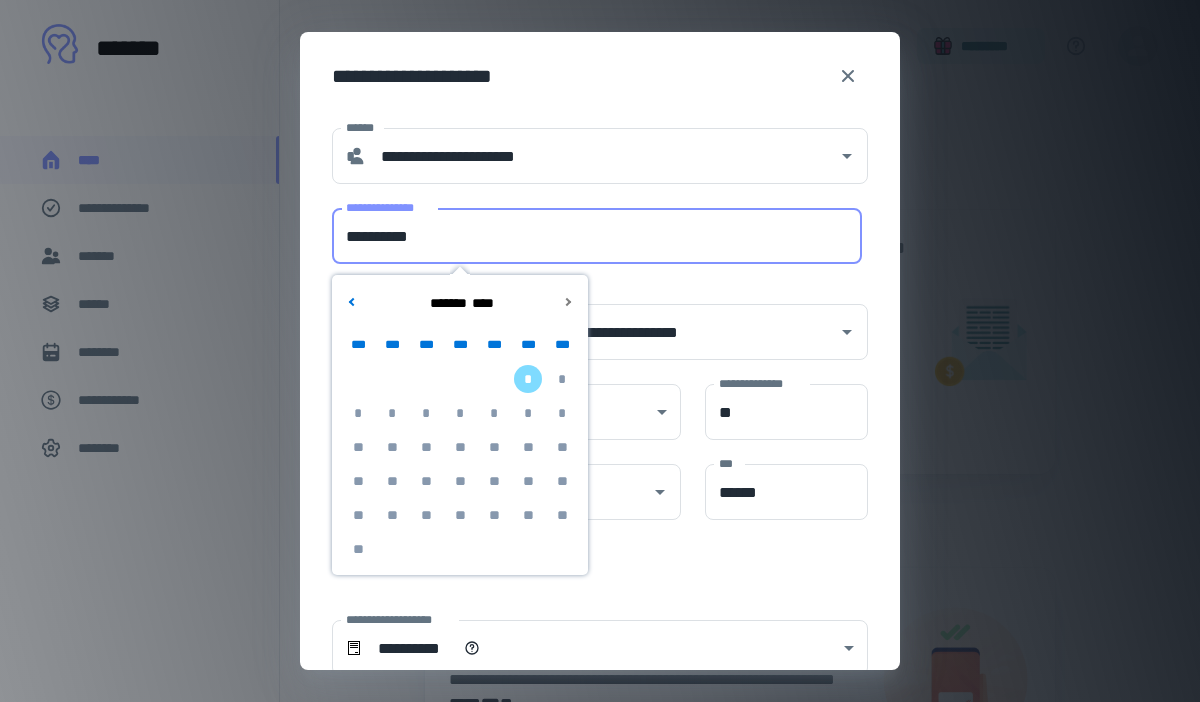 type on "**********" 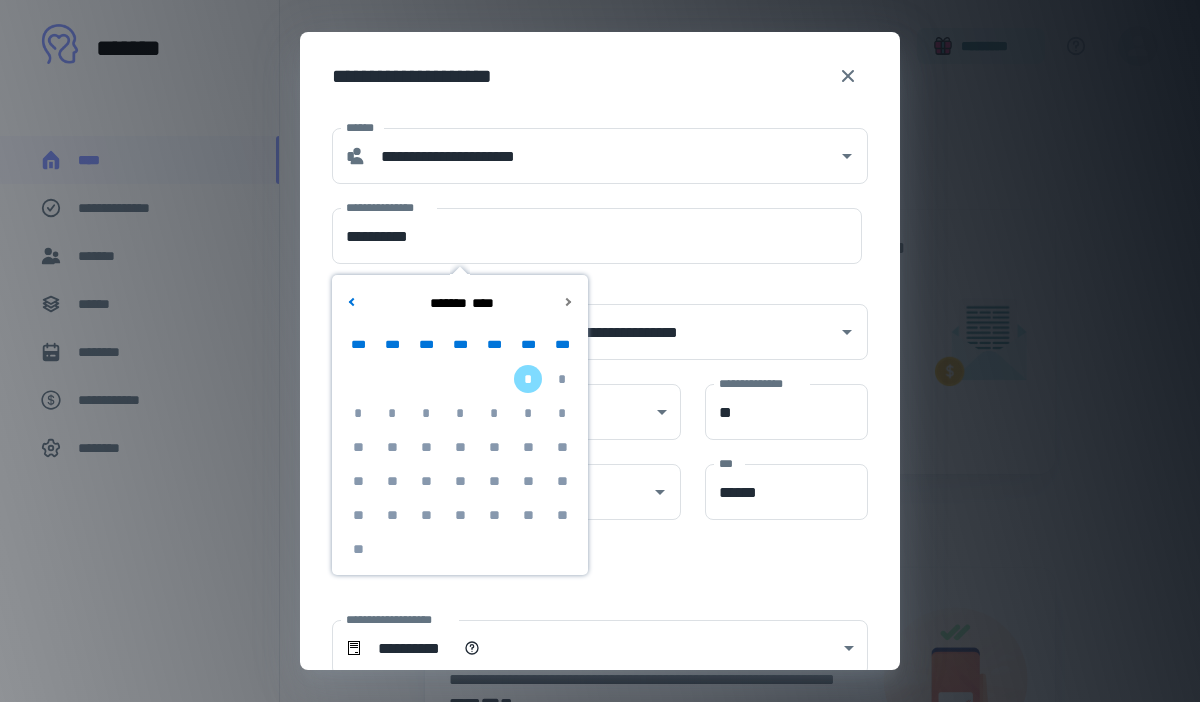 click on "**********" at bounding box center (600, 72) 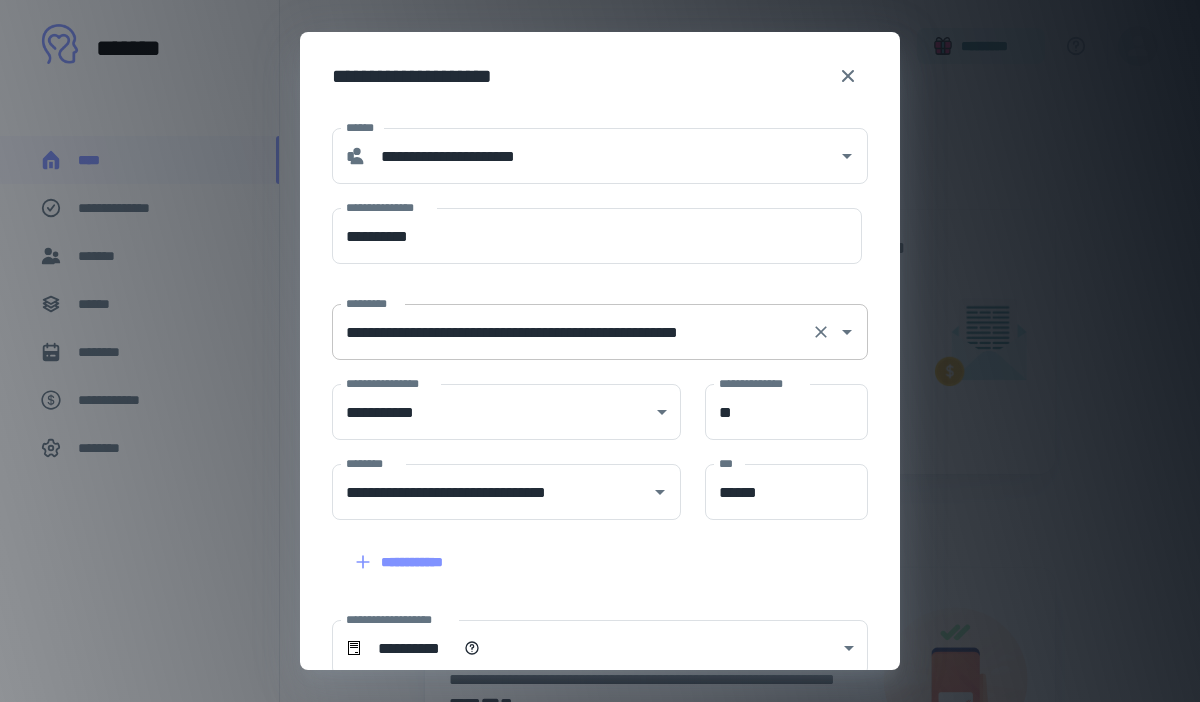 scroll, scrollTop: 248, scrollLeft: 0, axis: vertical 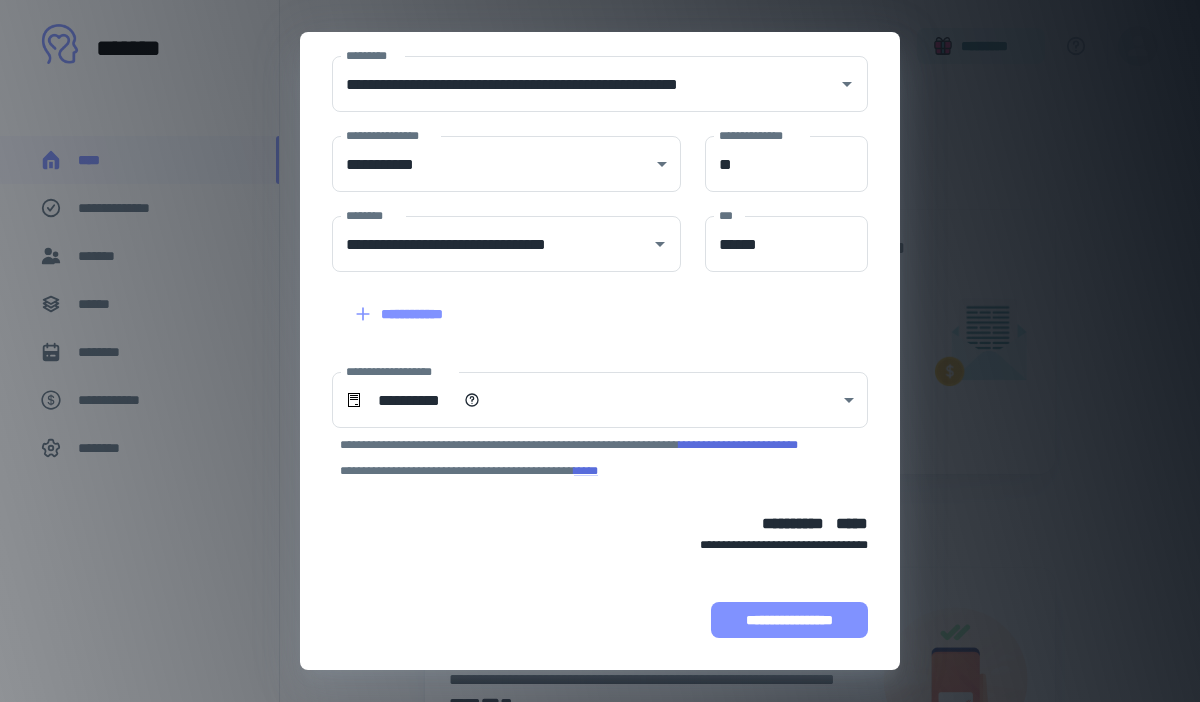 click on "**********" at bounding box center (789, 620) 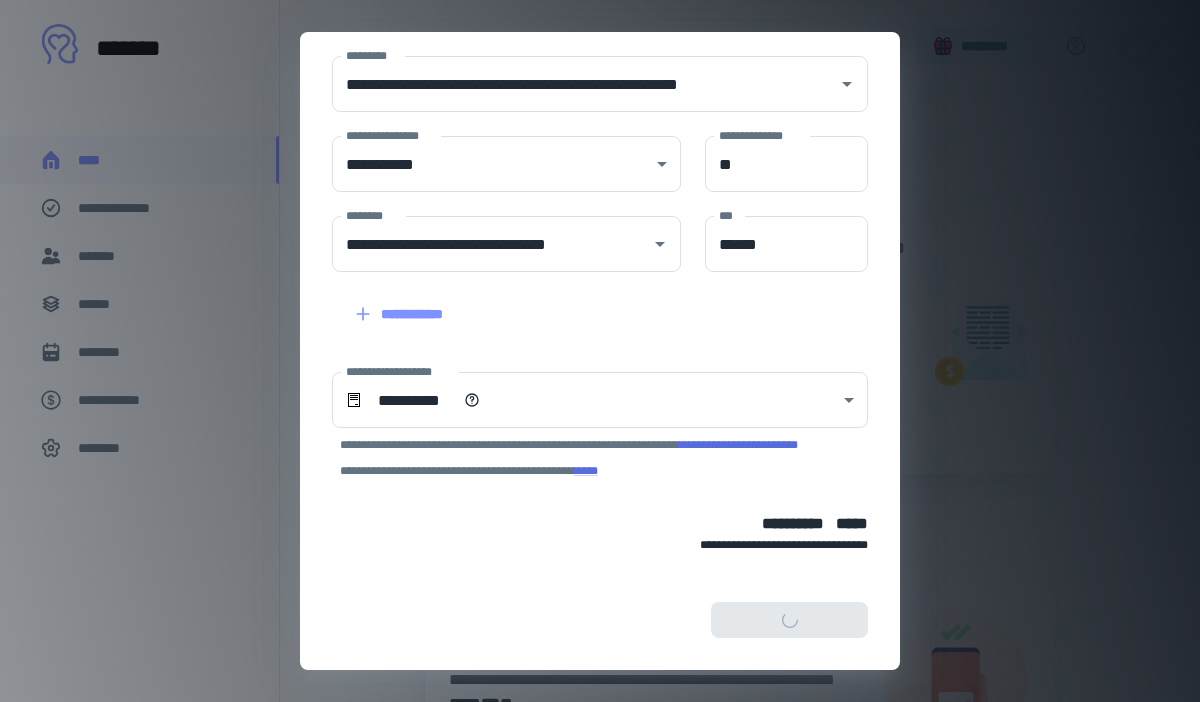 scroll, scrollTop: 374, scrollLeft: 0, axis: vertical 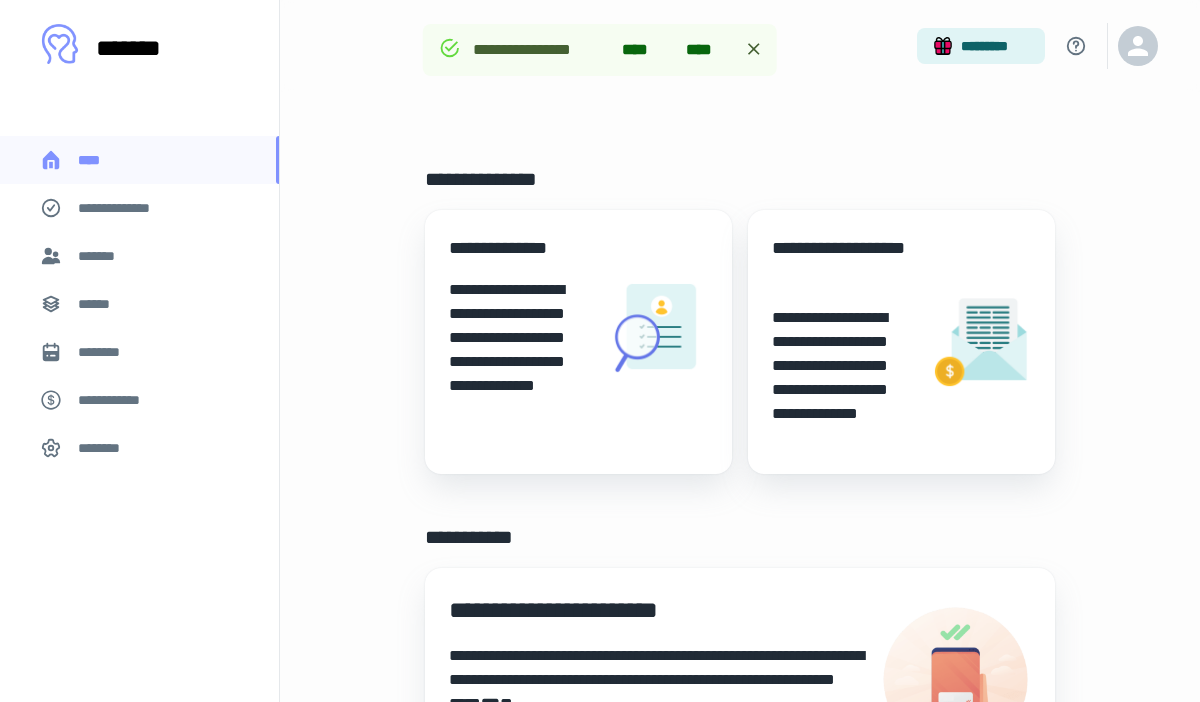 click on "**********" at bounding box center [843, 378] 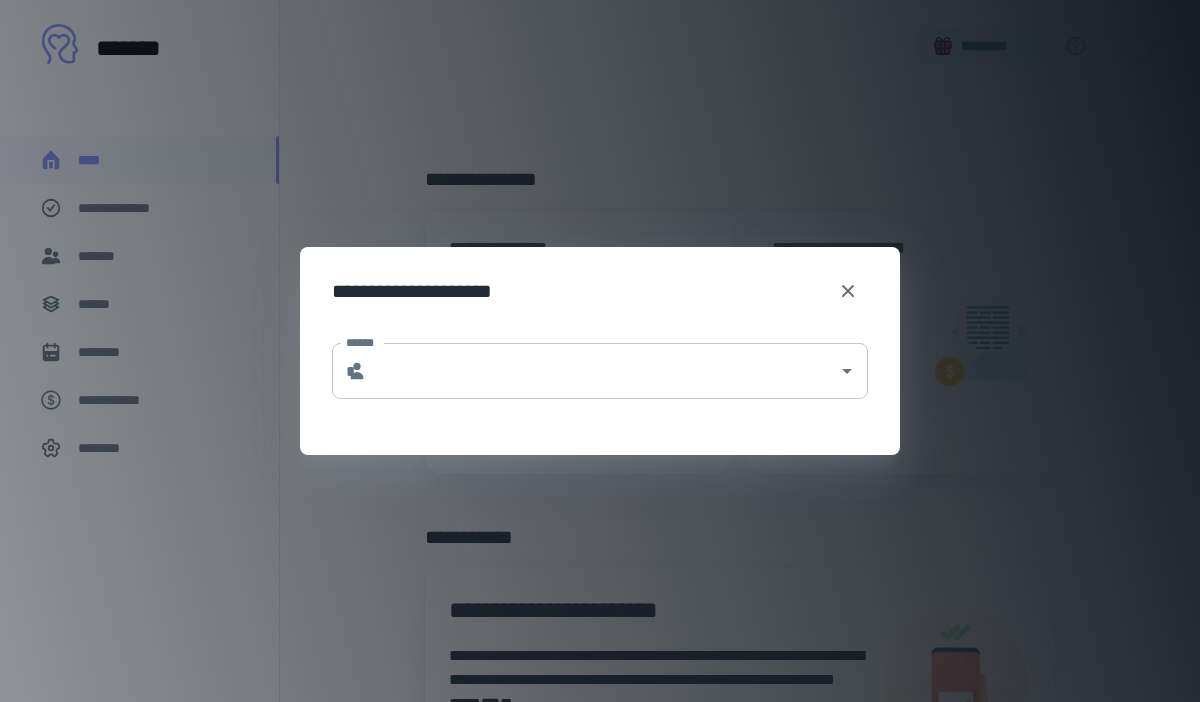 click on "* ******" at bounding box center (600, 371) 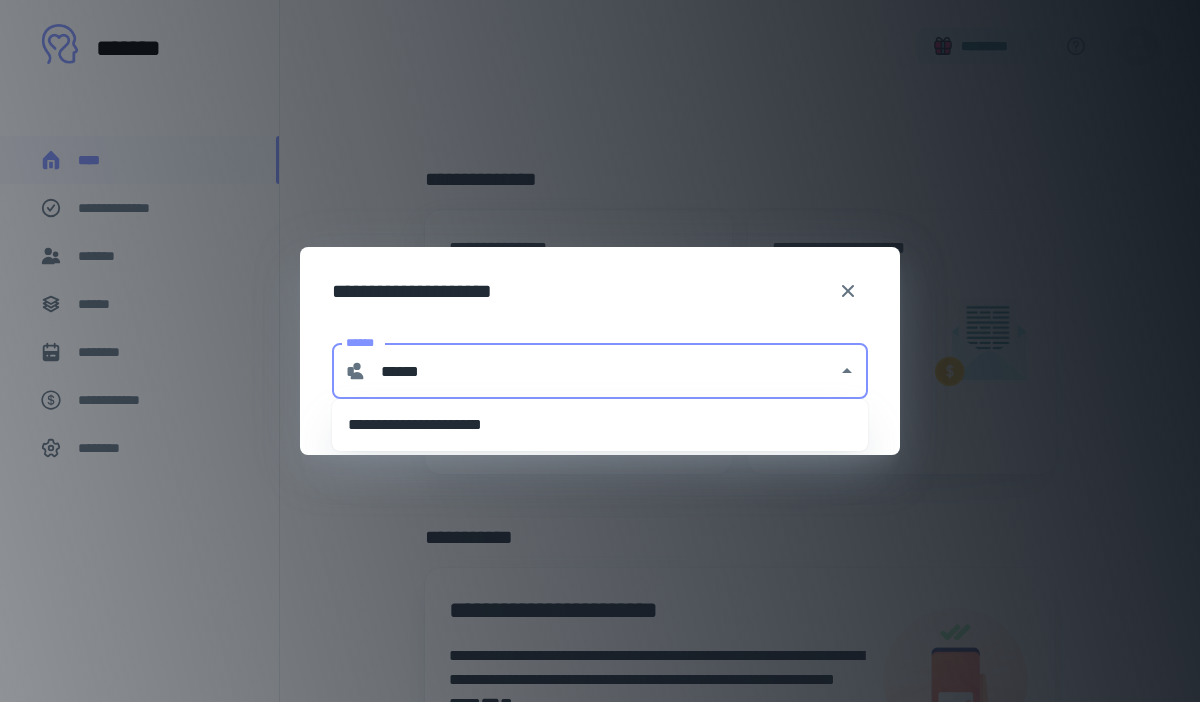 click on "**********" at bounding box center [600, 425] 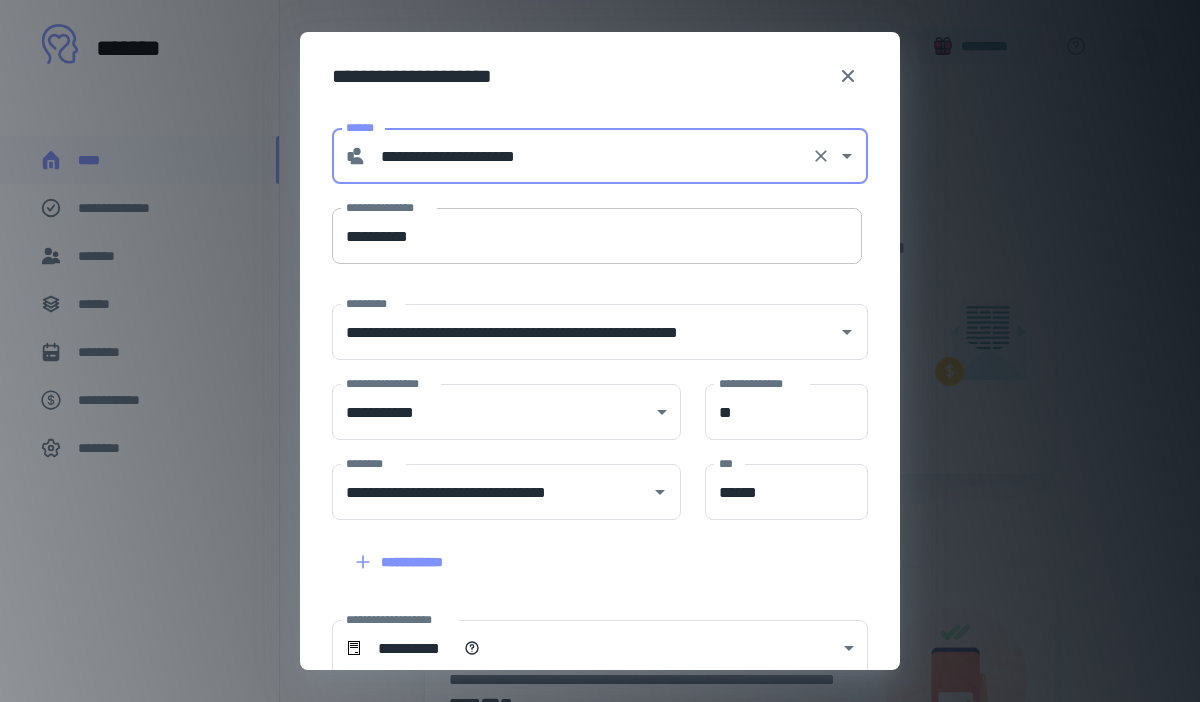 type on "**********" 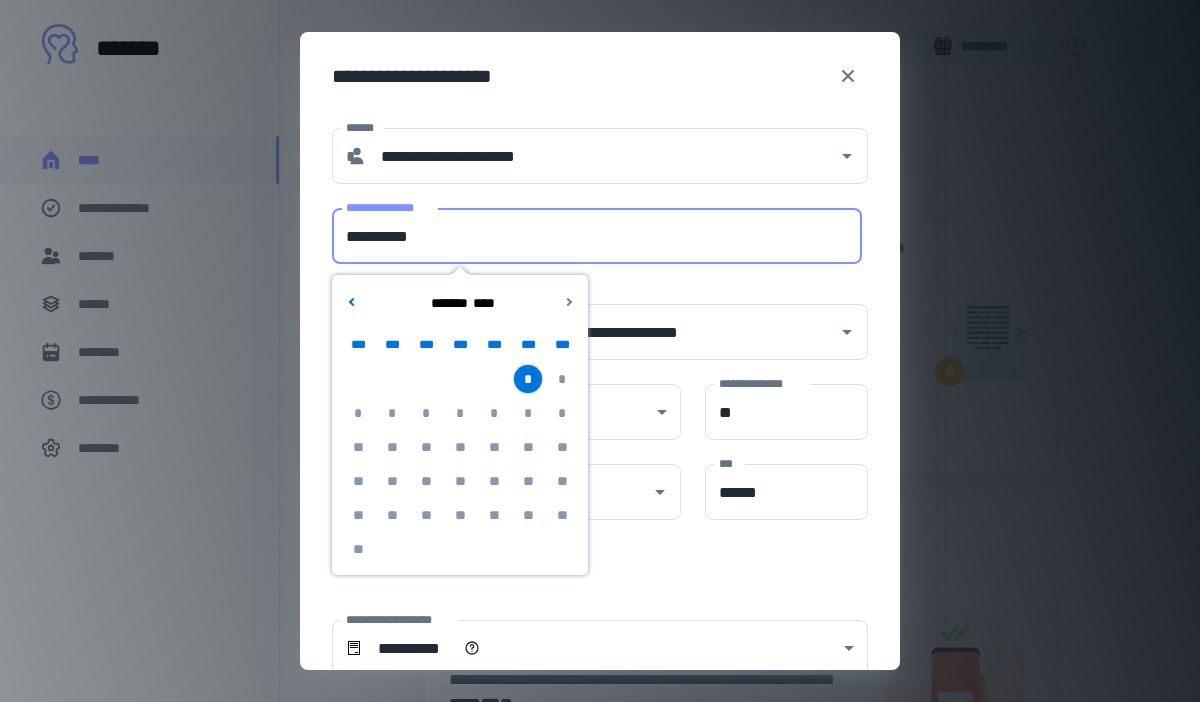 click on "**********" at bounding box center (597, 236) 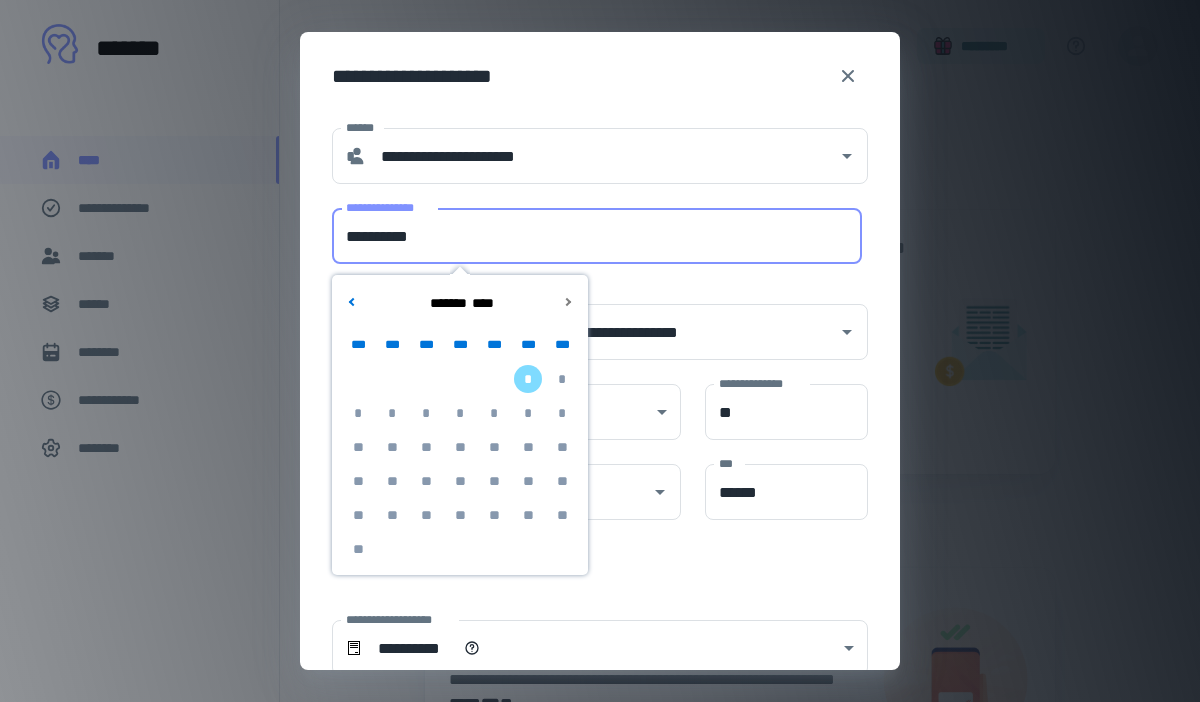 type on "**********" 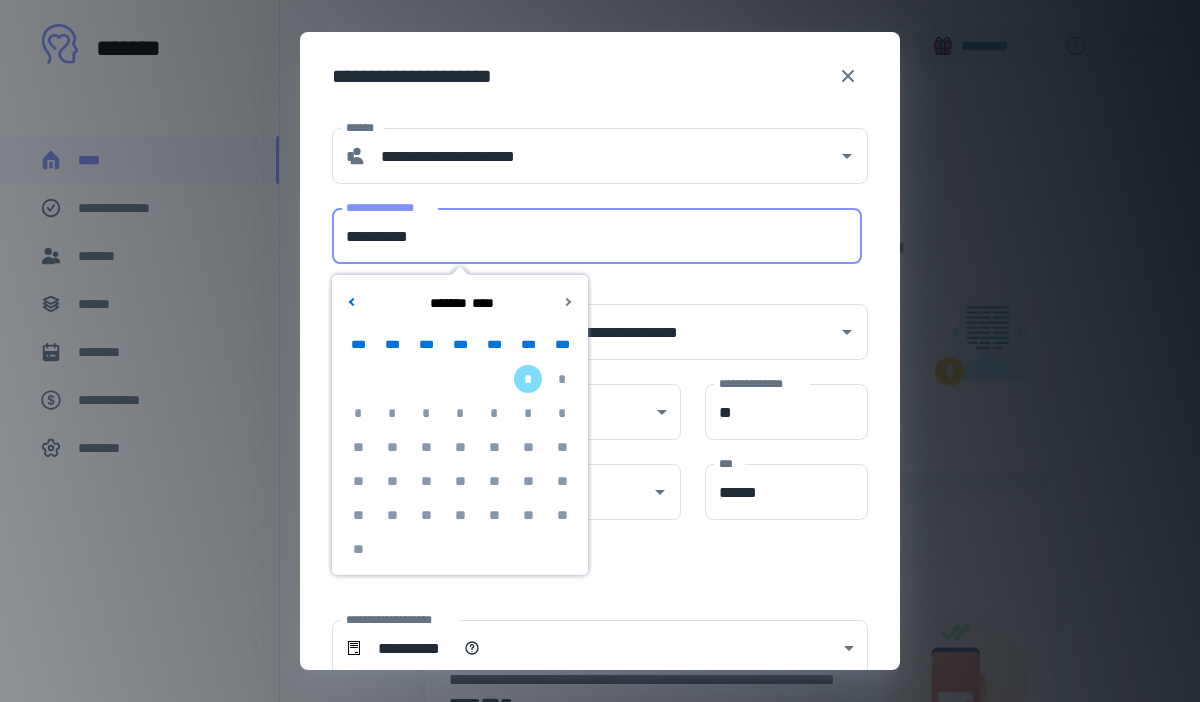 click on "**********" at bounding box center [600, 72] 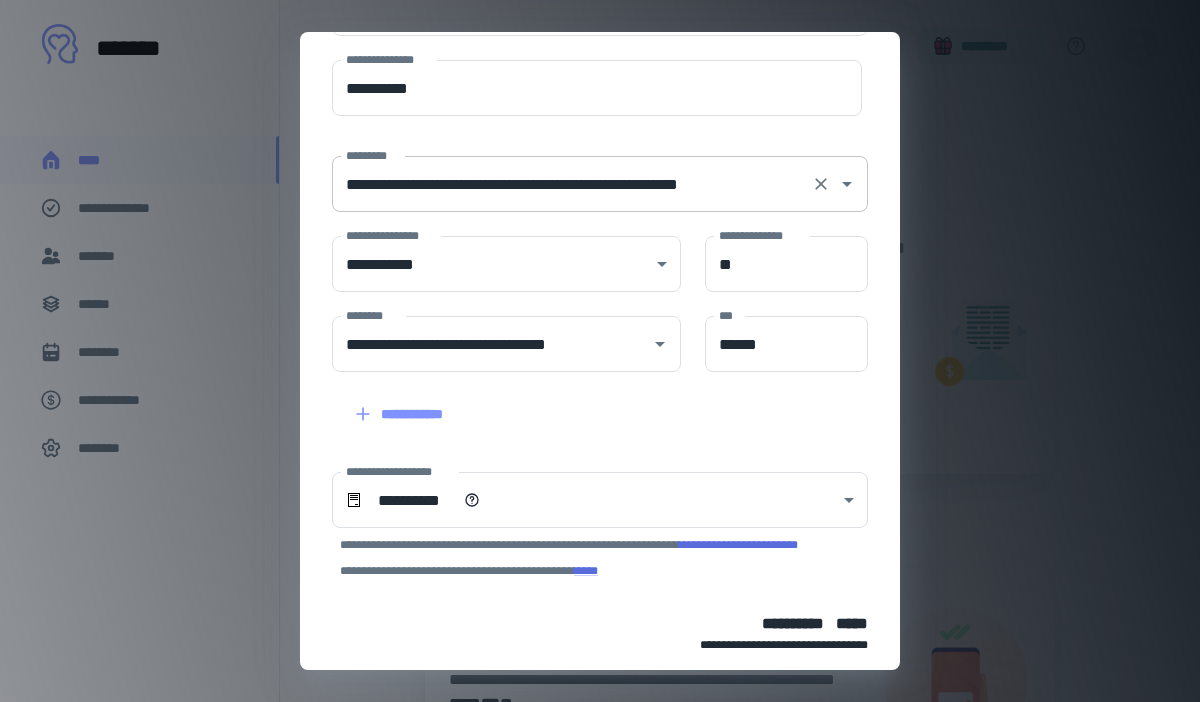 scroll, scrollTop: 248, scrollLeft: 0, axis: vertical 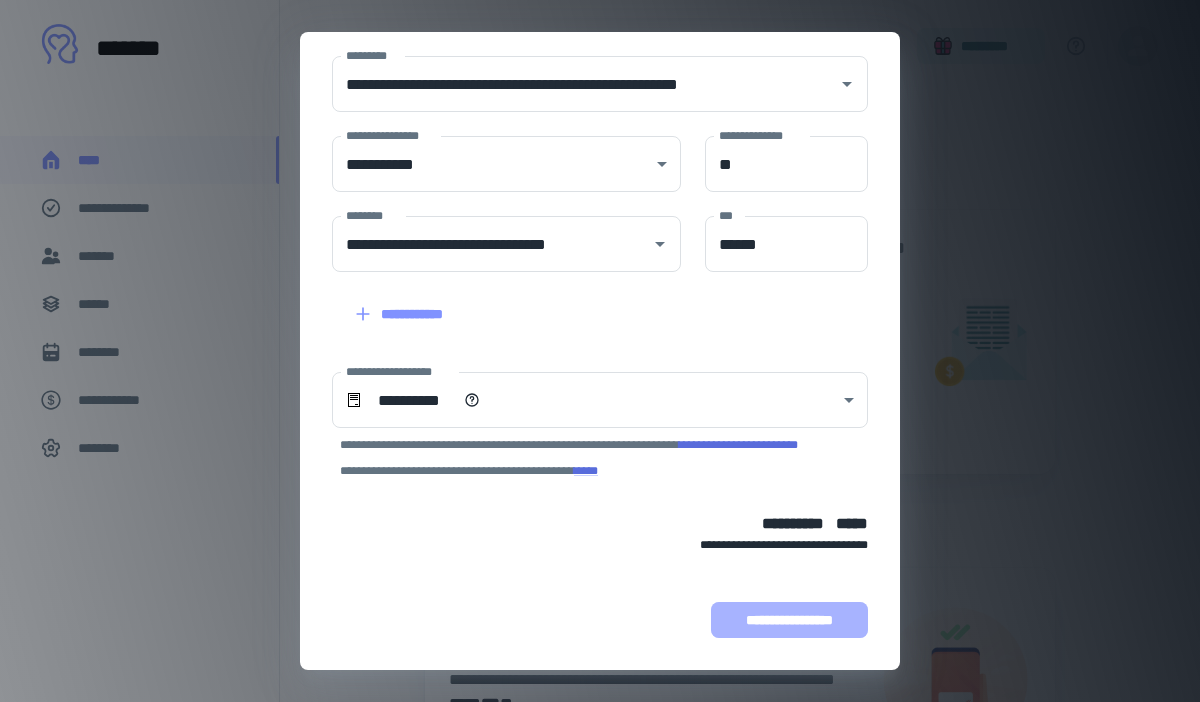 click on "**********" at bounding box center (789, 620) 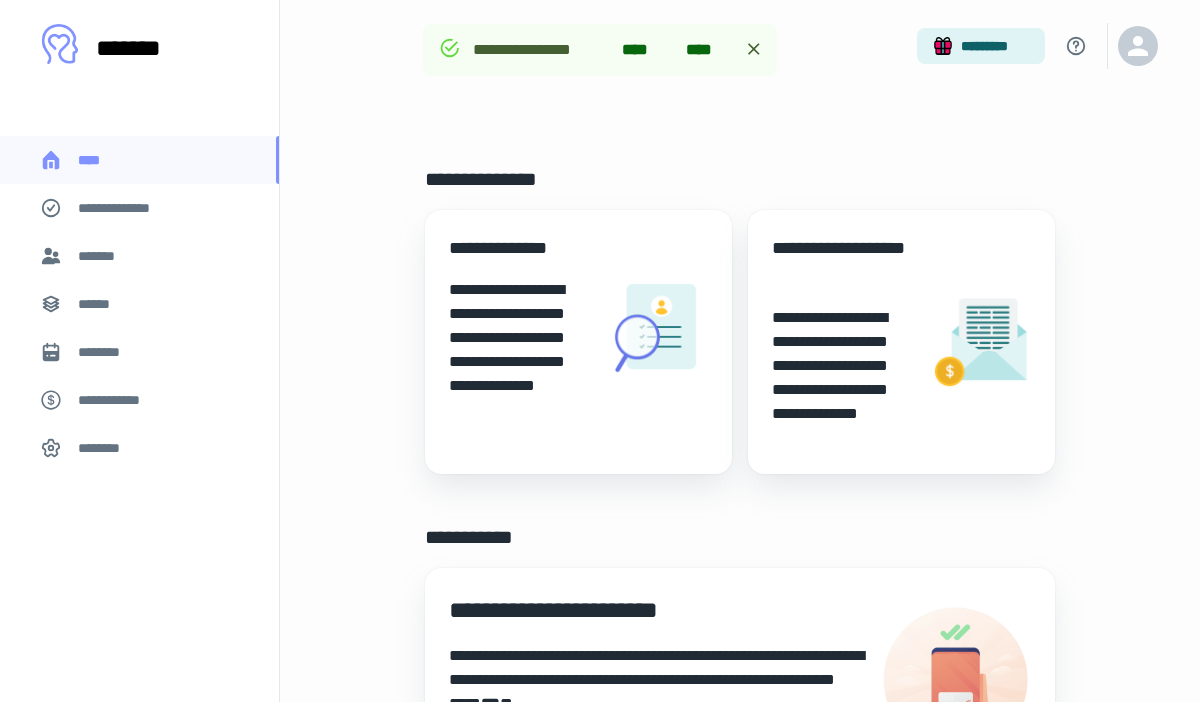 scroll, scrollTop: 374, scrollLeft: 0, axis: vertical 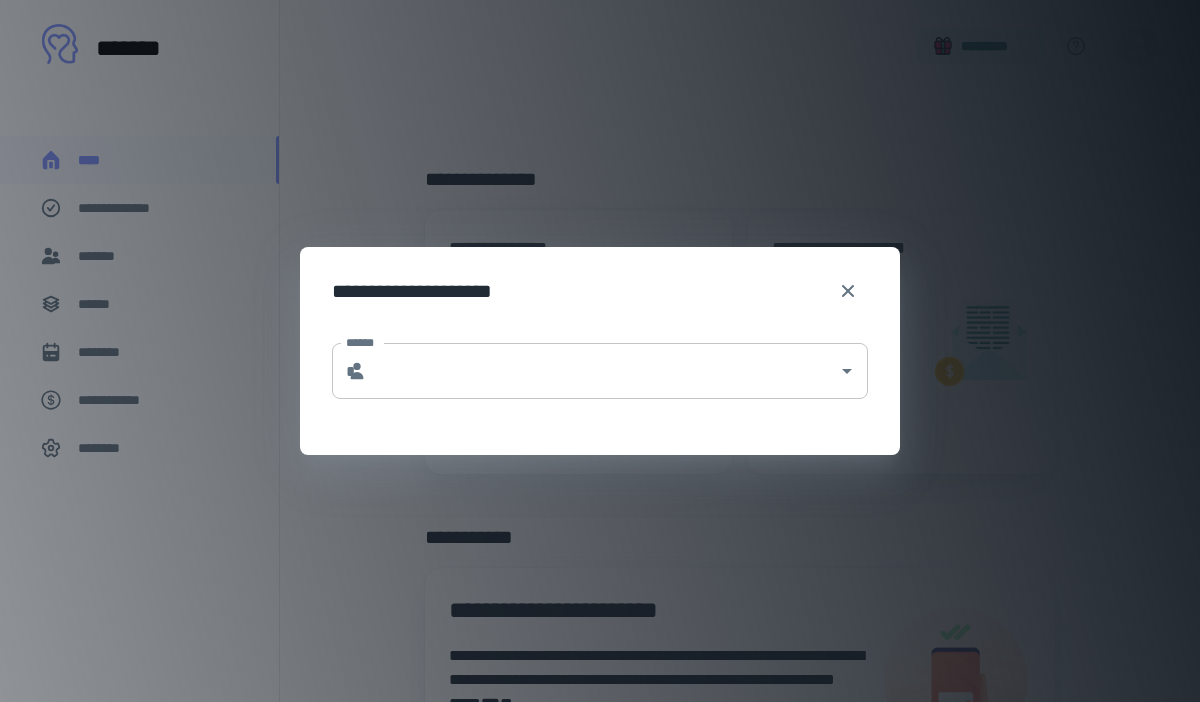 click on "******" at bounding box center [602, 371] 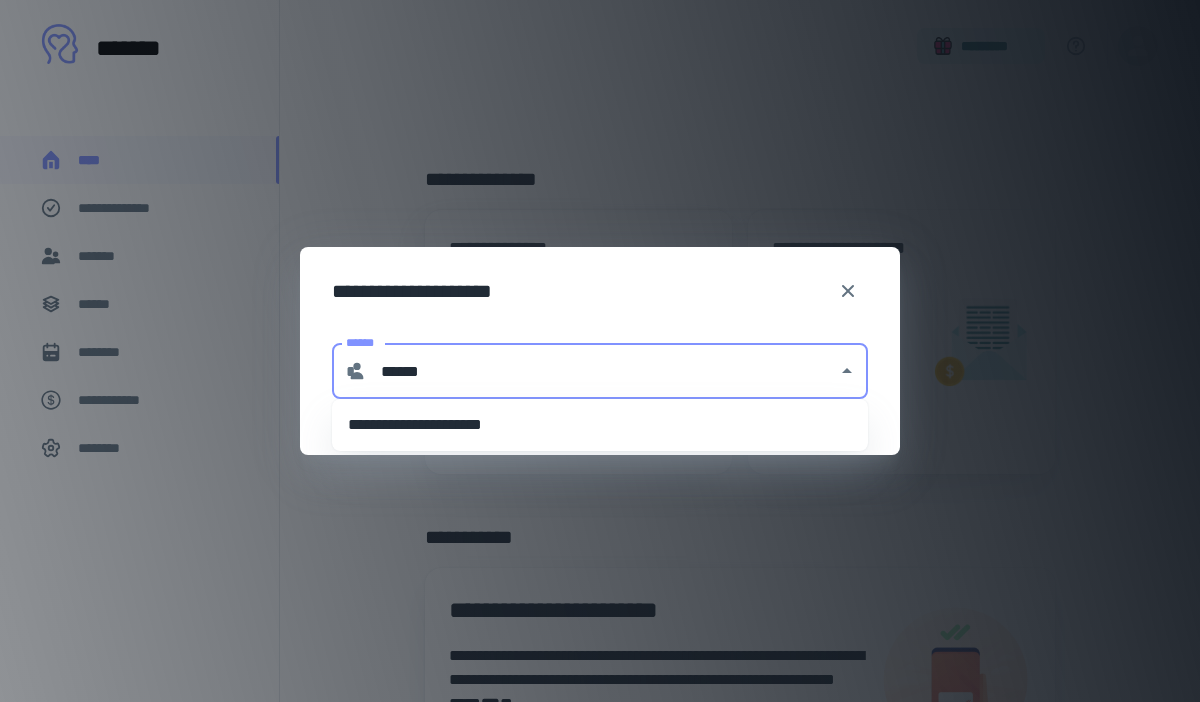 click on "**********" at bounding box center [600, 425] 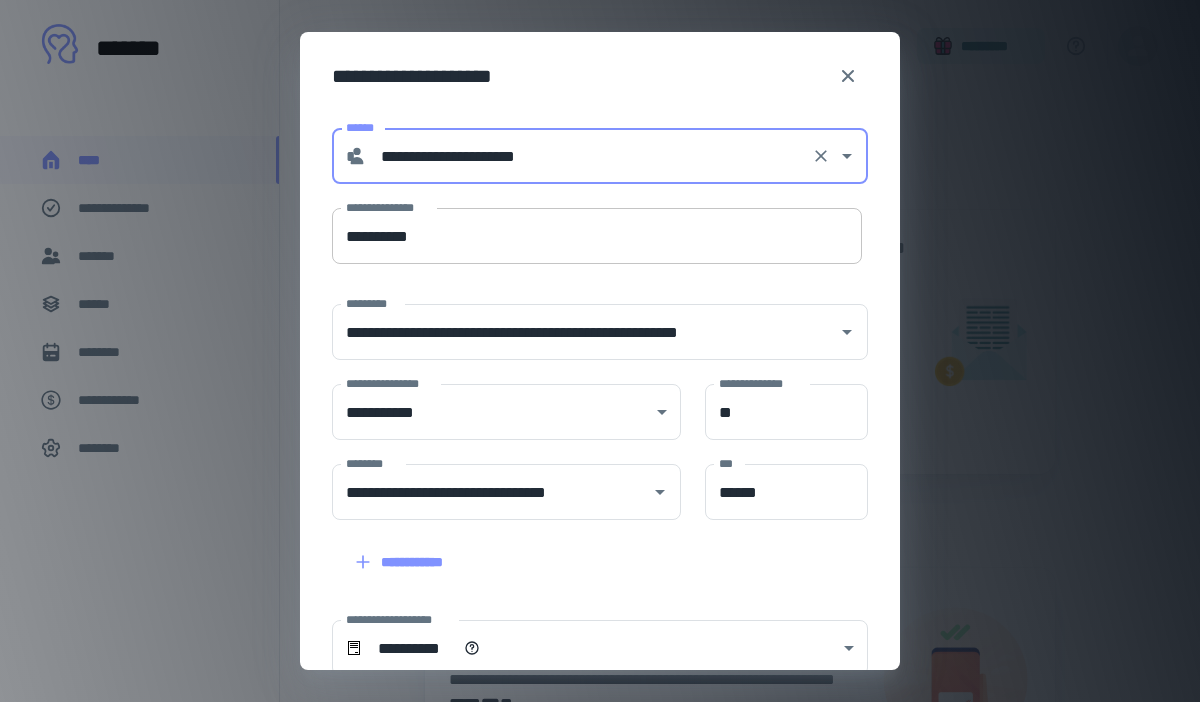 type on "**********" 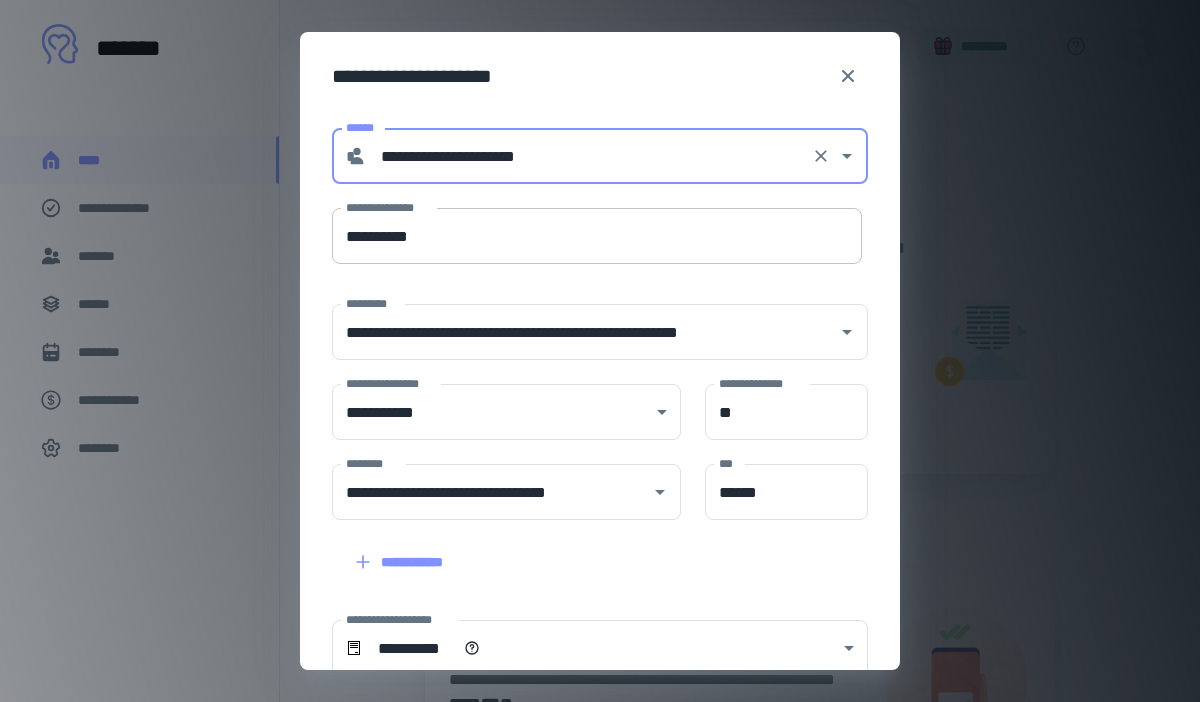 click on "**********" at bounding box center [597, 236] 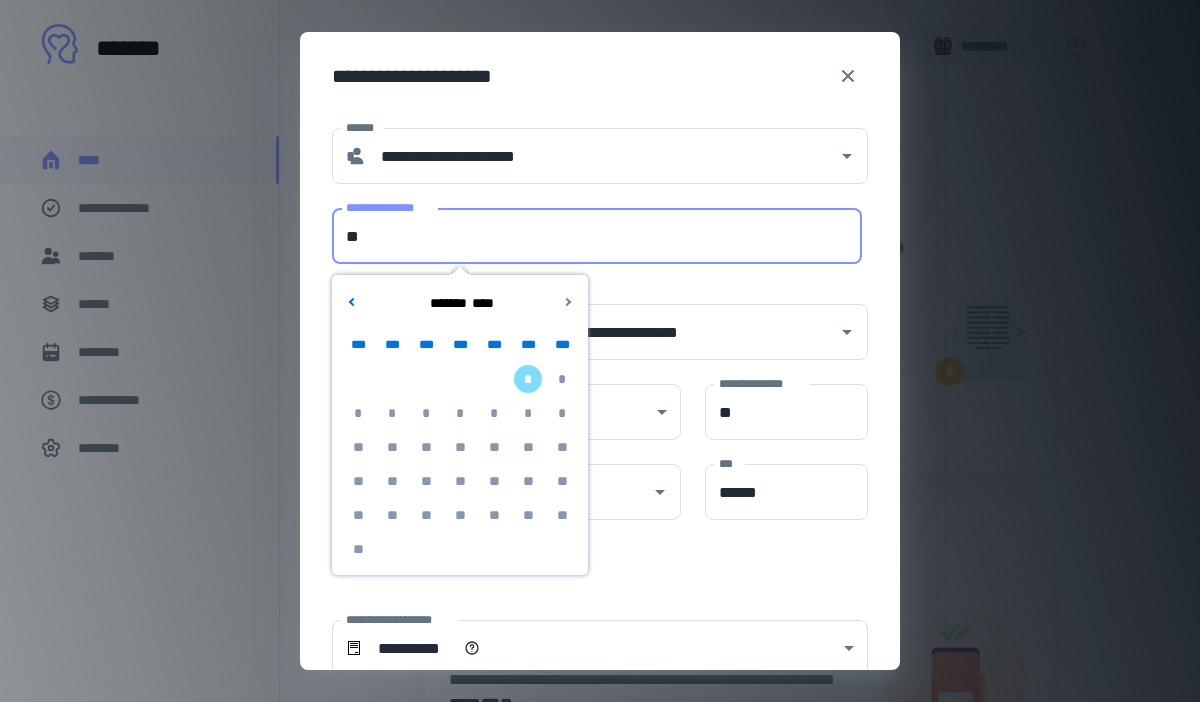 type on "*" 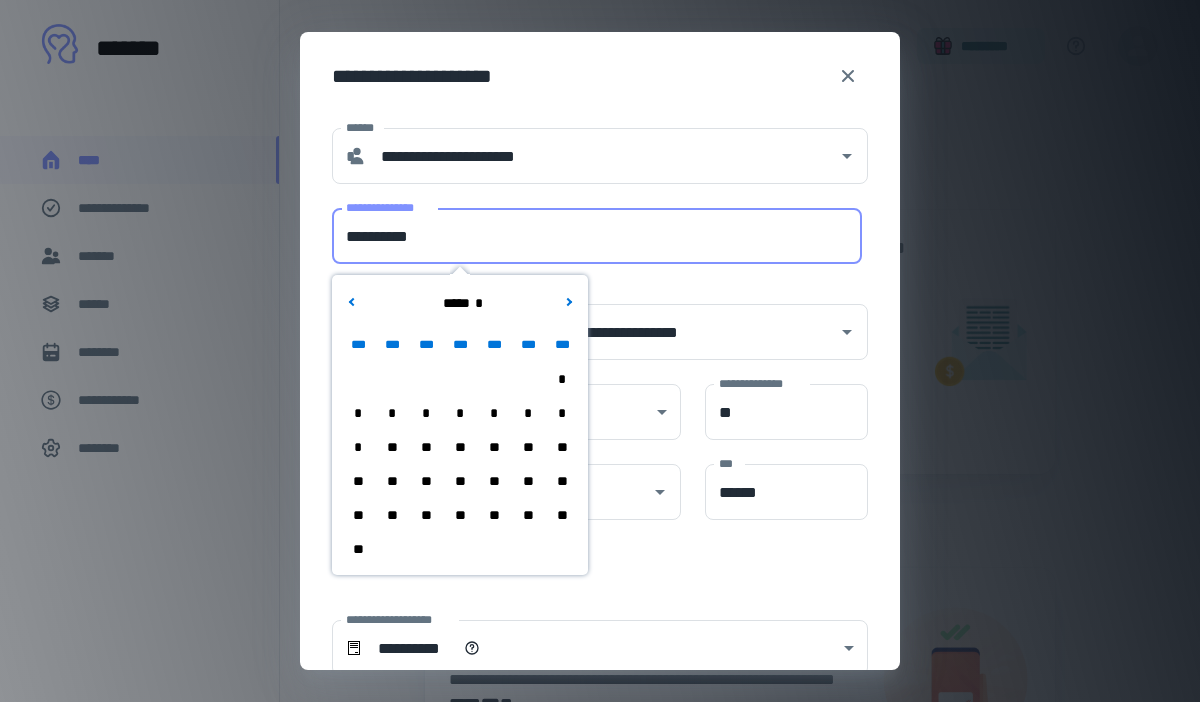 type on "**********" 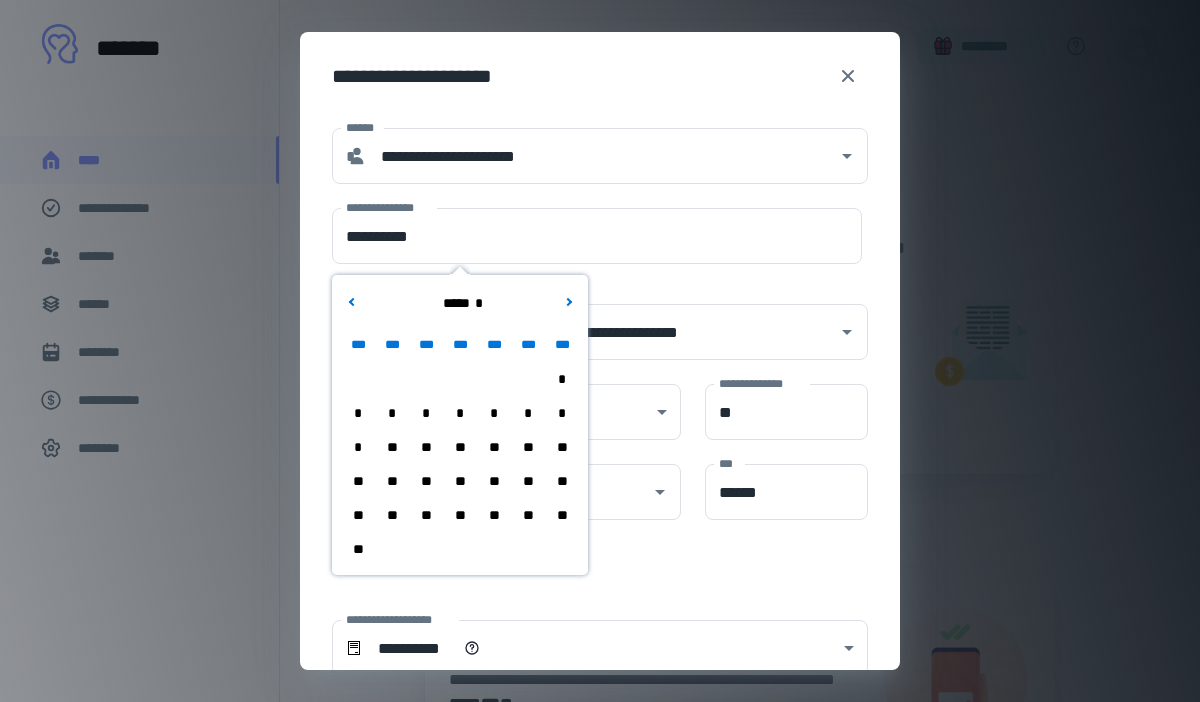 click on "**********" at bounding box center (600, 76) 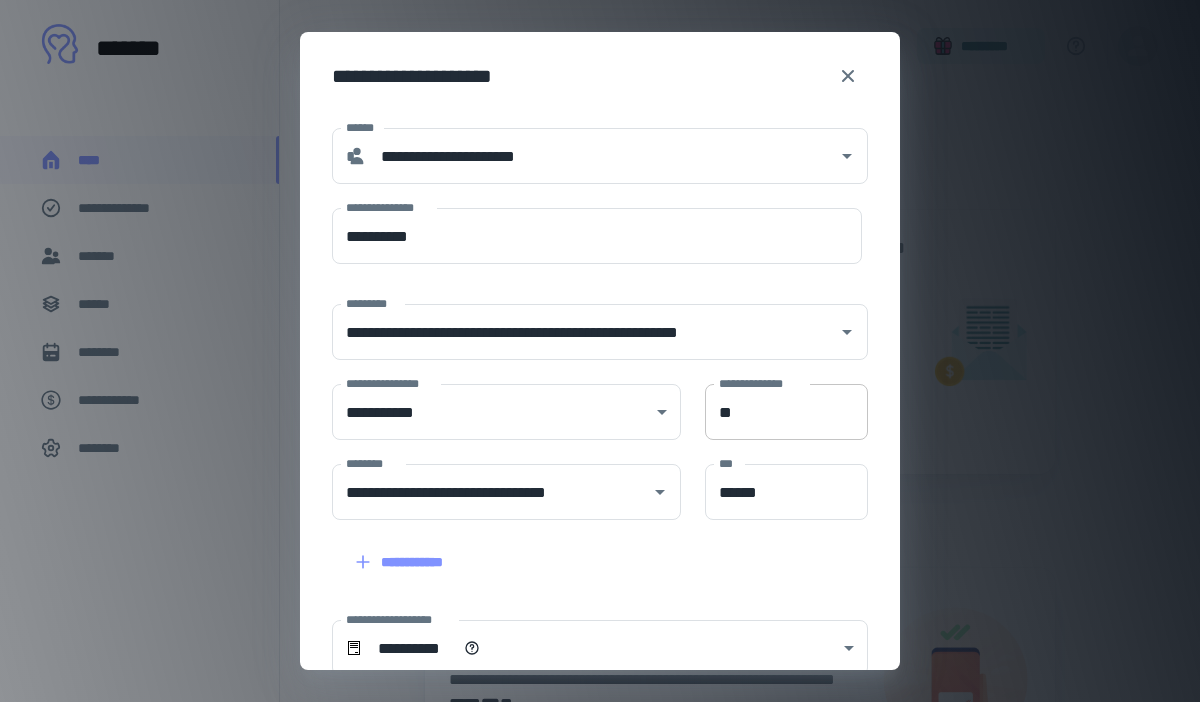 scroll, scrollTop: 248, scrollLeft: 0, axis: vertical 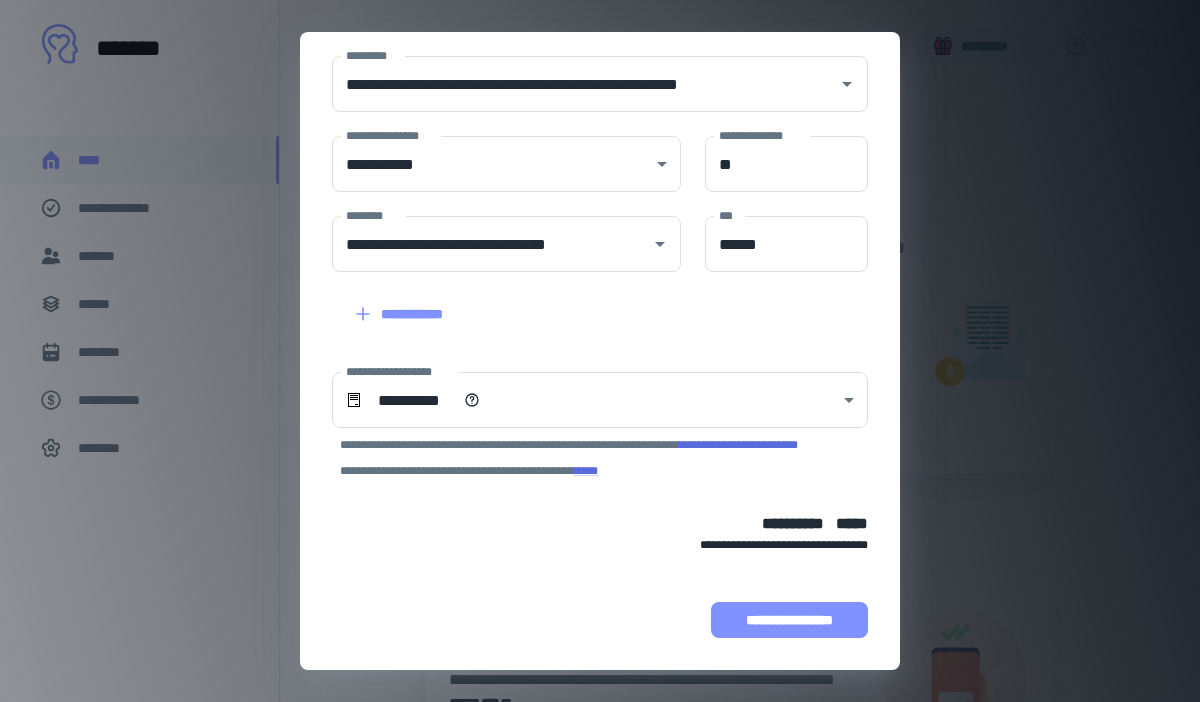 click on "**********" at bounding box center [789, 620] 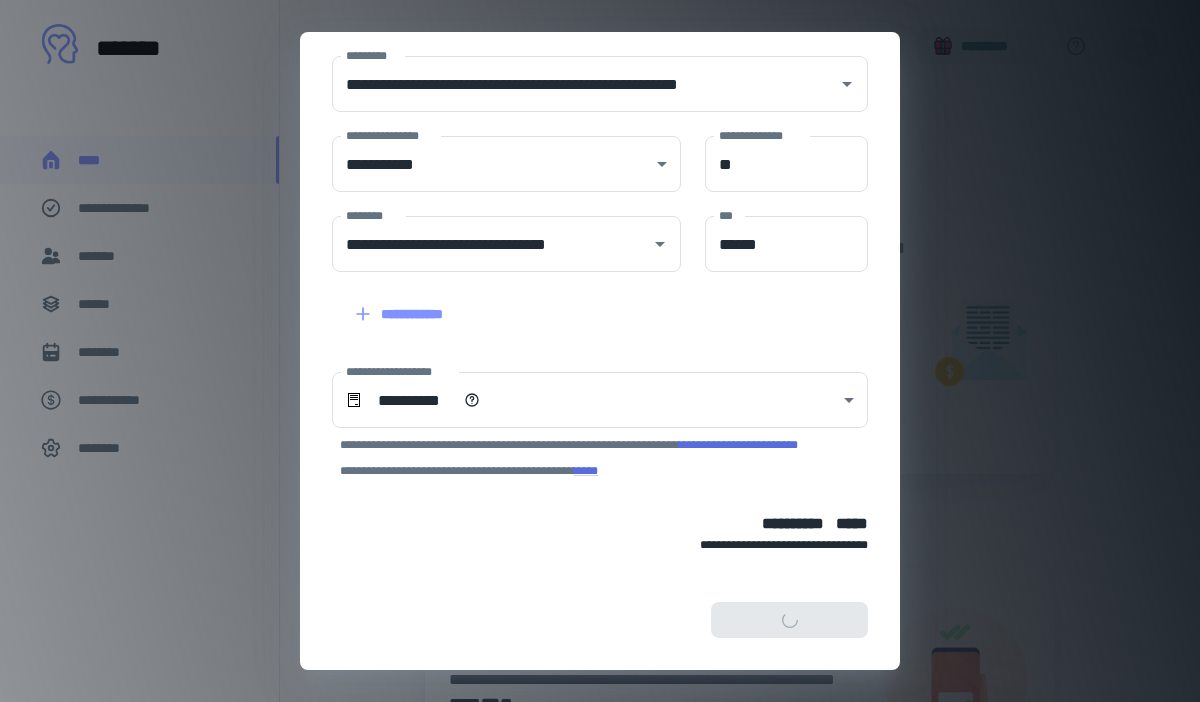 scroll, scrollTop: 374, scrollLeft: 0, axis: vertical 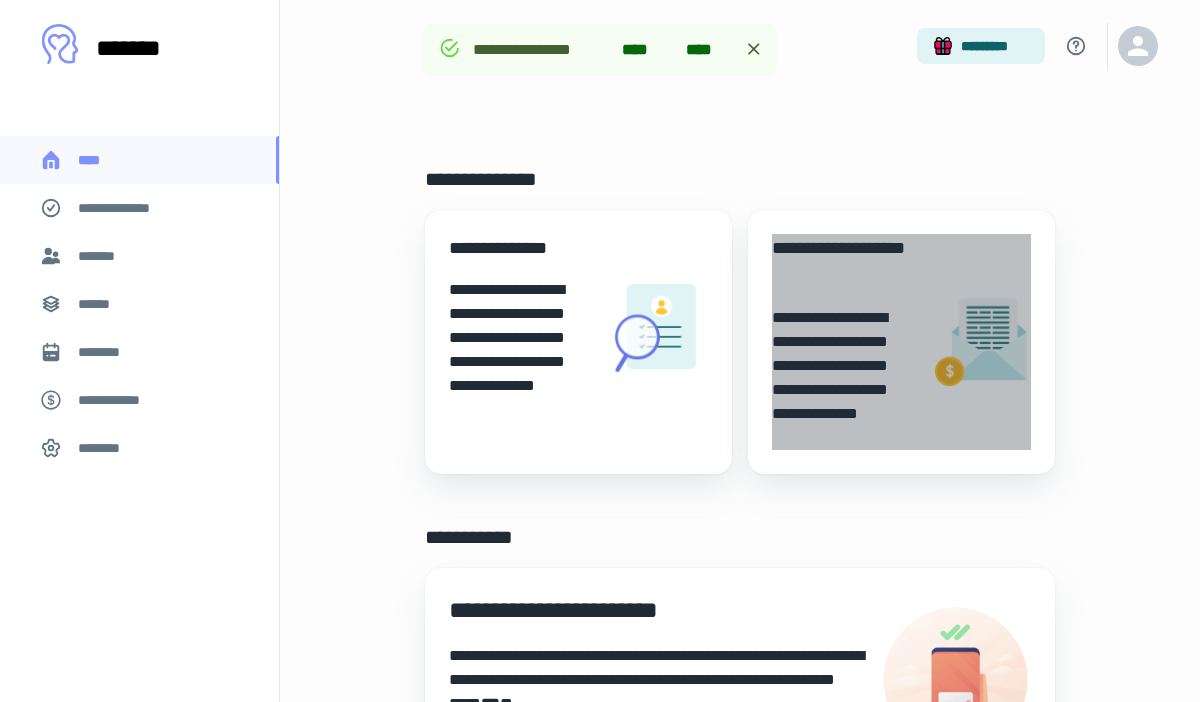 click on "**********" at bounding box center [843, 378] 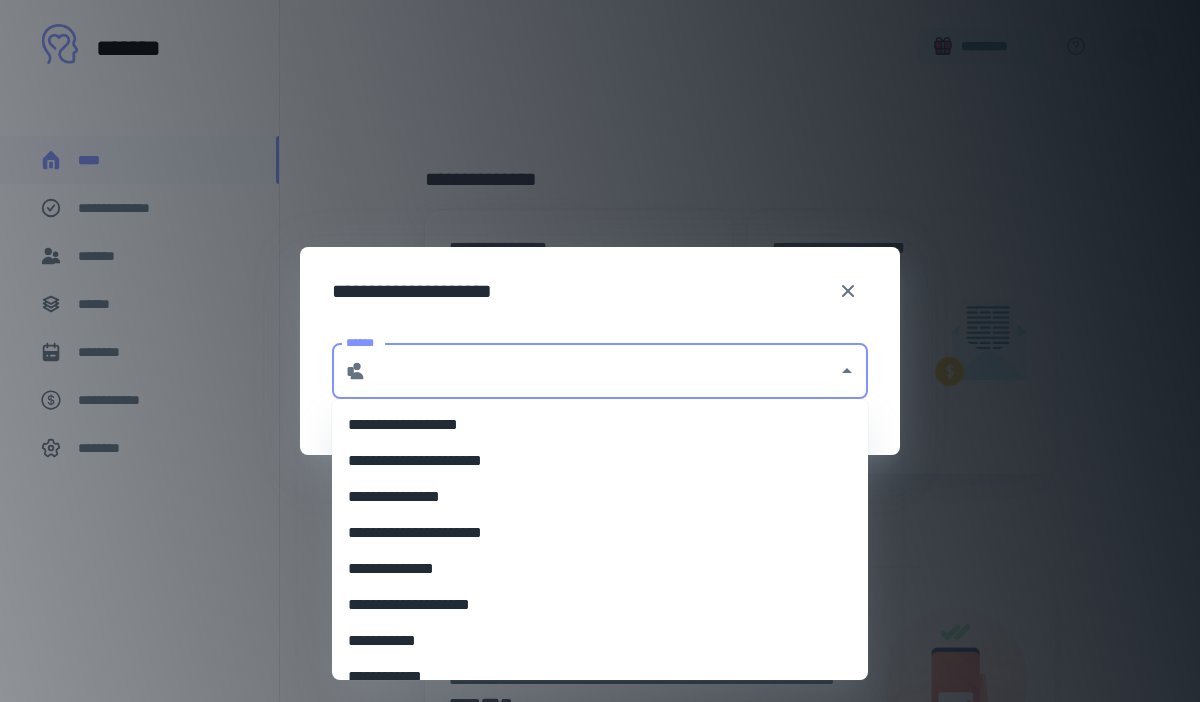 click on "******" at bounding box center [602, 371] 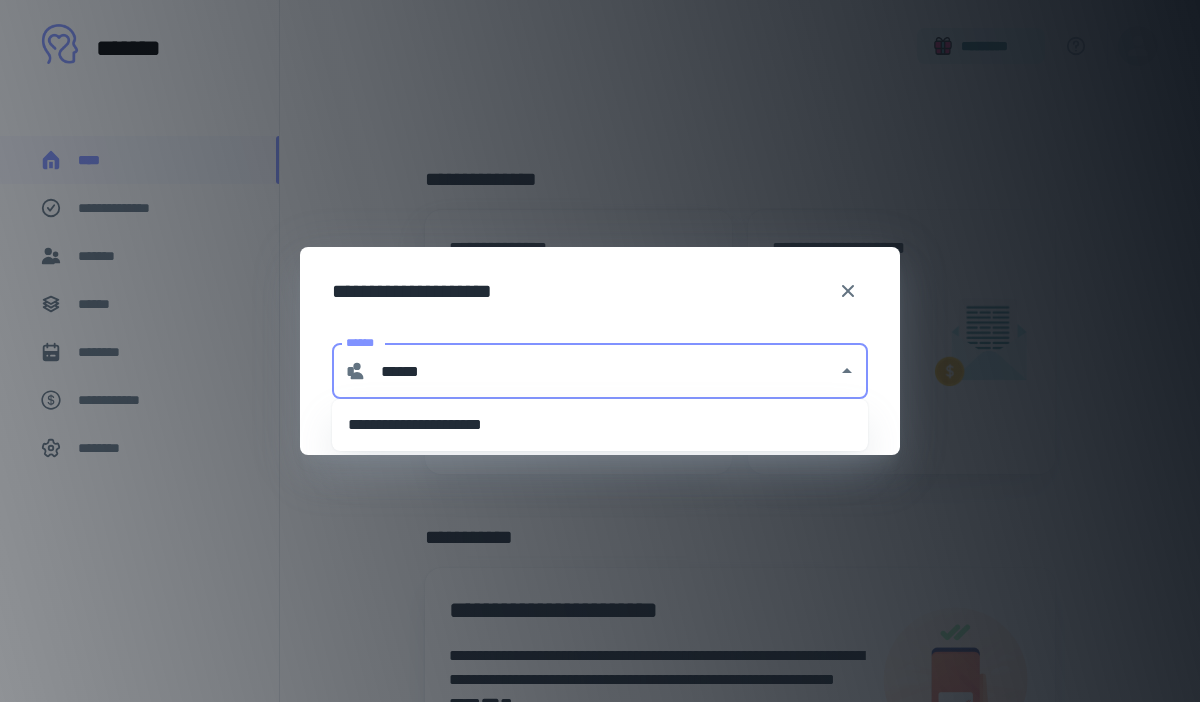 click on "**********" at bounding box center (600, 425) 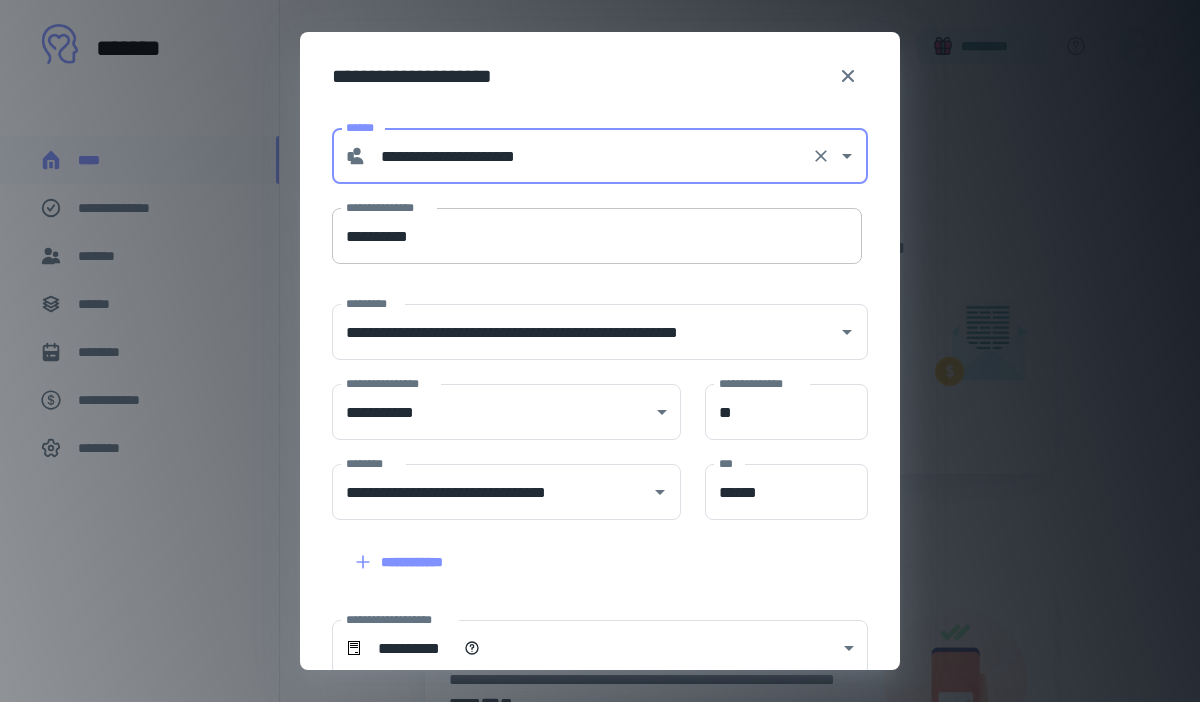 type on "**********" 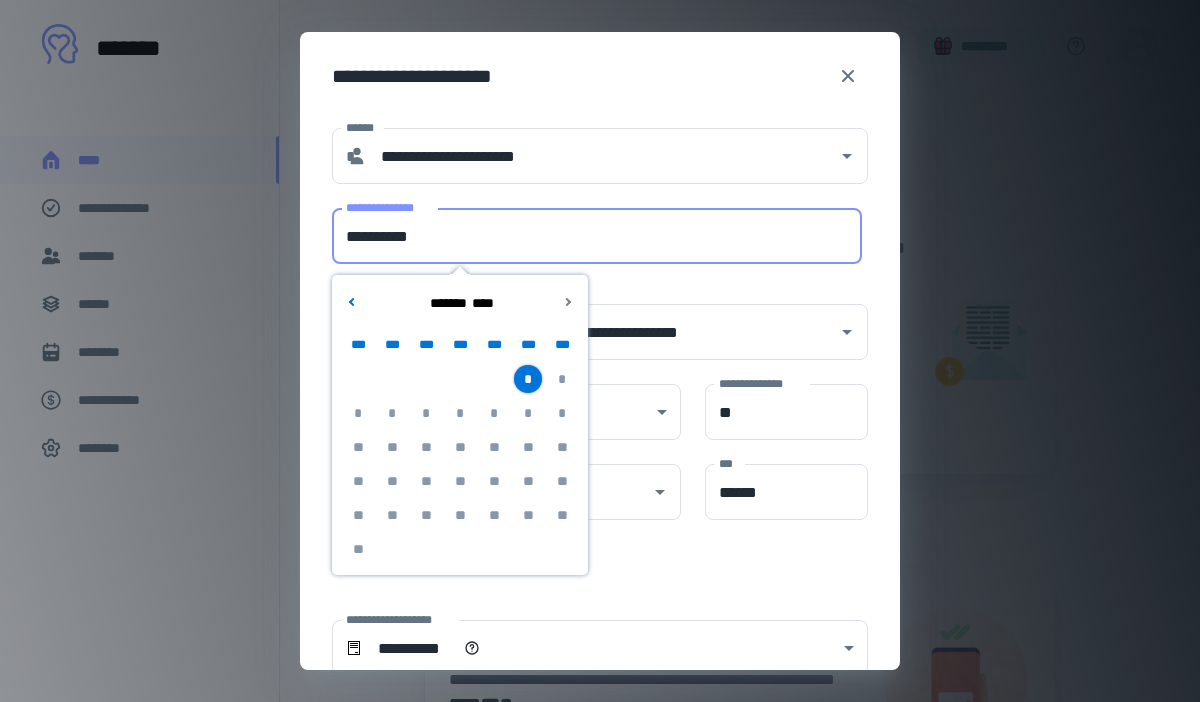 click on "**********" at bounding box center [597, 236] 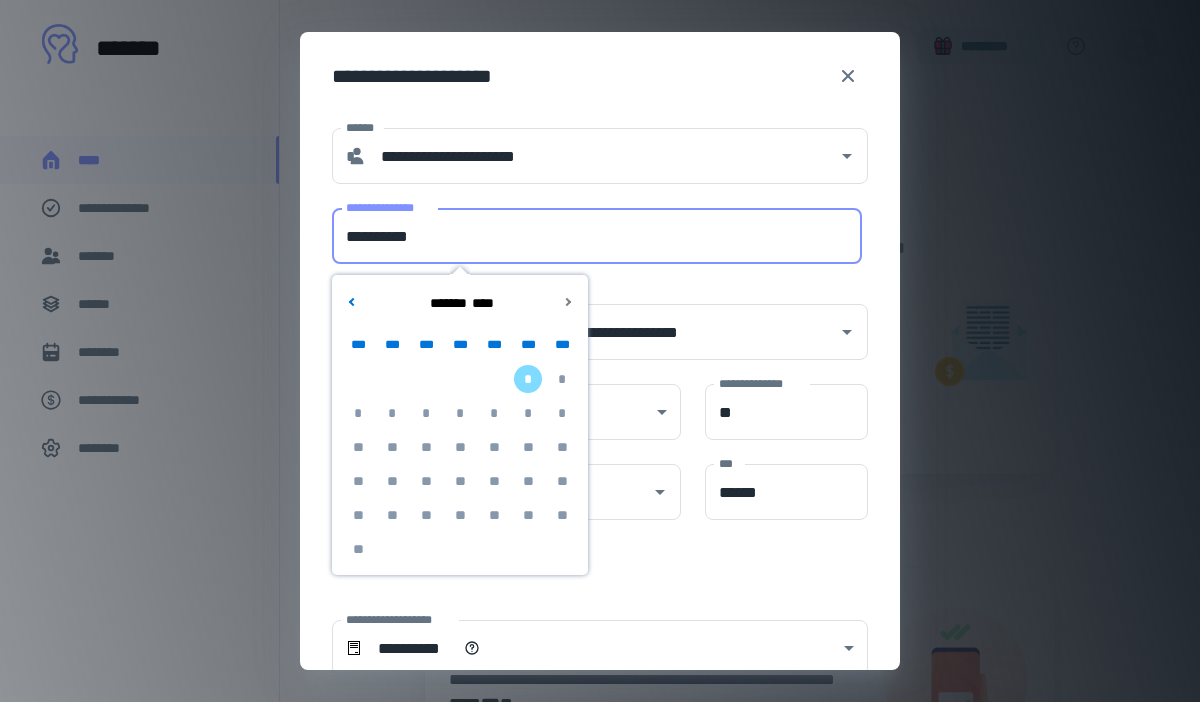 type on "**********" 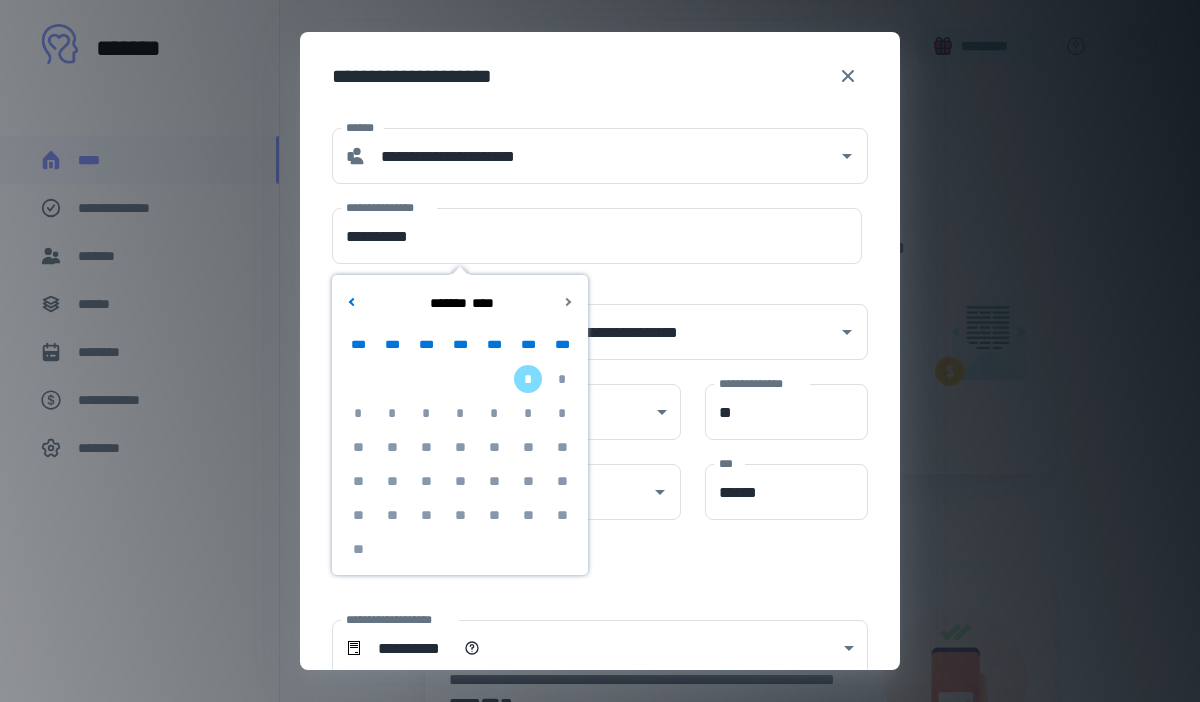 click on "**********" at bounding box center [600, 72] 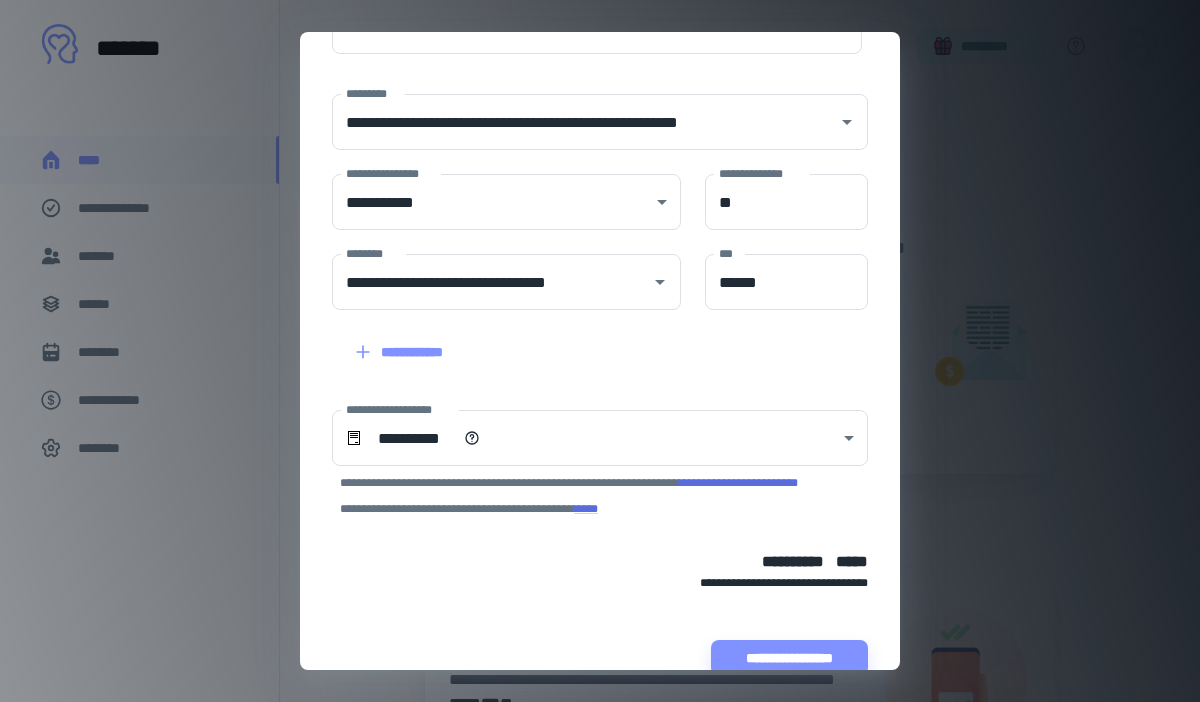 scroll, scrollTop: 248, scrollLeft: 0, axis: vertical 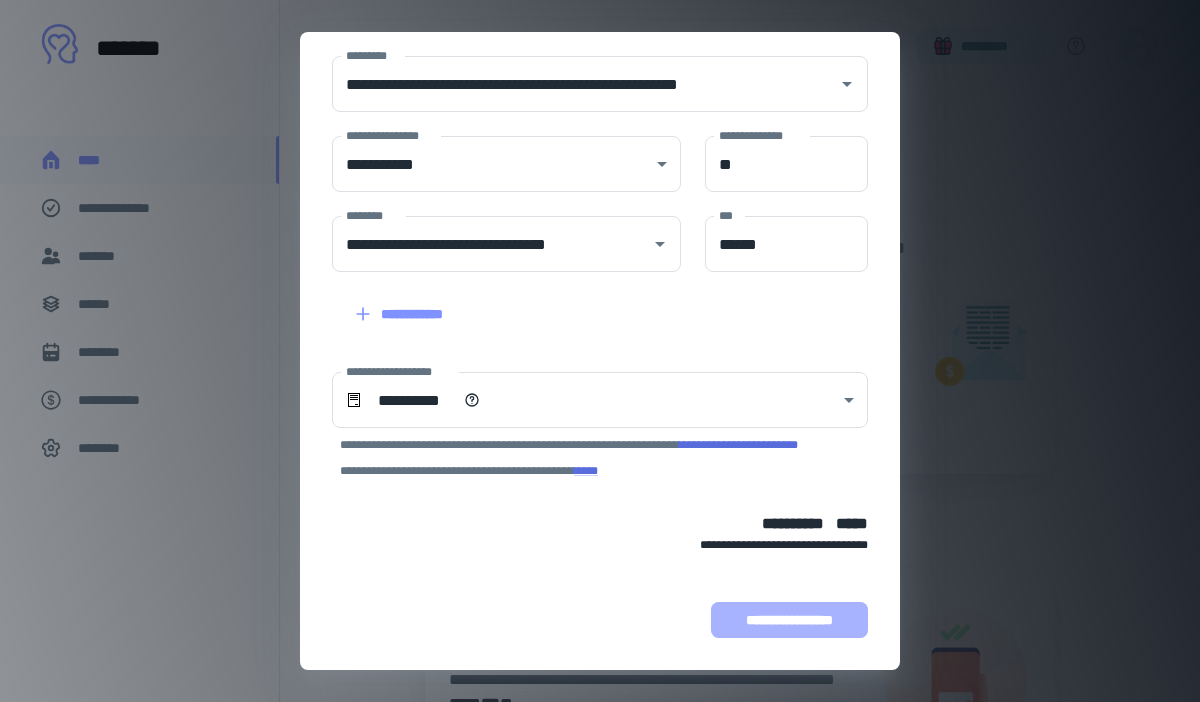click on "**********" at bounding box center (789, 620) 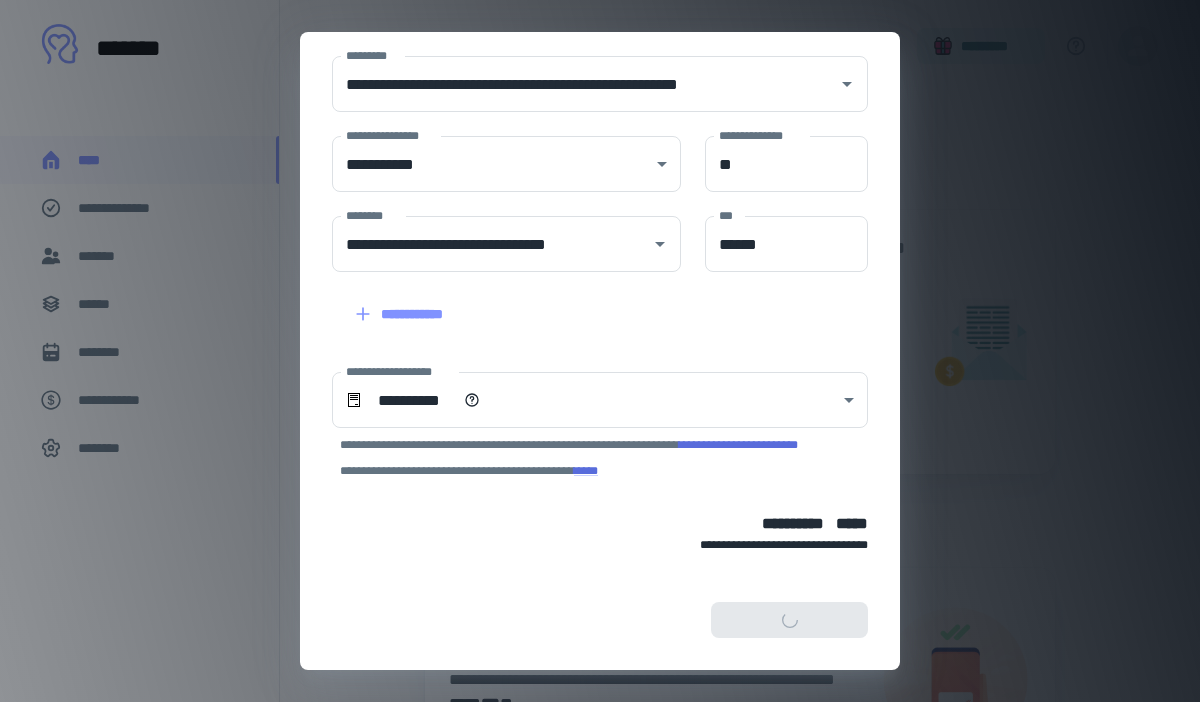 scroll, scrollTop: 374, scrollLeft: 0, axis: vertical 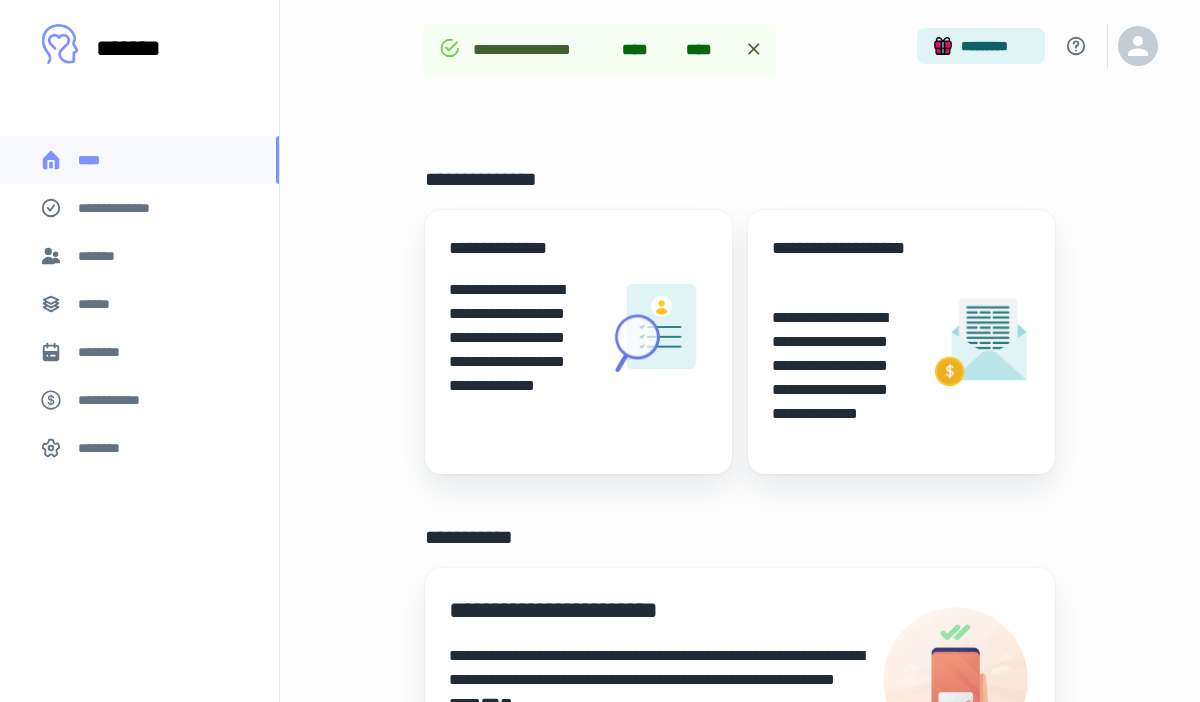 click on "**********" at bounding box center (901, 342) 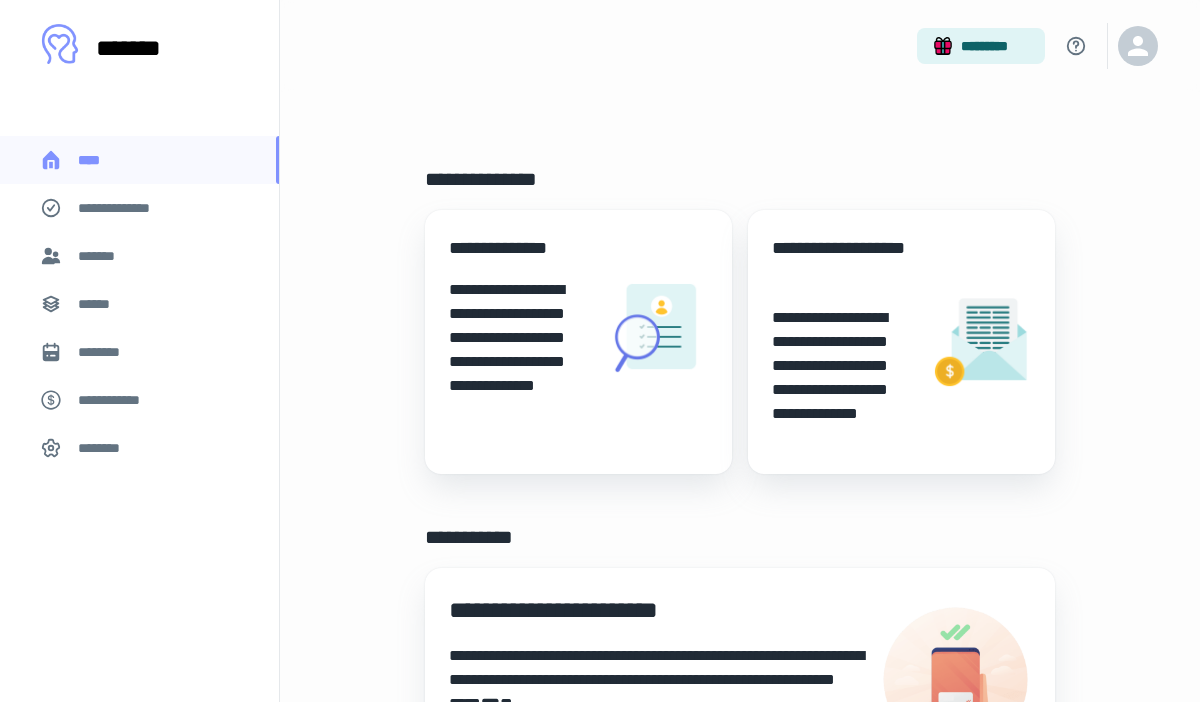 click on "**********" at bounding box center [843, 378] 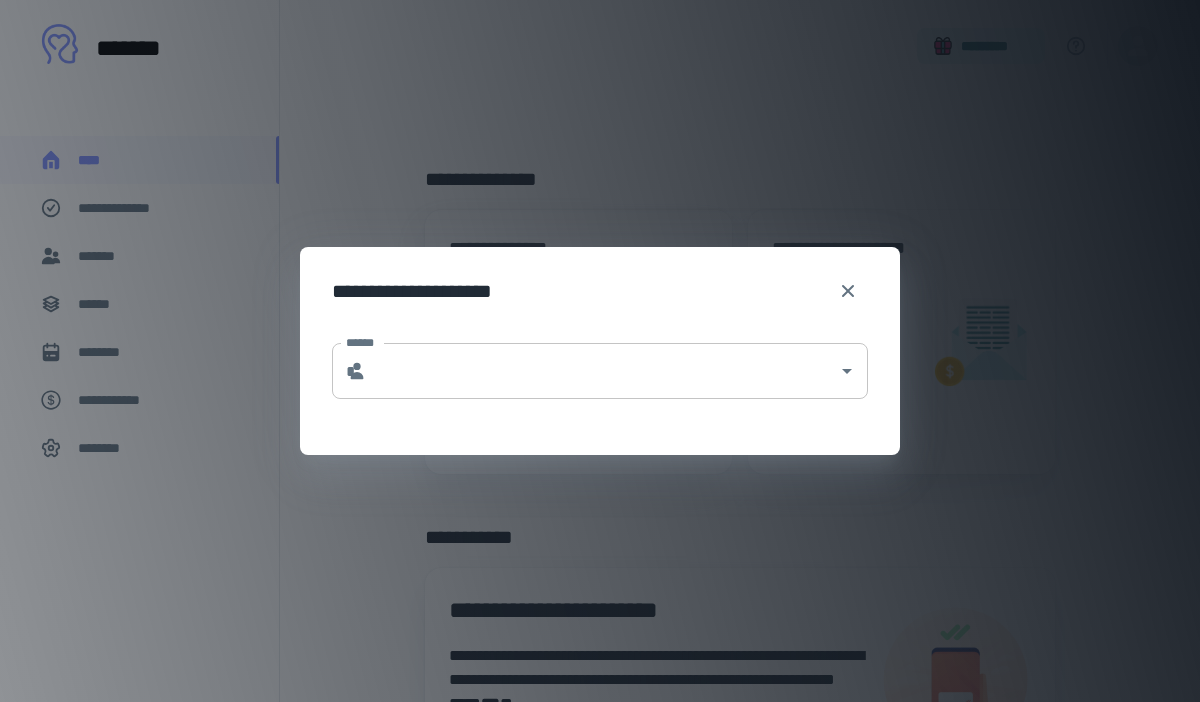 click on "******" at bounding box center (602, 371) 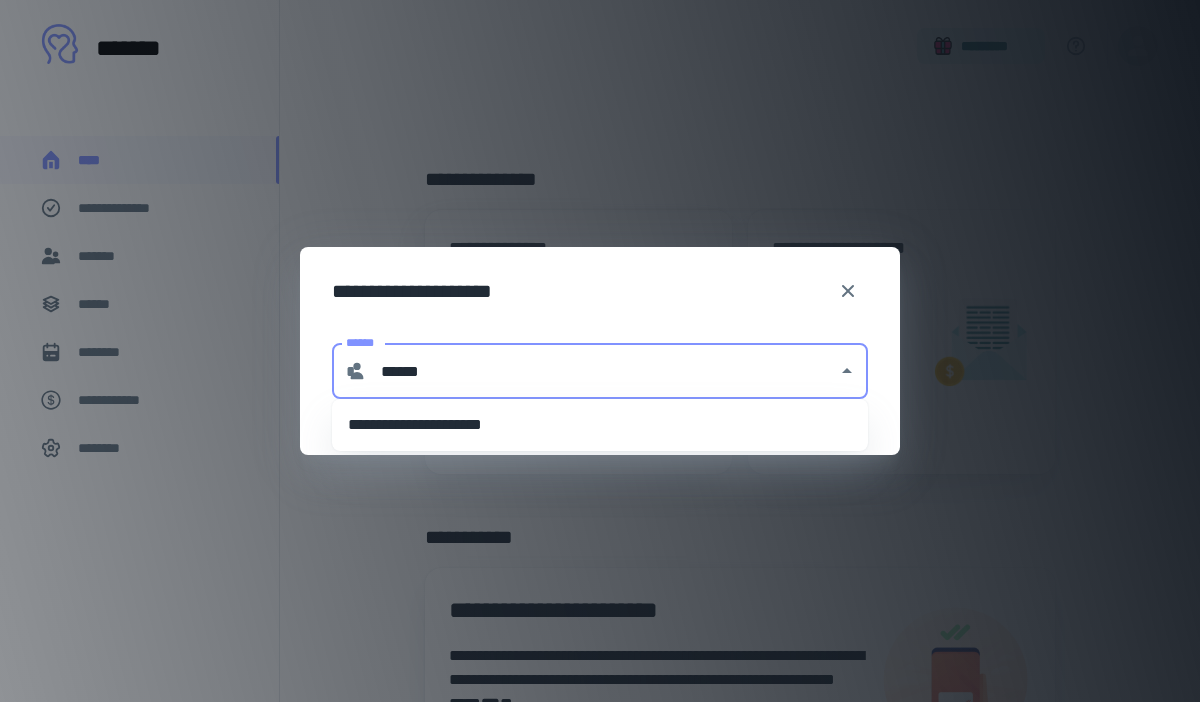 click on "**********" at bounding box center (600, 425) 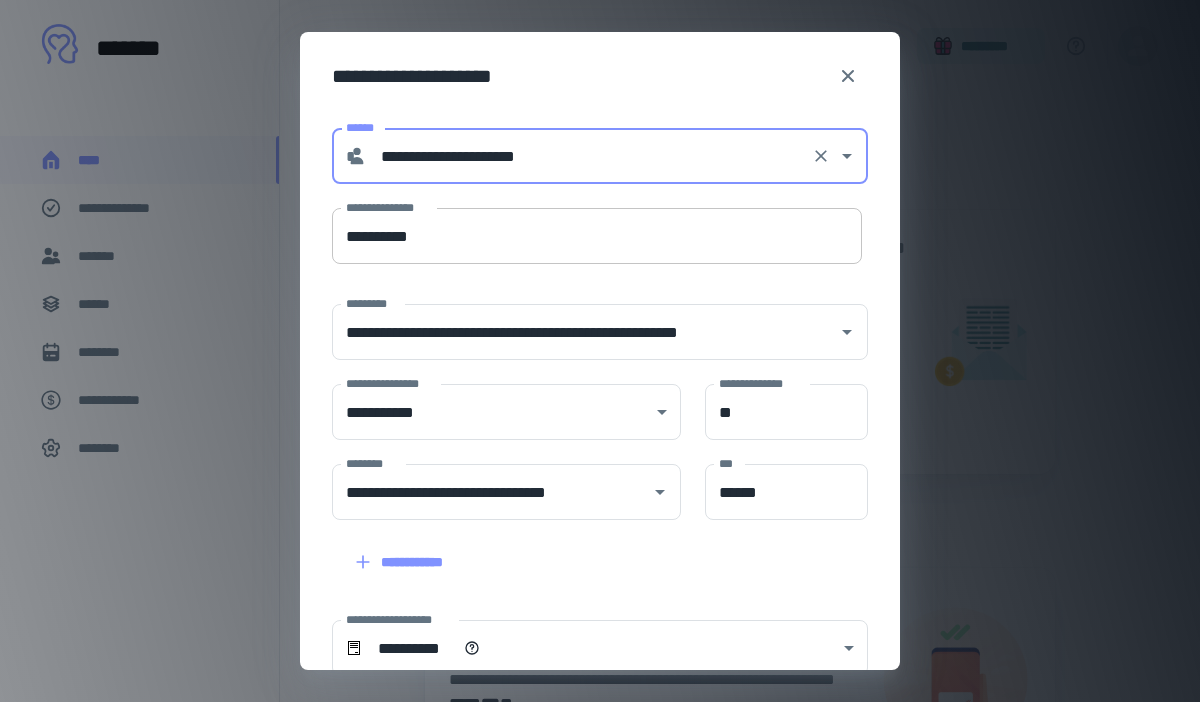 type on "**********" 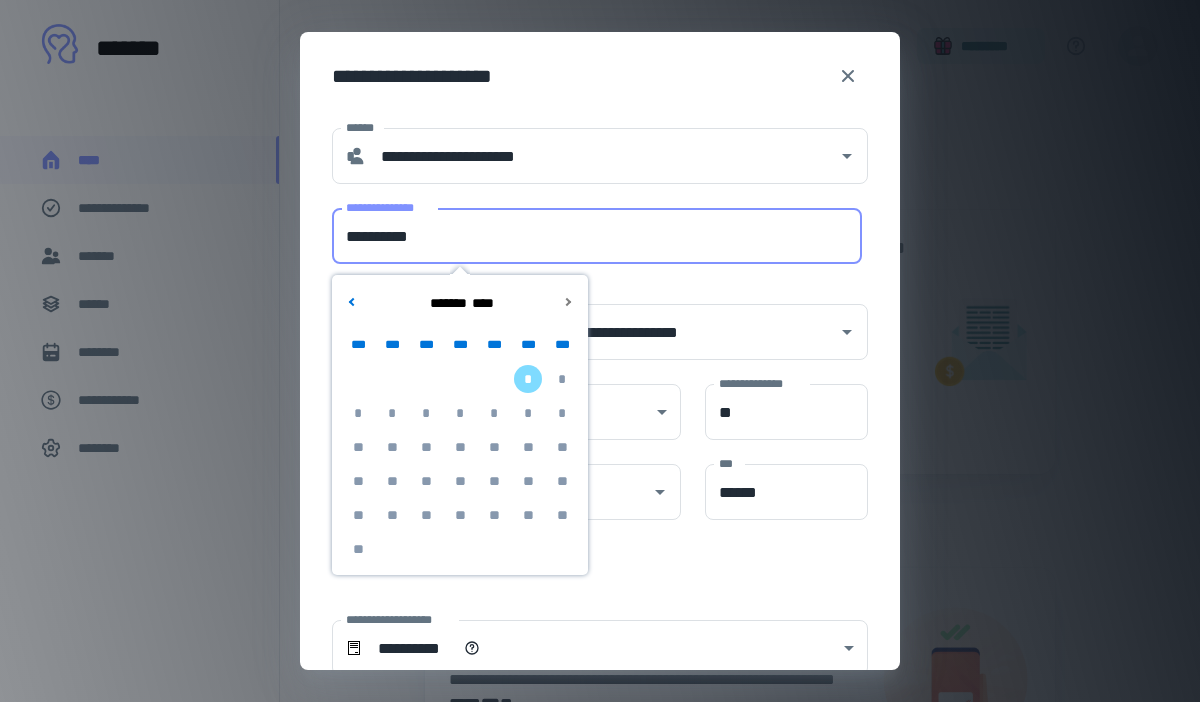 type on "**********" 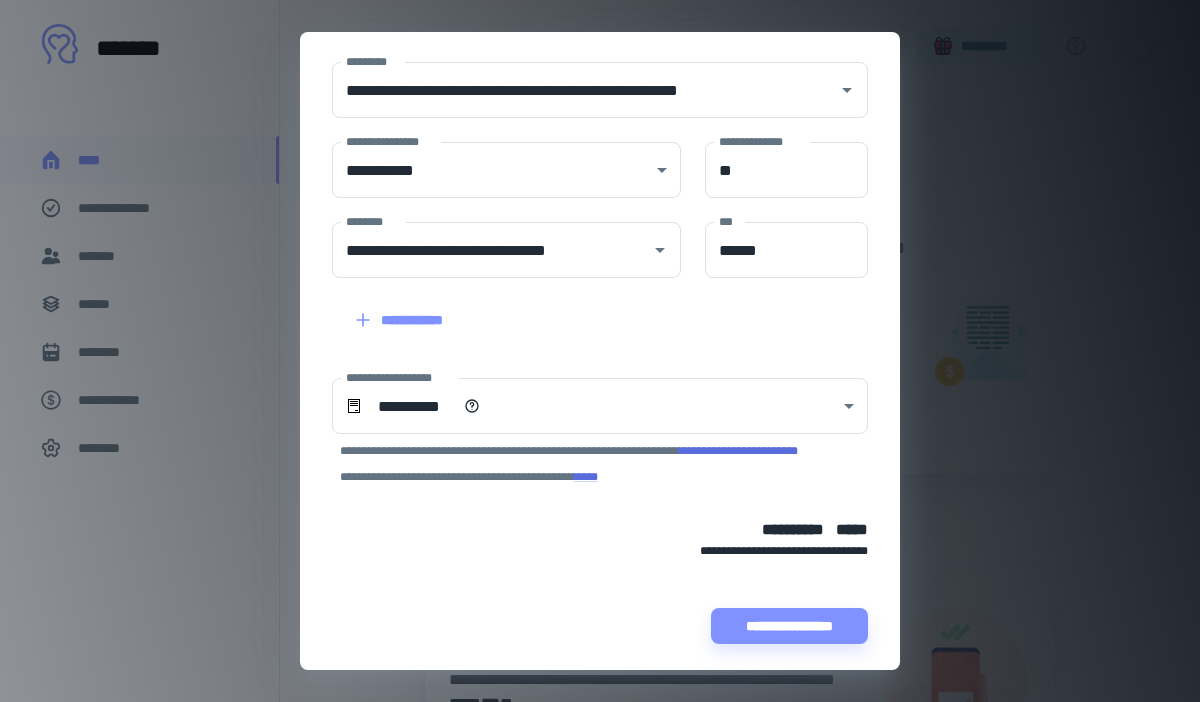 scroll, scrollTop: 248, scrollLeft: 0, axis: vertical 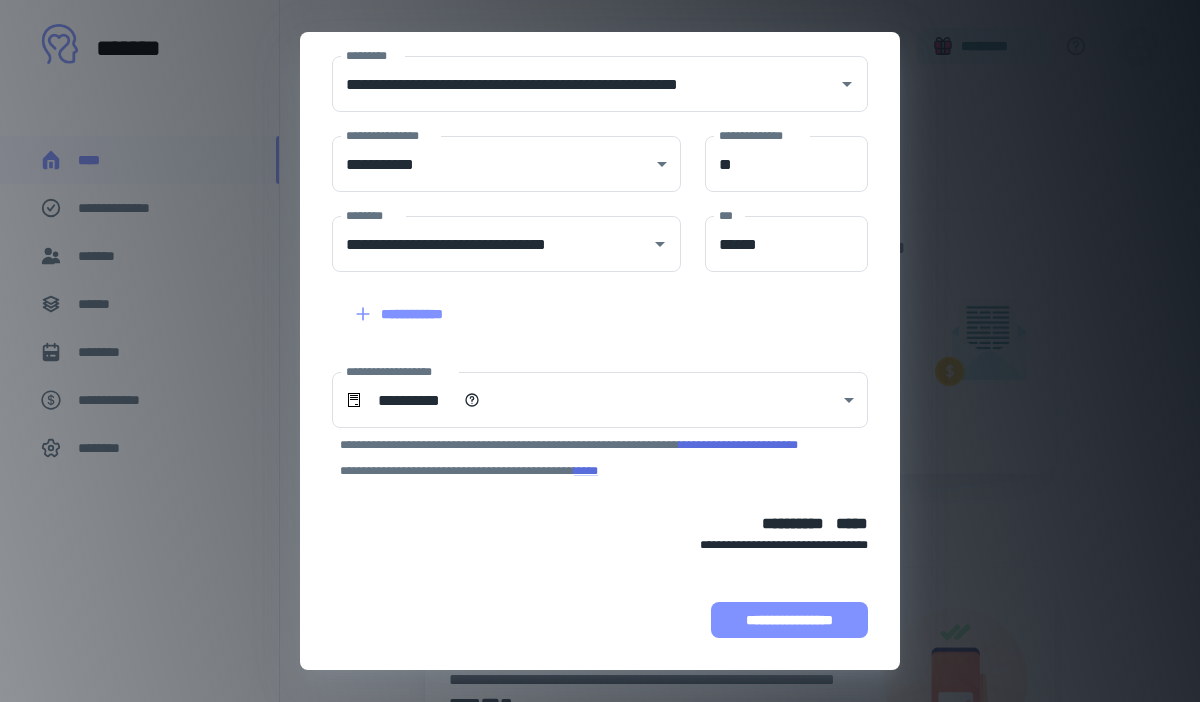 click on "**********" at bounding box center [789, 620] 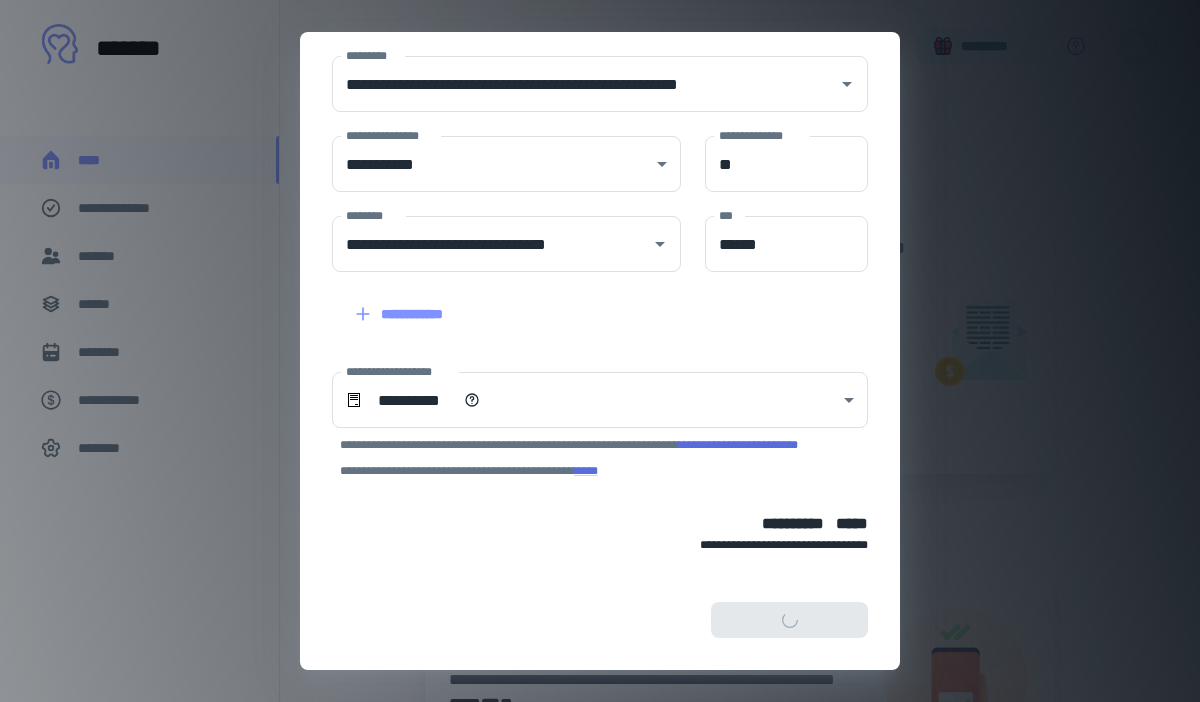 scroll, scrollTop: 374, scrollLeft: 0, axis: vertical 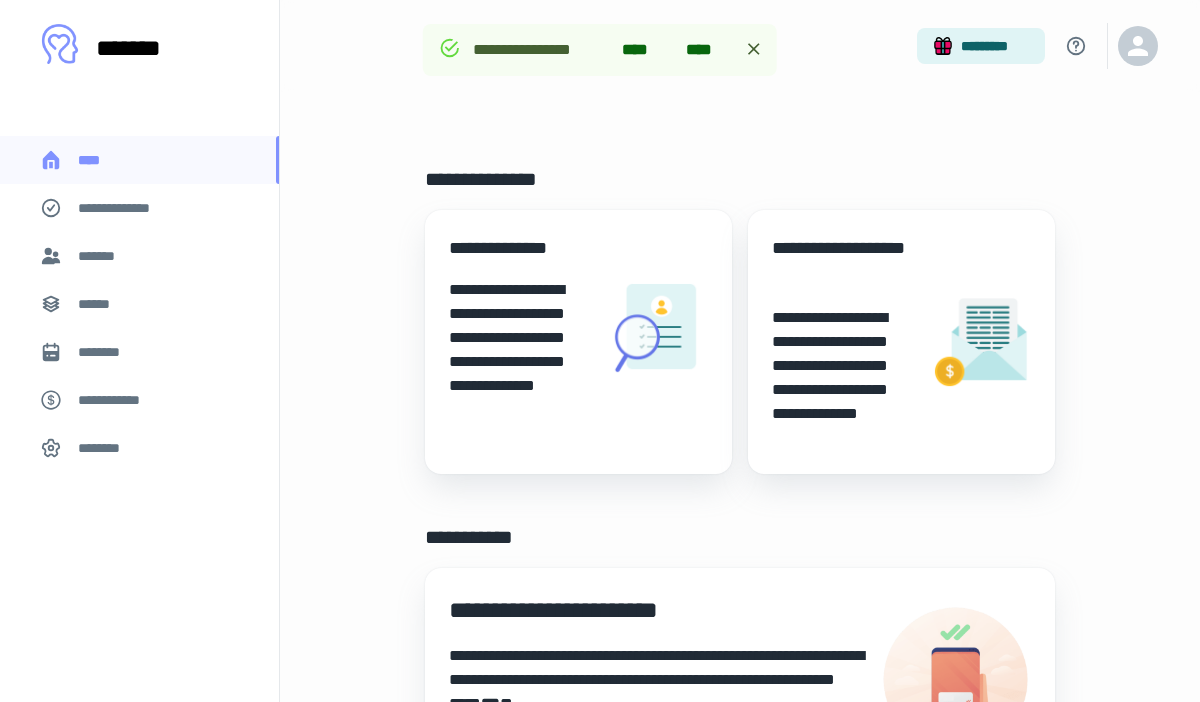 click on "**********" at bounding box center [843, 262] 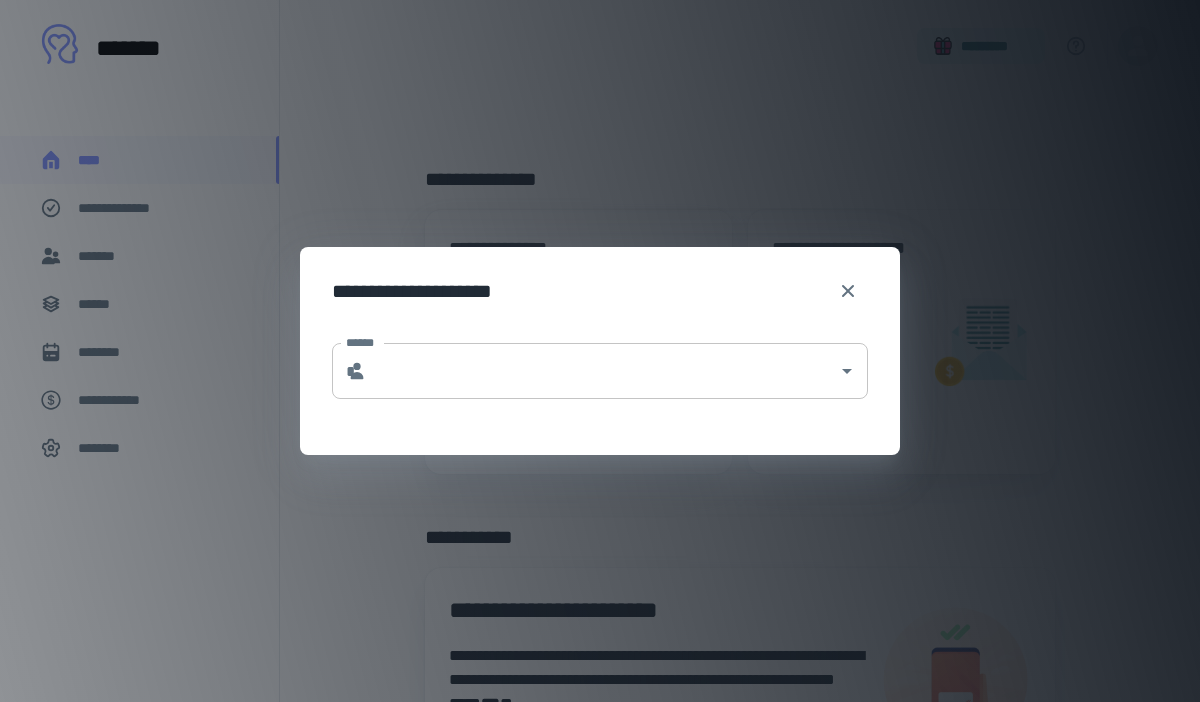click on "******" at bounding box center (602, 371) 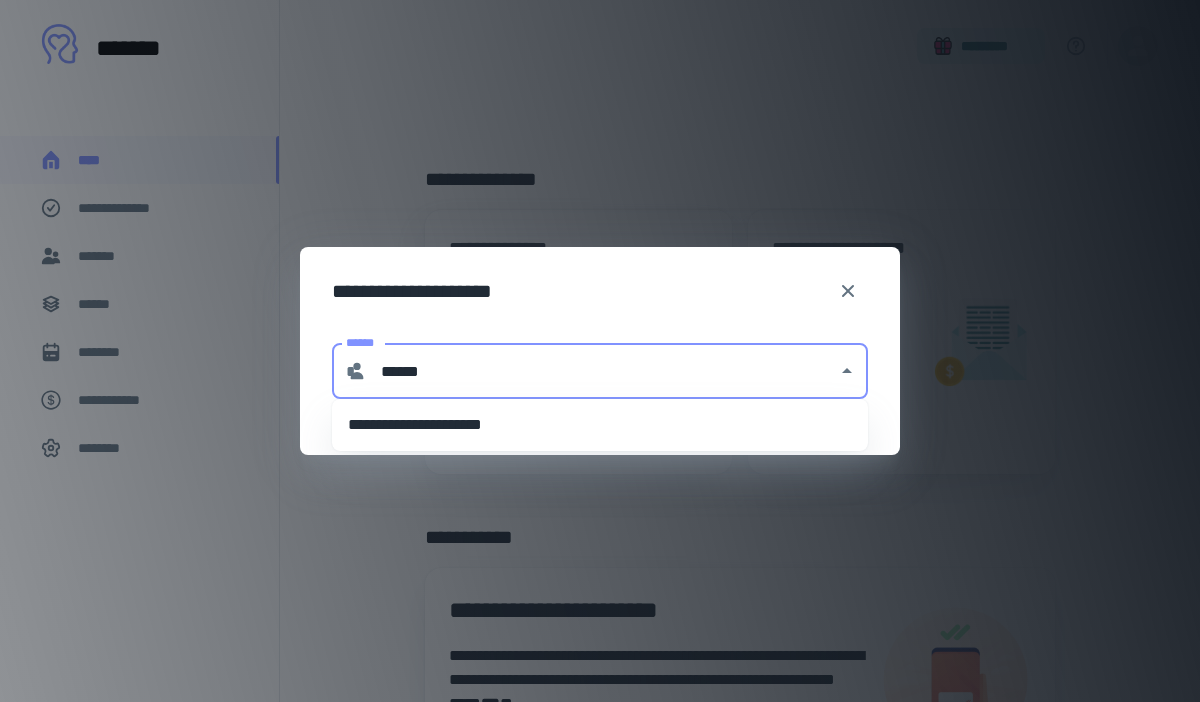 click on "**********" at bounding box center (600, 425) 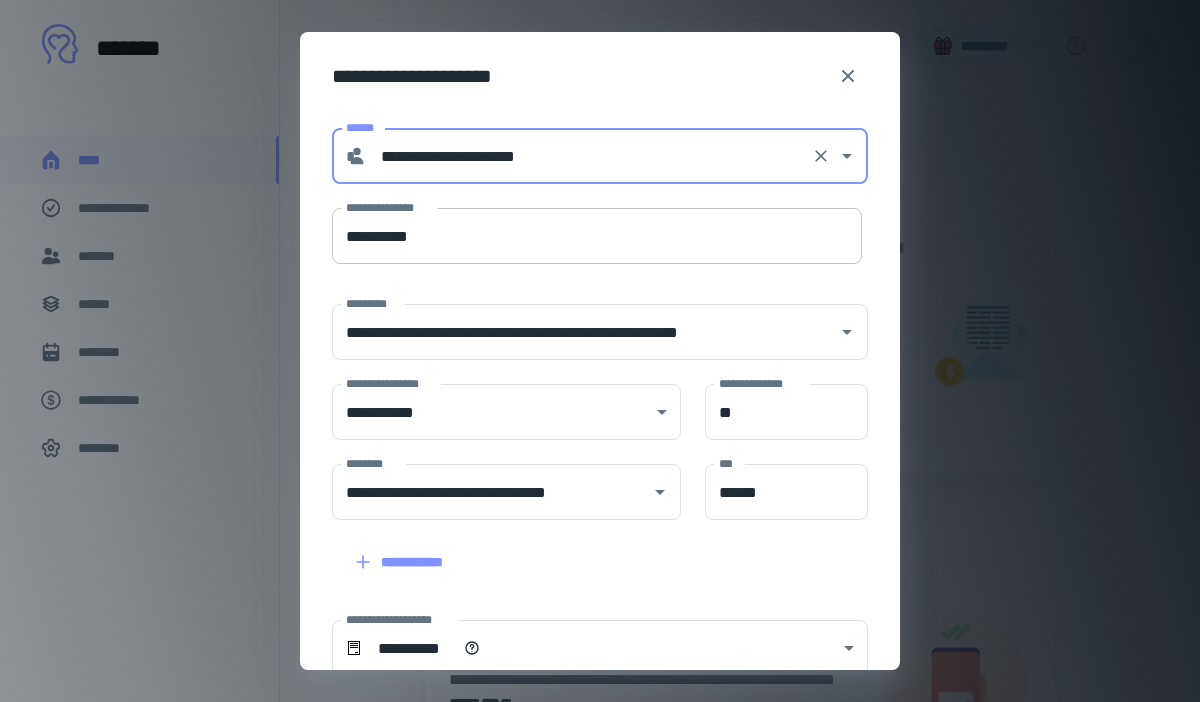 type on "**********" 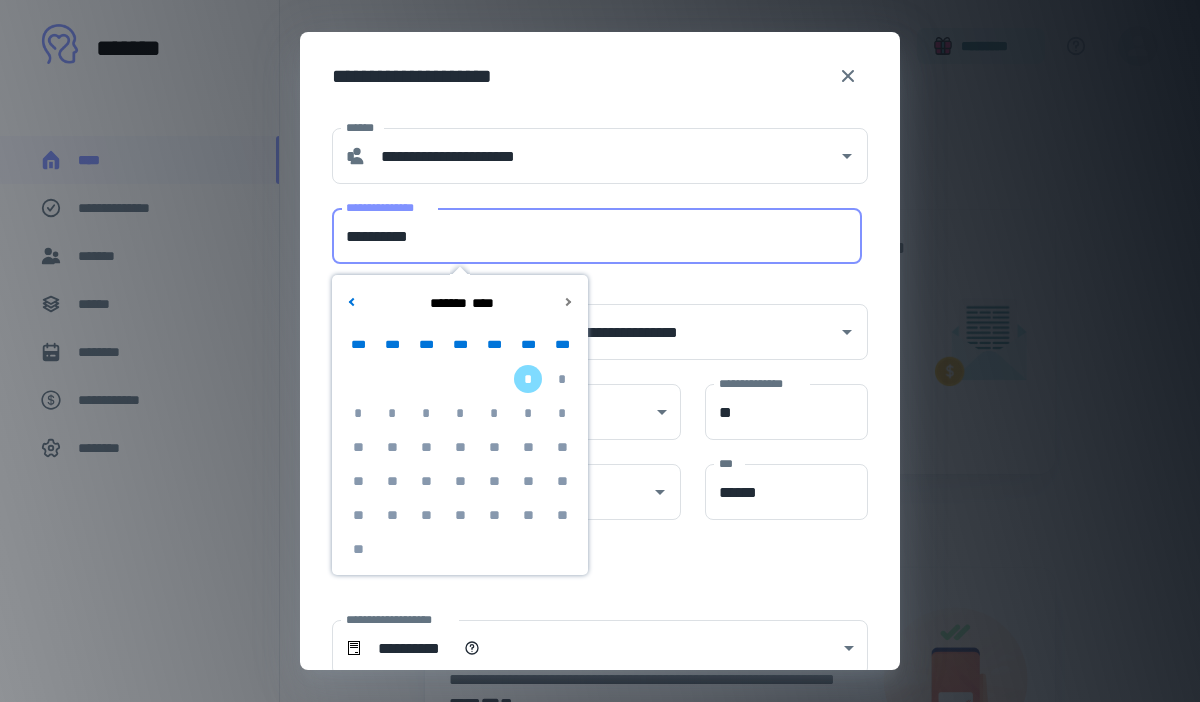 type on "**********" 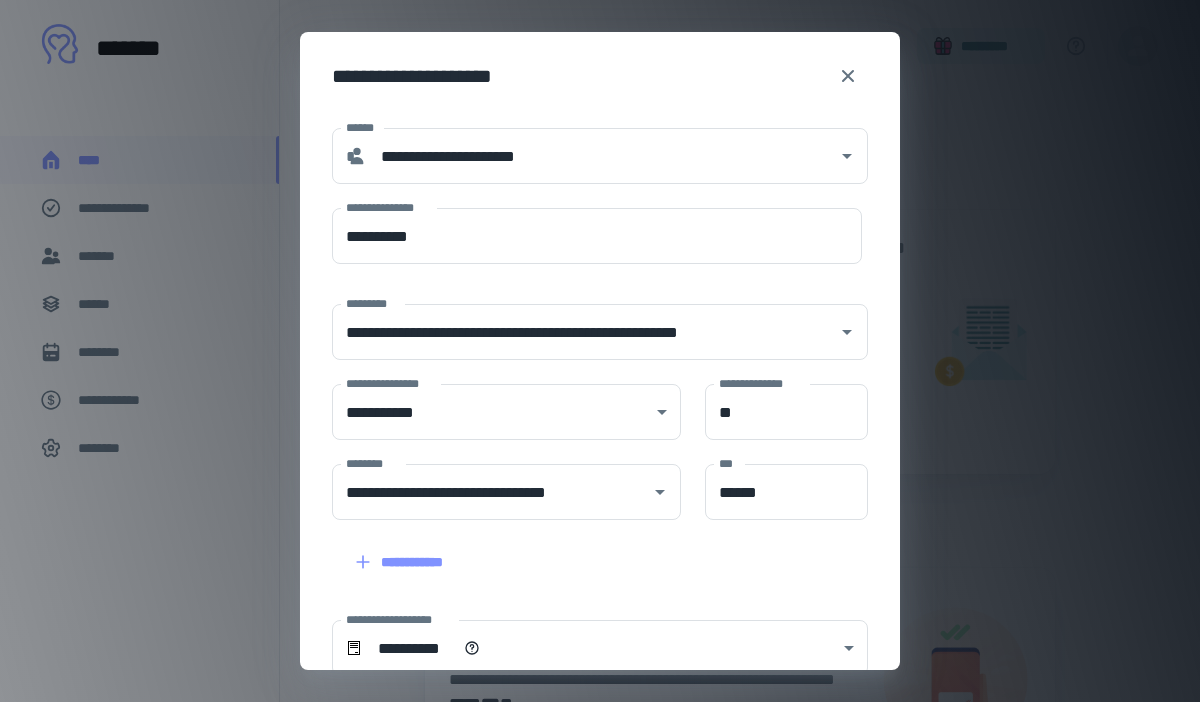 scroll, scrollTop: 248, scrollLeft: 0, axis: vertical 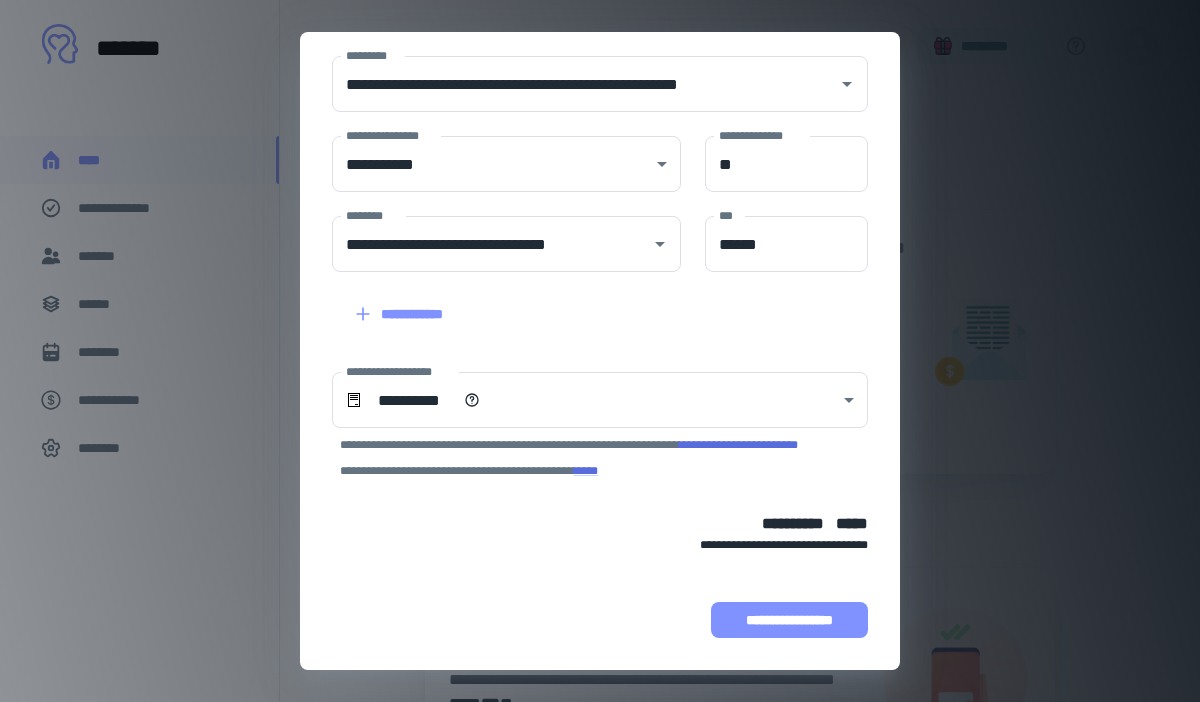 click on "**********" at bounding box center (789, 620) 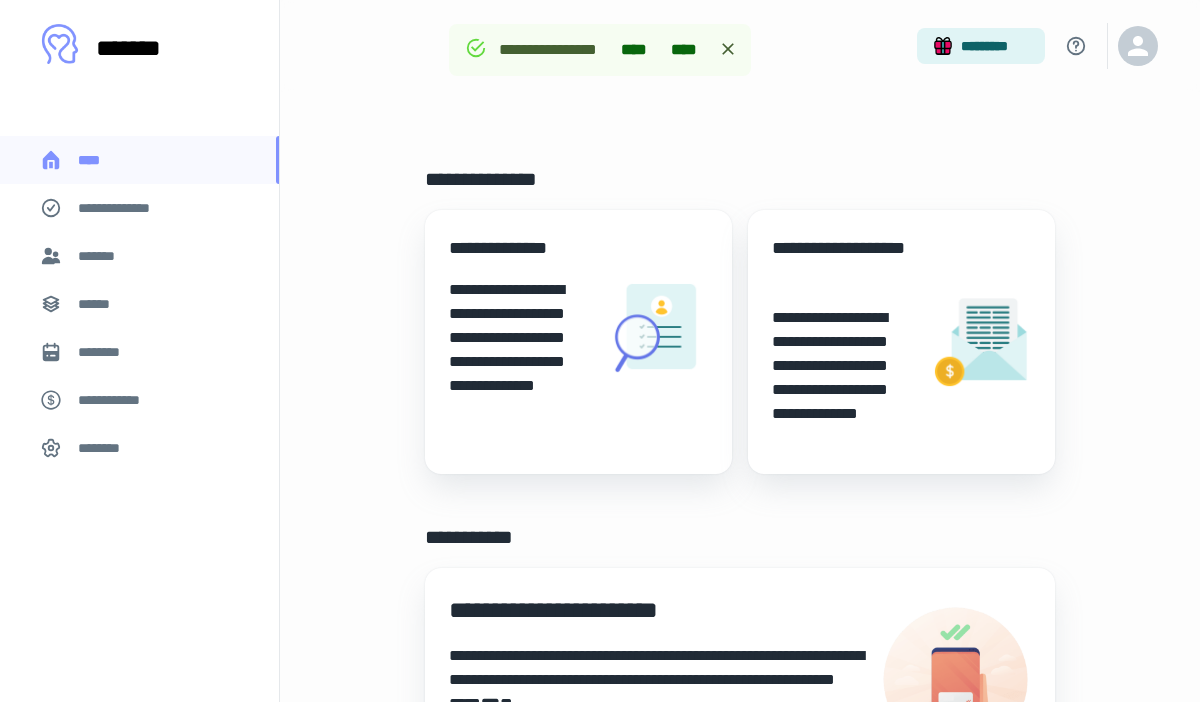 scroll, scrollTop: 374, scrollLeft: 0, axis: vertical 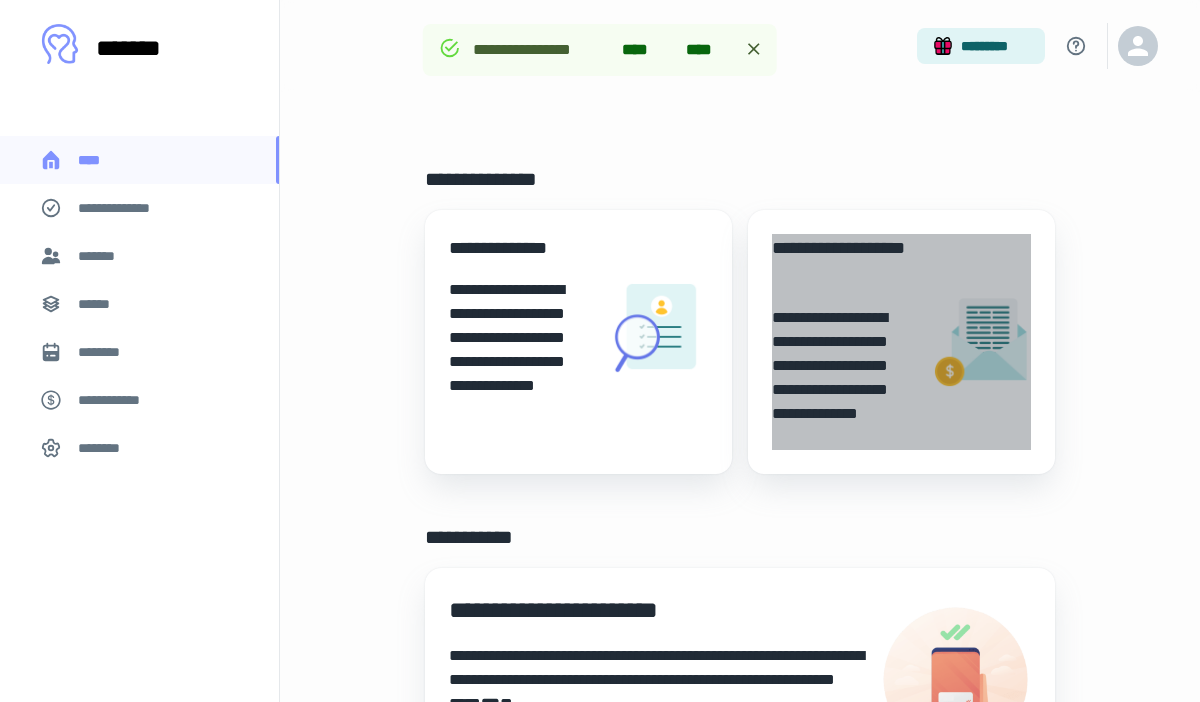 click on "**********" at bounding box center [843, 378] 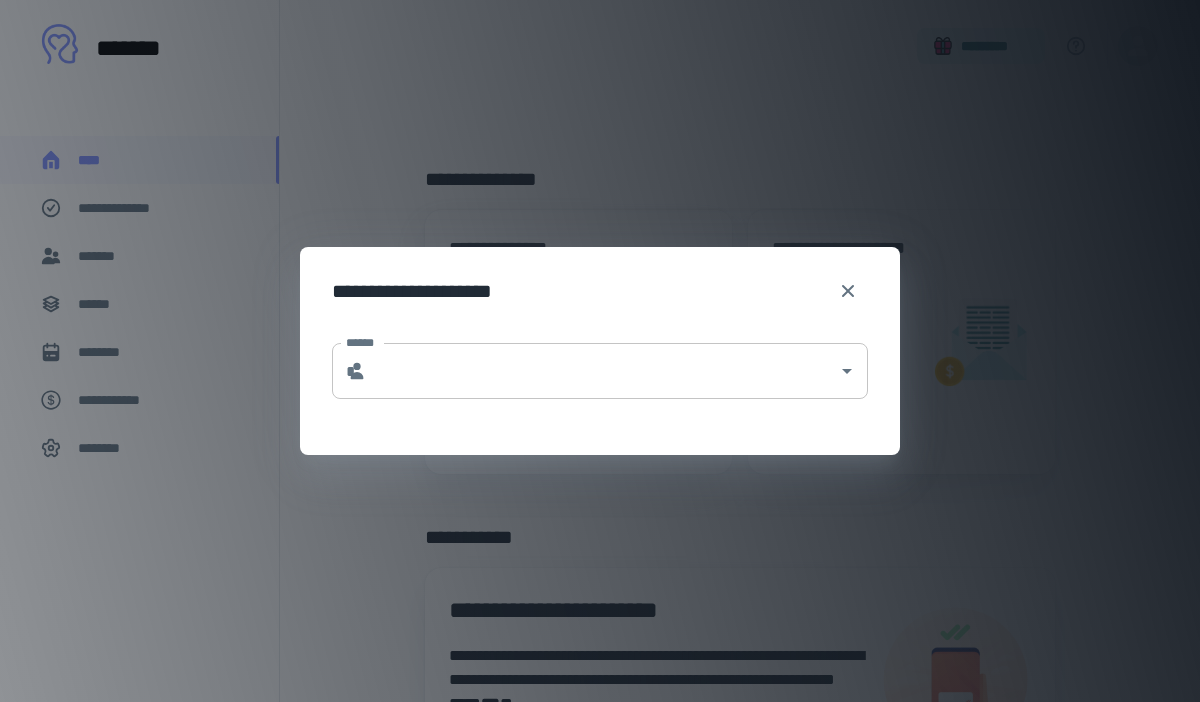 click on "******" at bounding box center [602, 371] 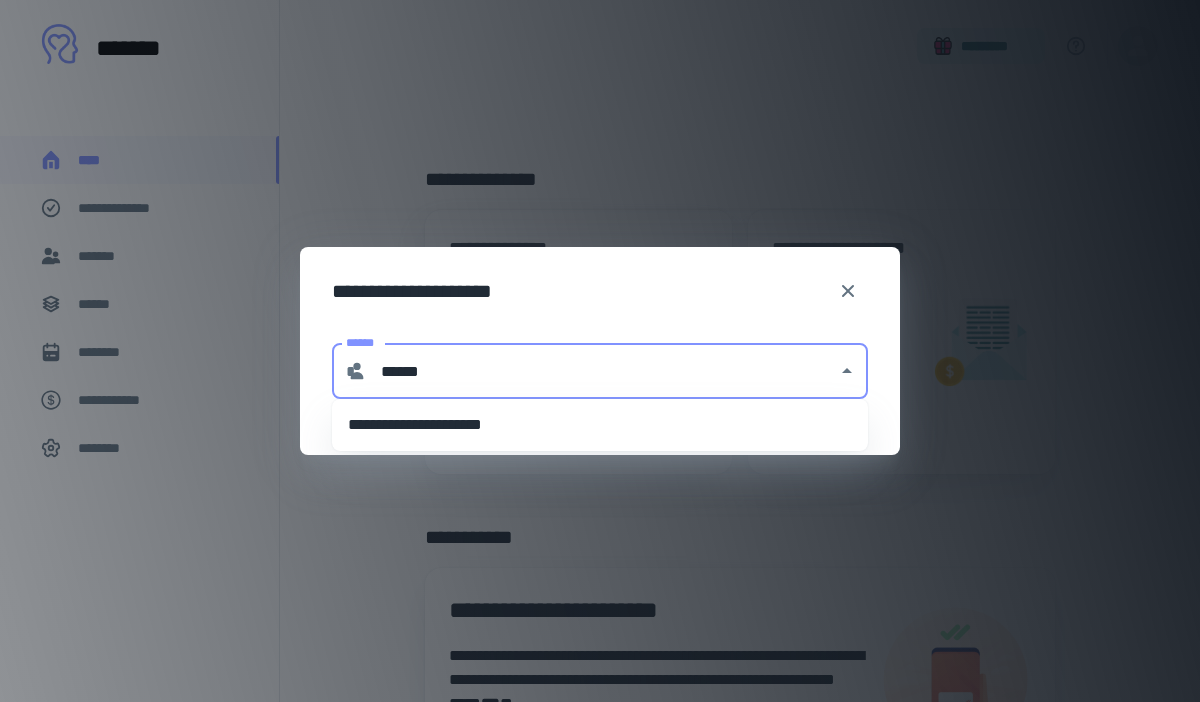 click on "**********" at bounding box center [600, 425] 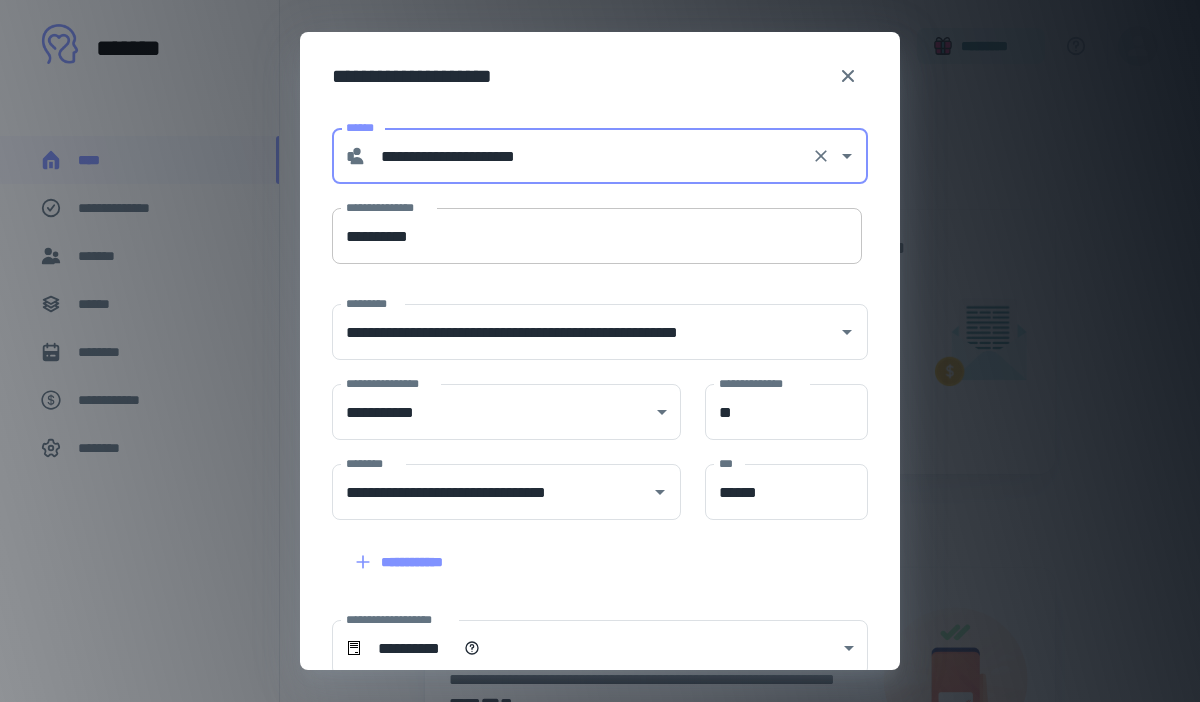 type on "**********" 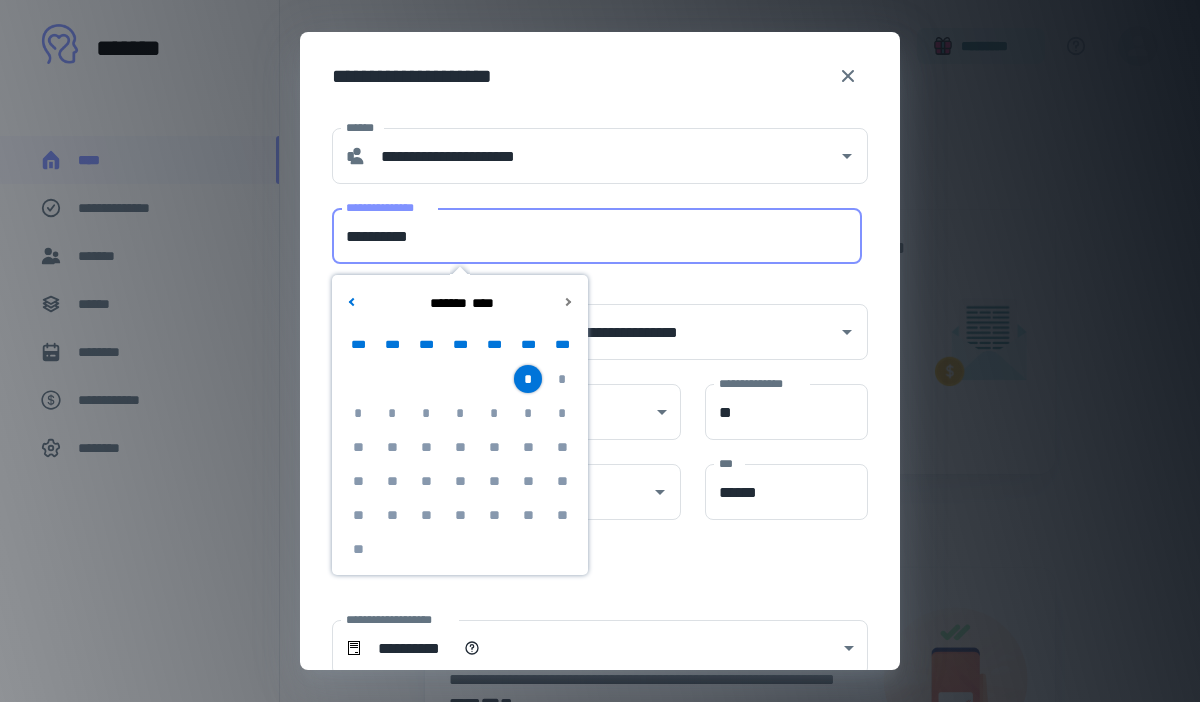 drag, startPoint x: 616, startPoint y: 246, endPoint x: 278, endPoint y: 246, distance: 338 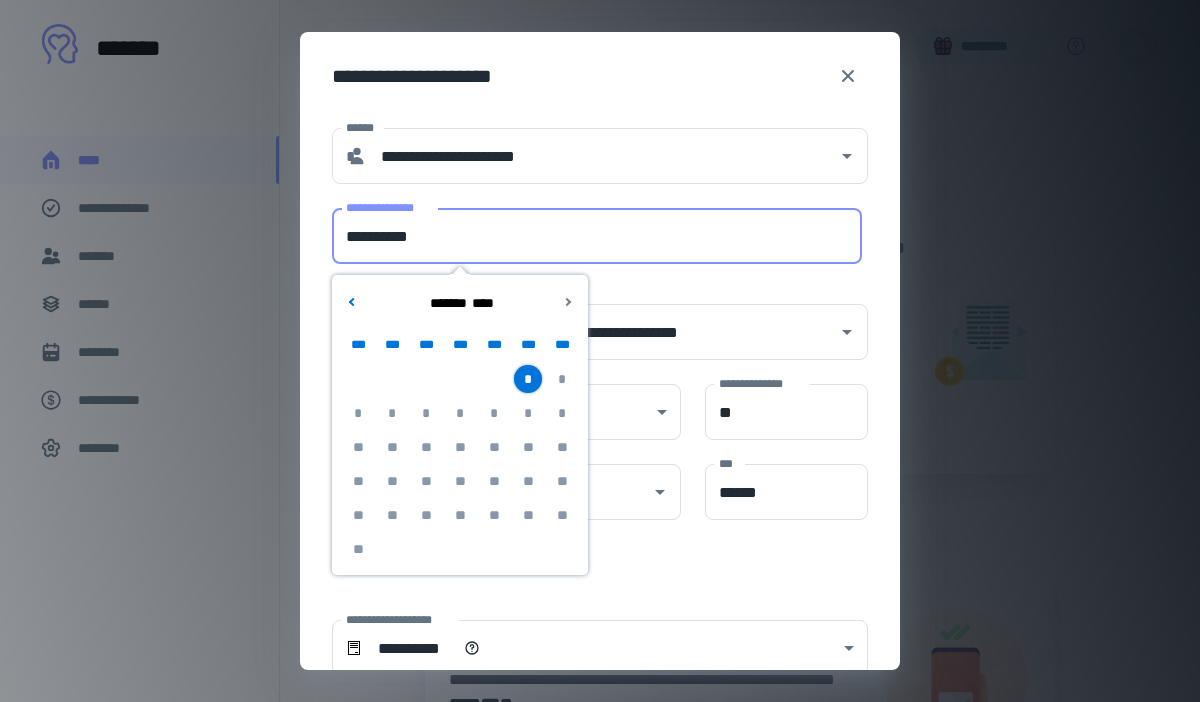 click on "**********" at bounding box center [600, 351] 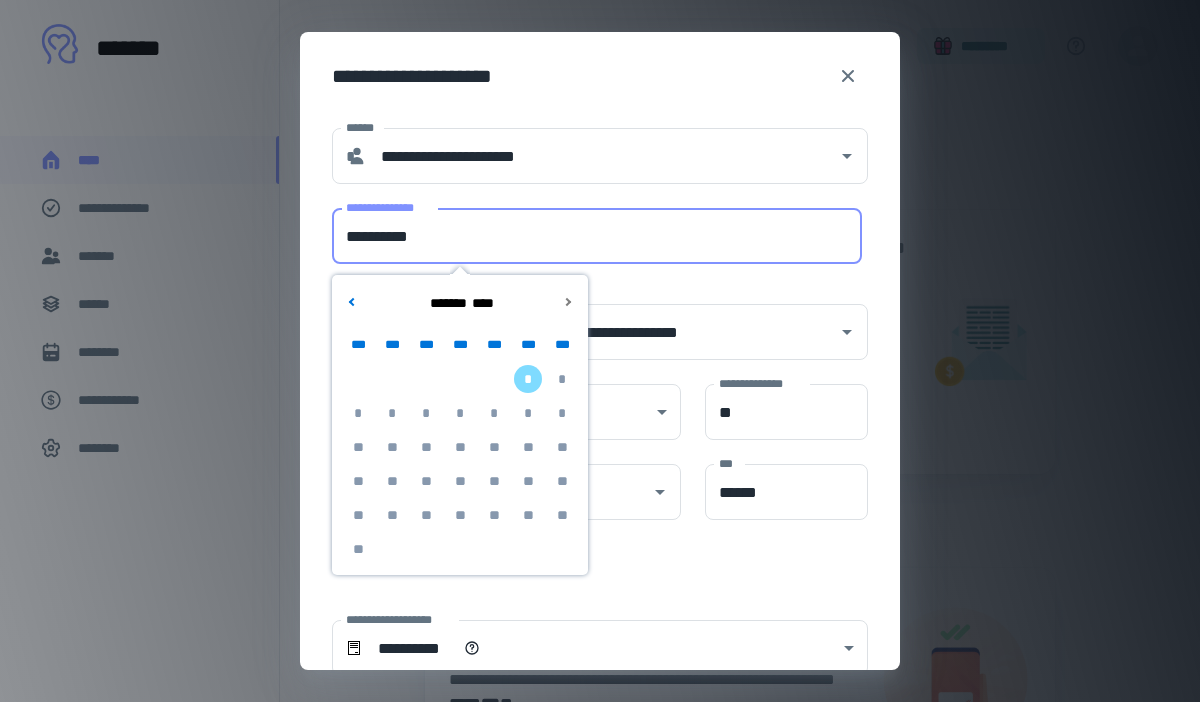 type on "**********" 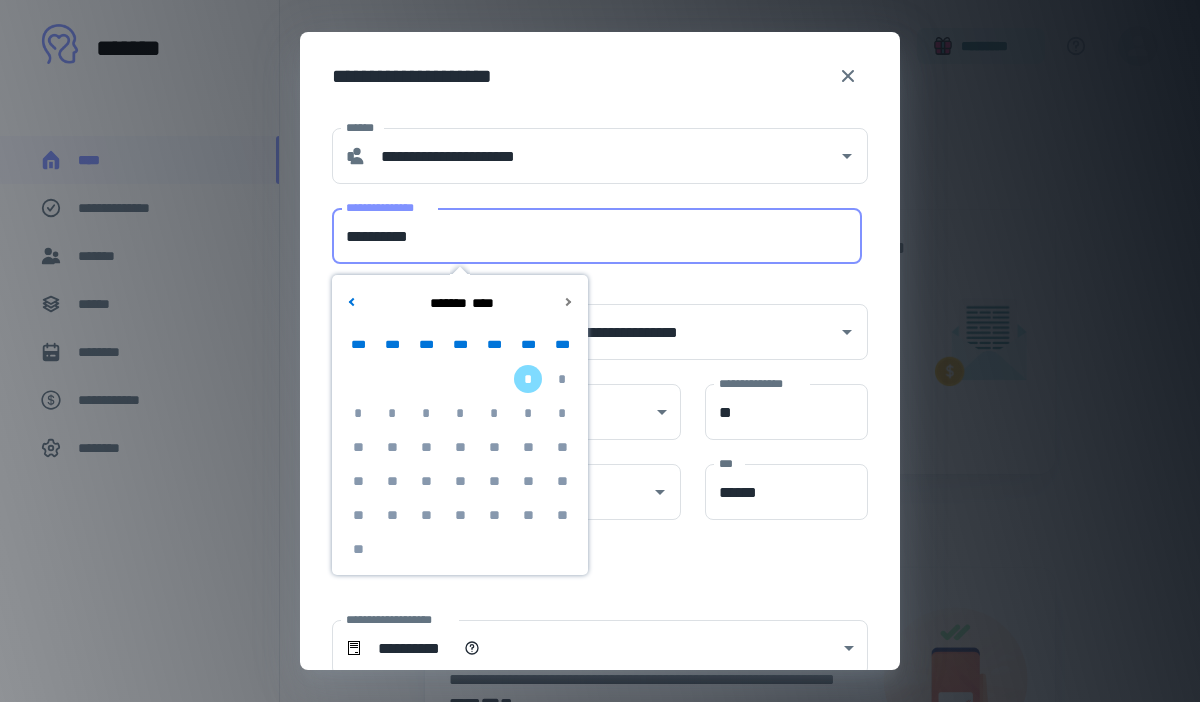 click on "**********" at bounding box center [600, 515] 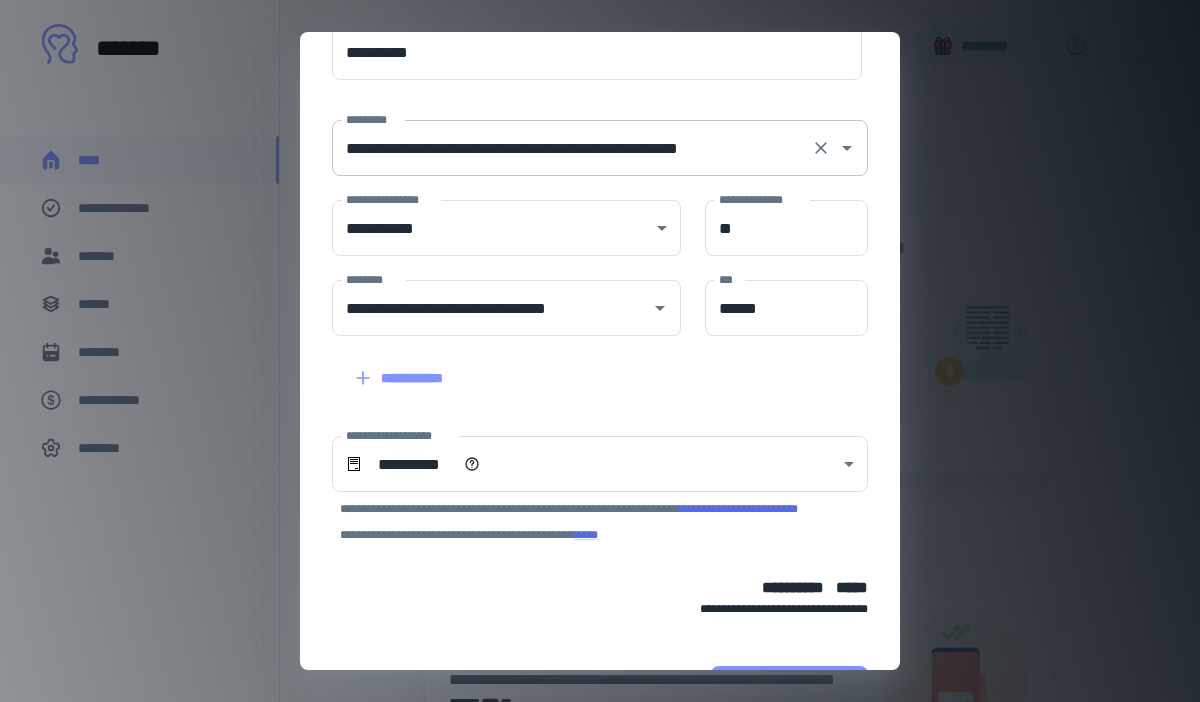 scroll, scrollTop: 248, scrollLeft: 0, axis: vertical 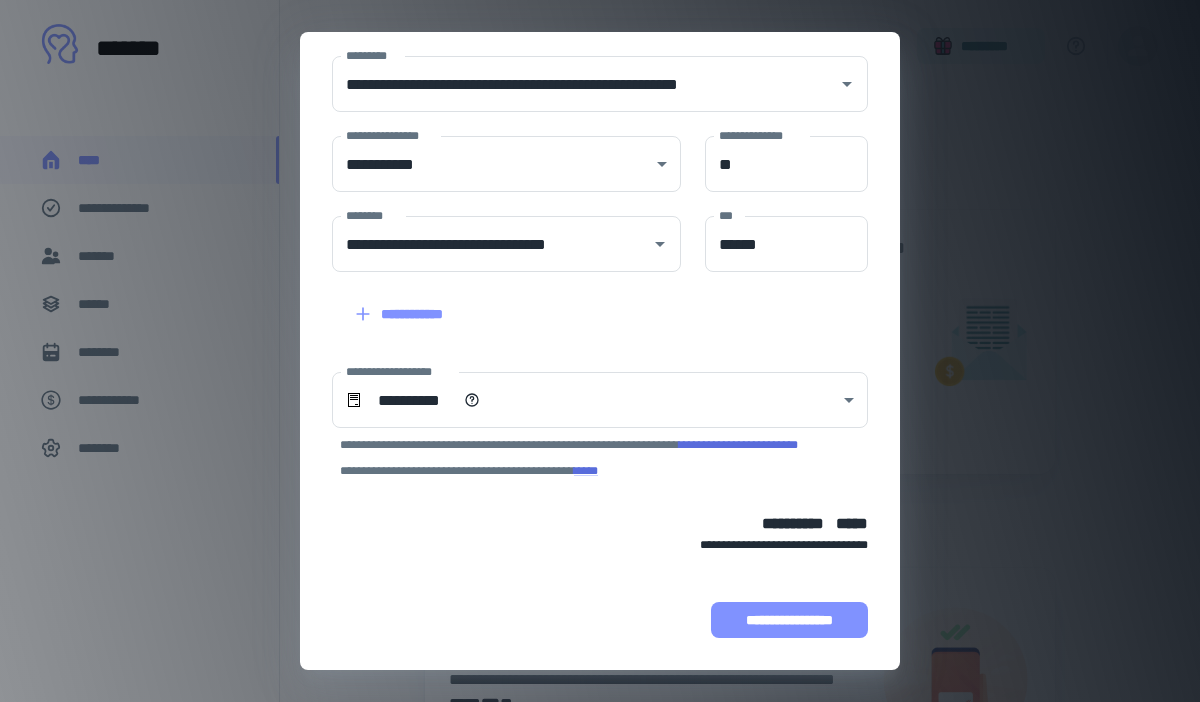 click on "**********" at bounding box center (789, 620) 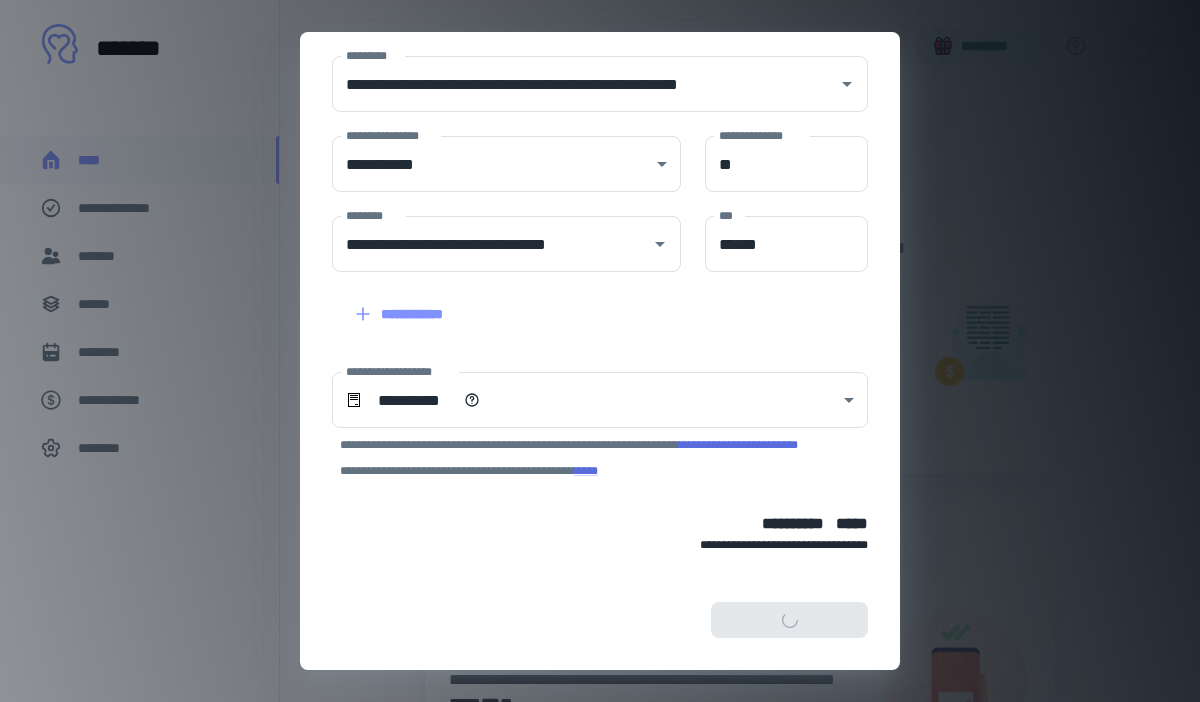 scroll, scrollTop: 374, scrollLeft: 0, axis: vertical 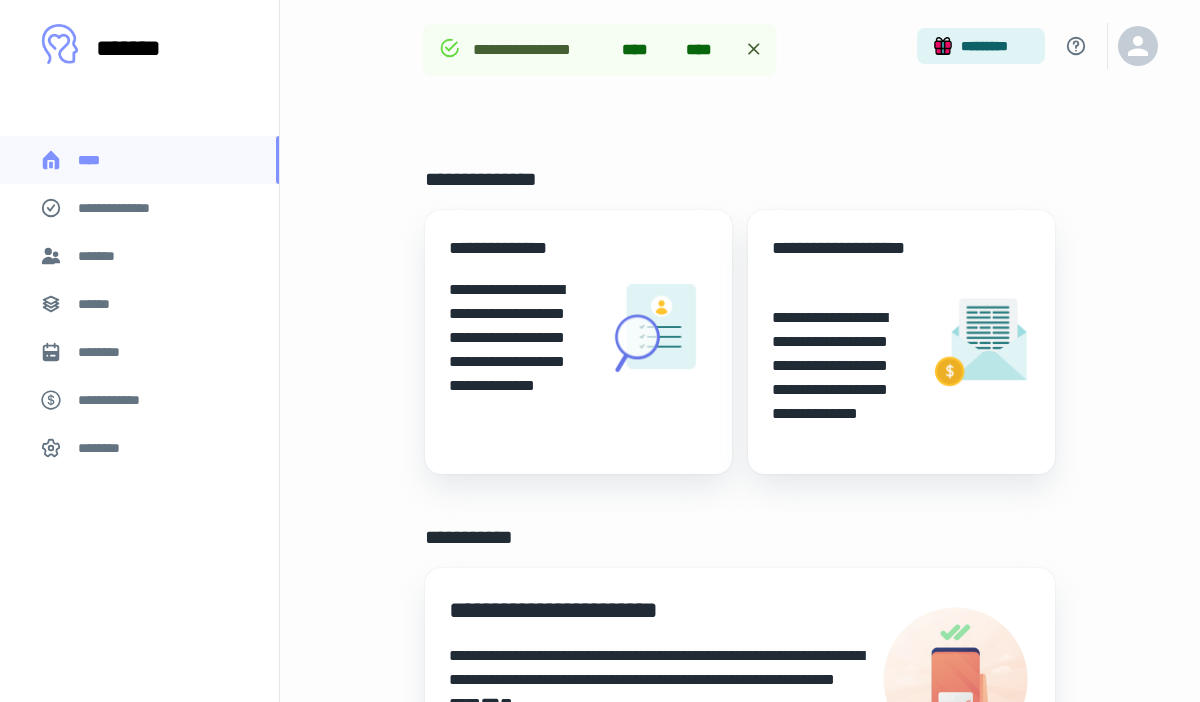 click on "**********" at bounding box center (843, 378) 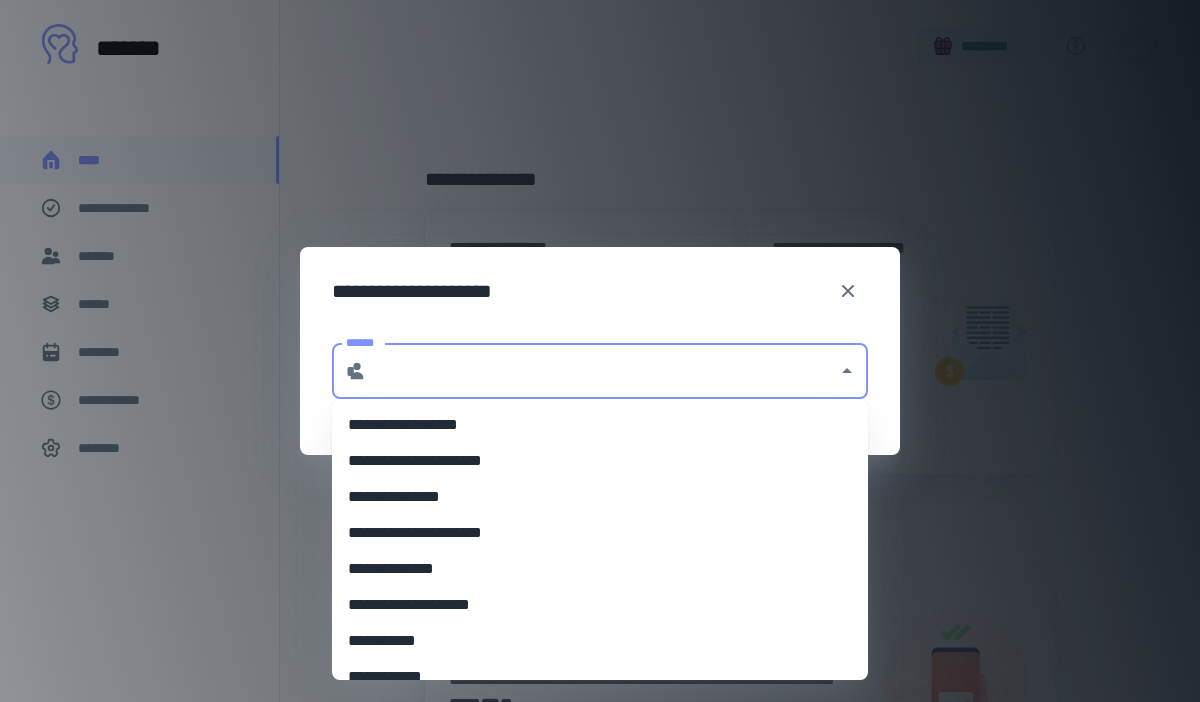 click on "******" at bounding box center [602, 371] 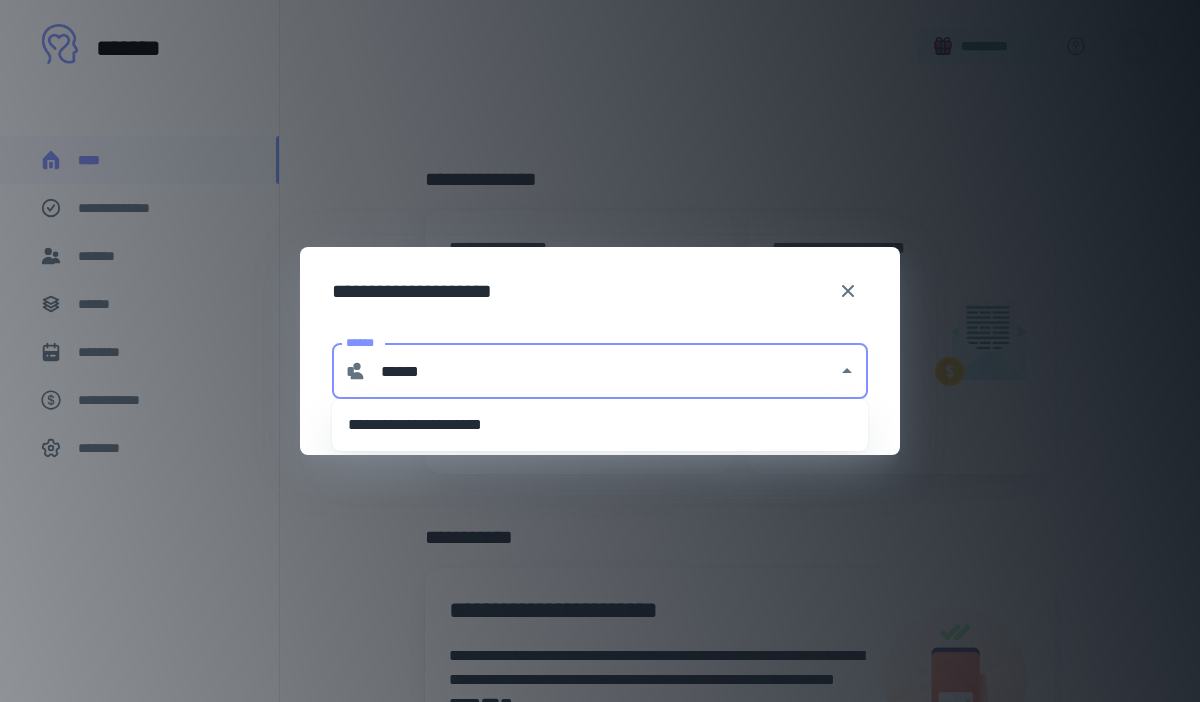 click on "**********" at bounding box center [600, 425] 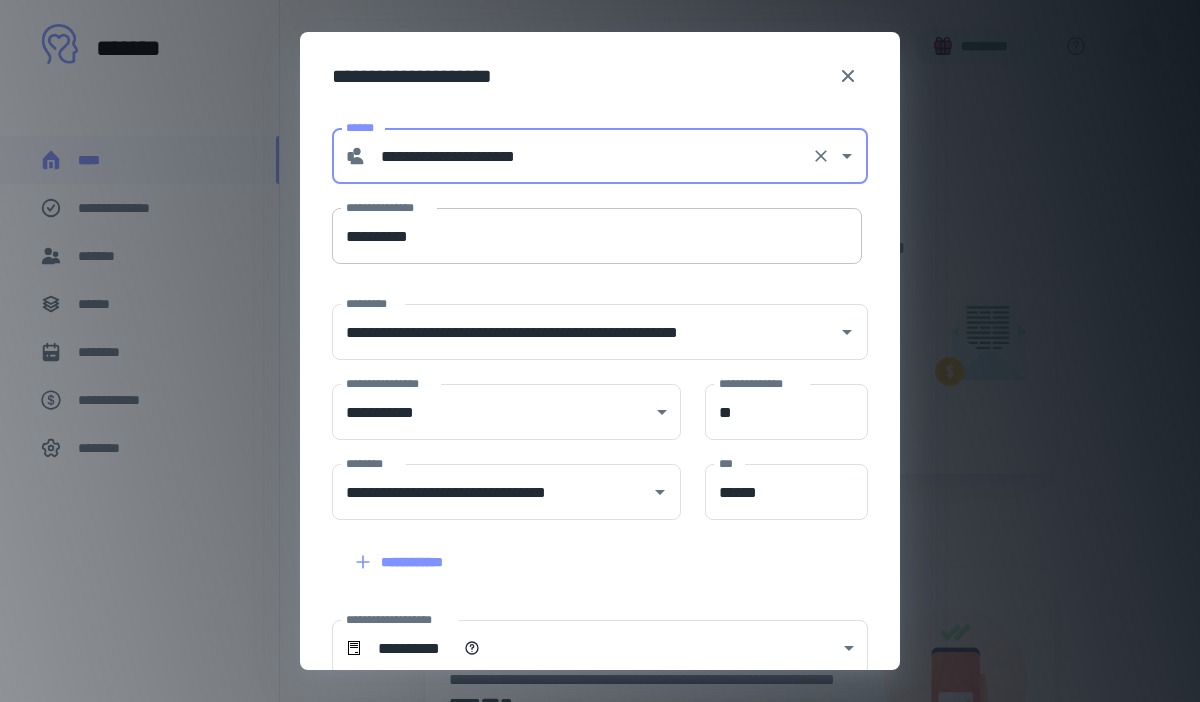type on "**********" 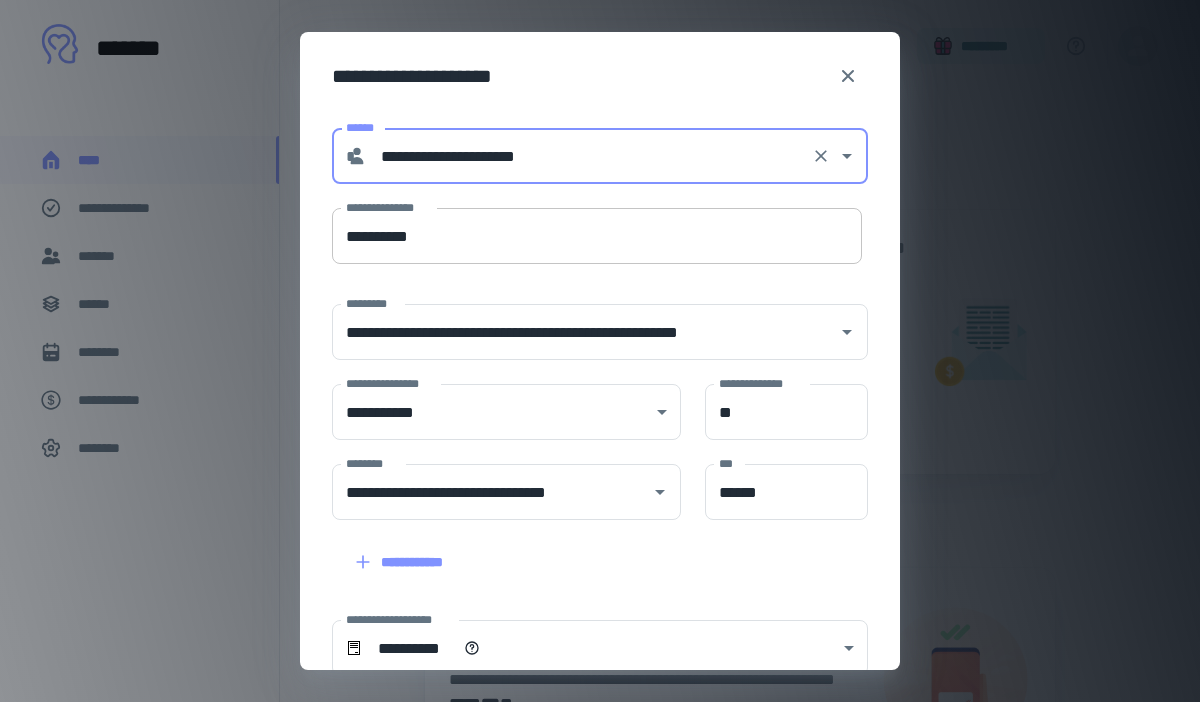 click on "**********" at bounding box center [597, 236] 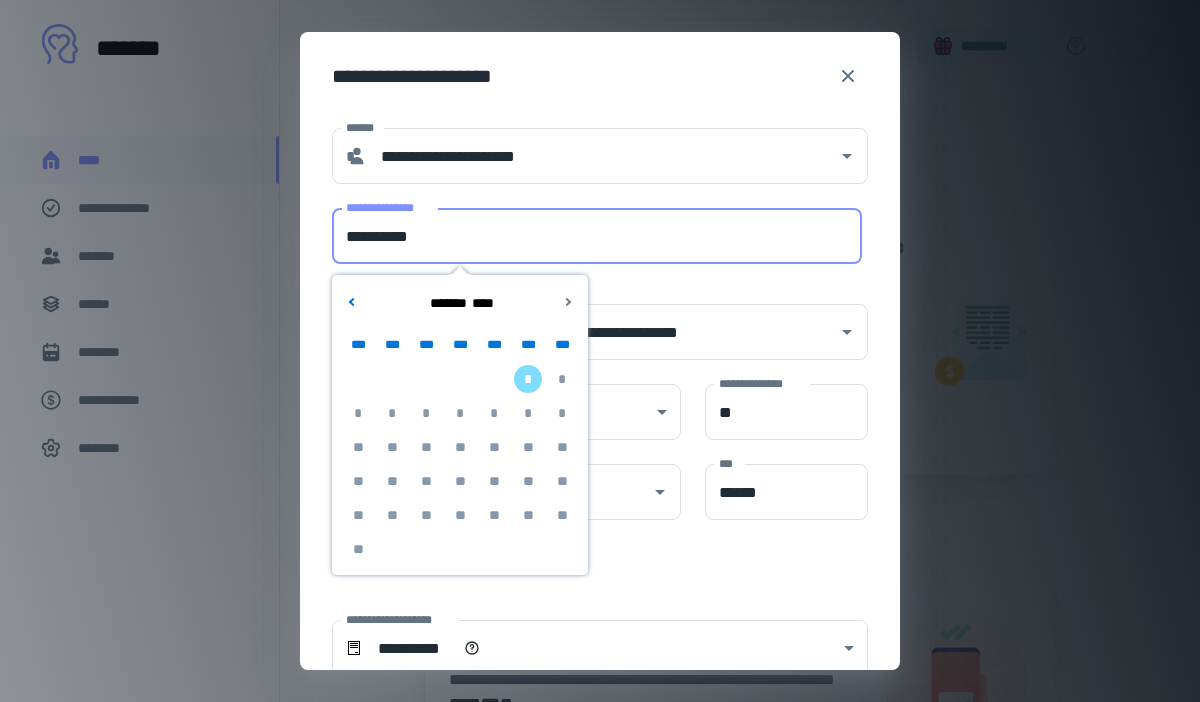 type on "**********" 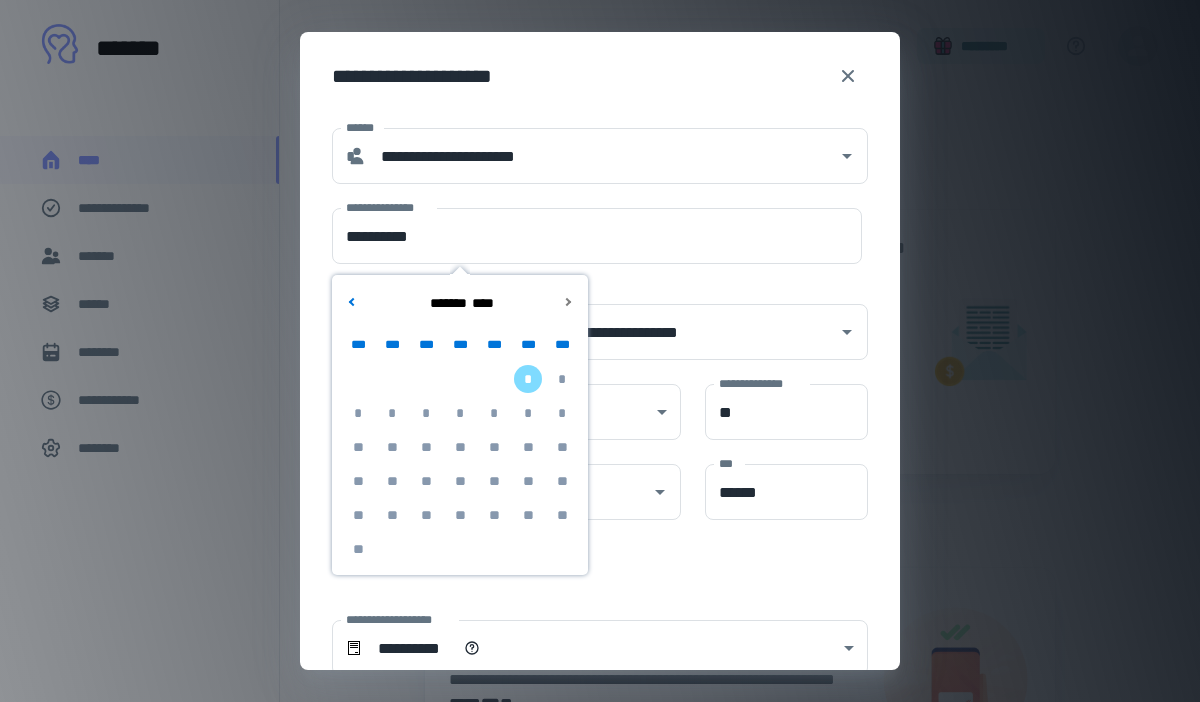 click on "**********" at bounding box center (600, 72) 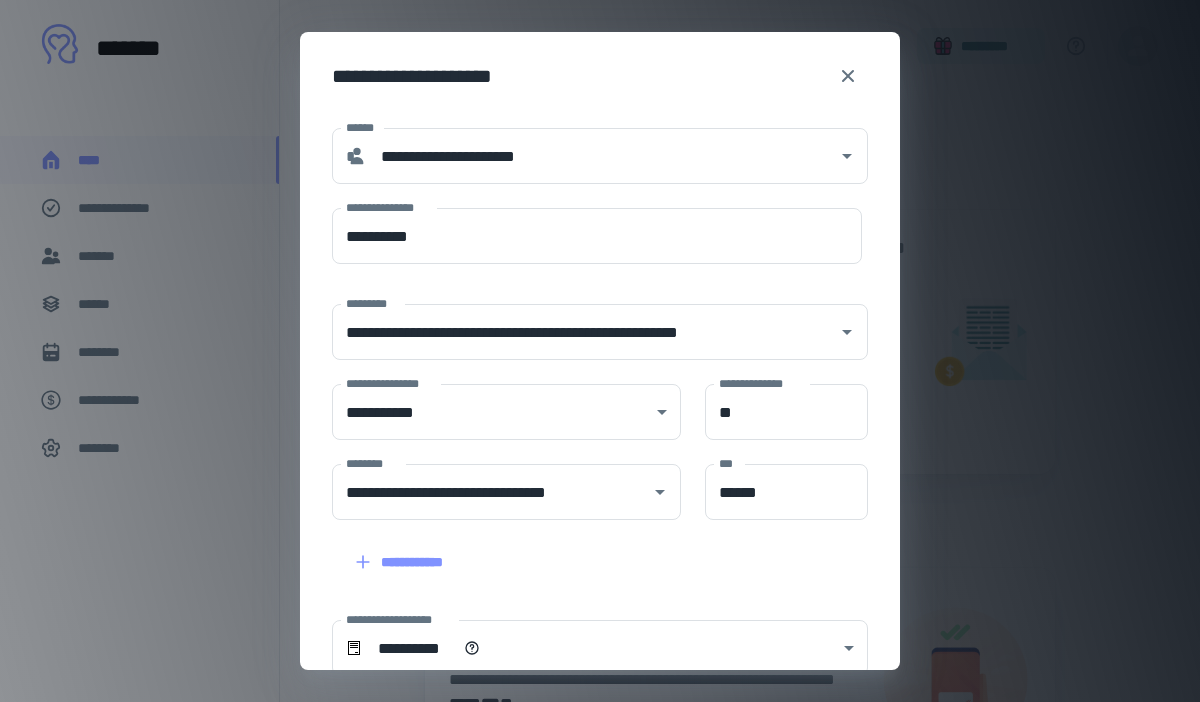 scroll, scrollTop: 248, scrollLeft: 0, axis: vertical 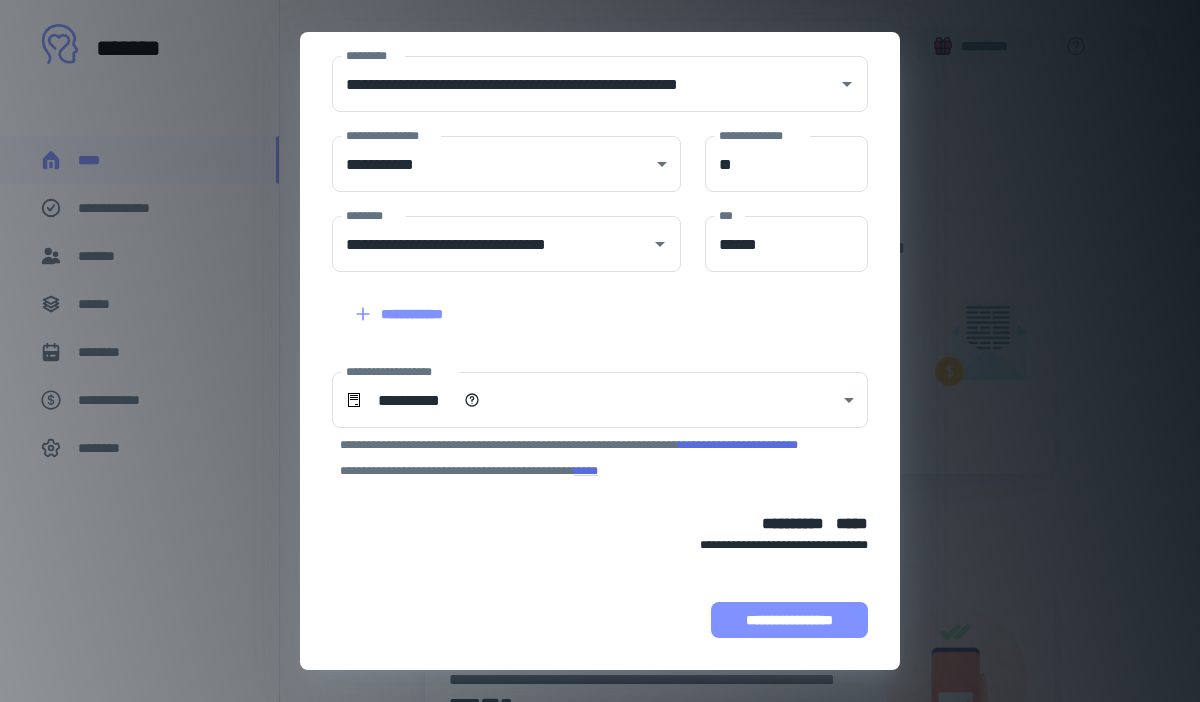 click on "**********" at bounding box center [789, 620] 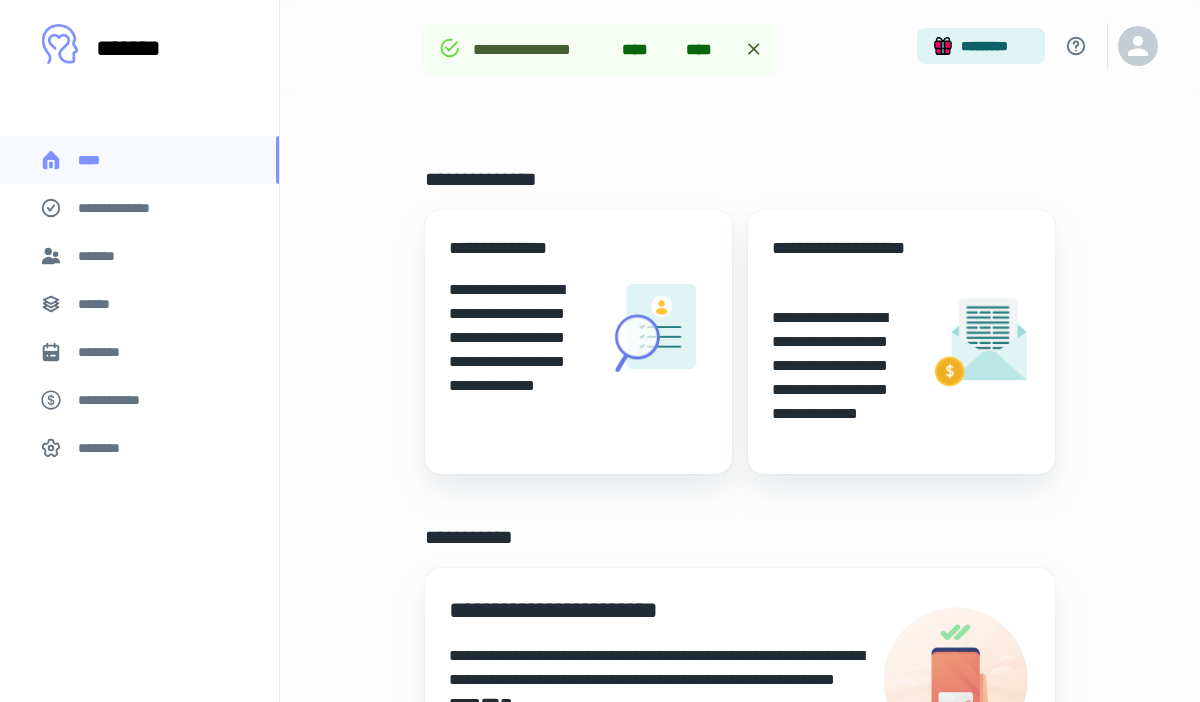 scroll, scrollTop: 374, scrollLeft: 0, axis: vertical 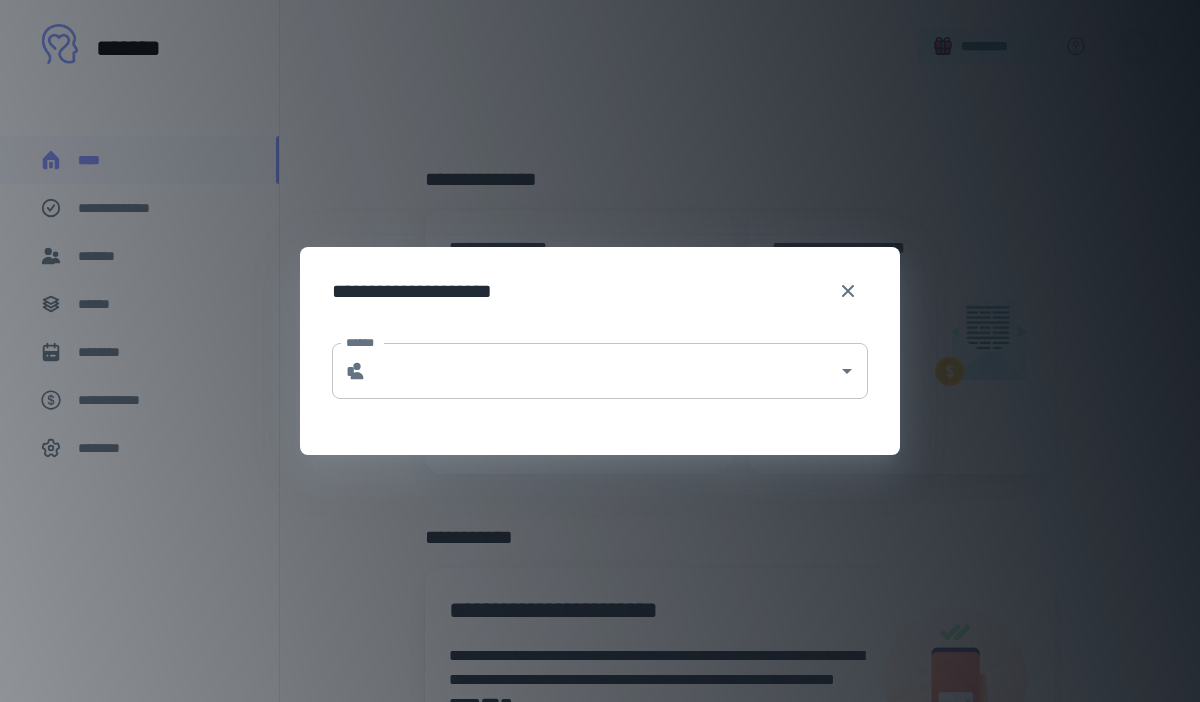 click on "******" at bounding box center (602, 371) 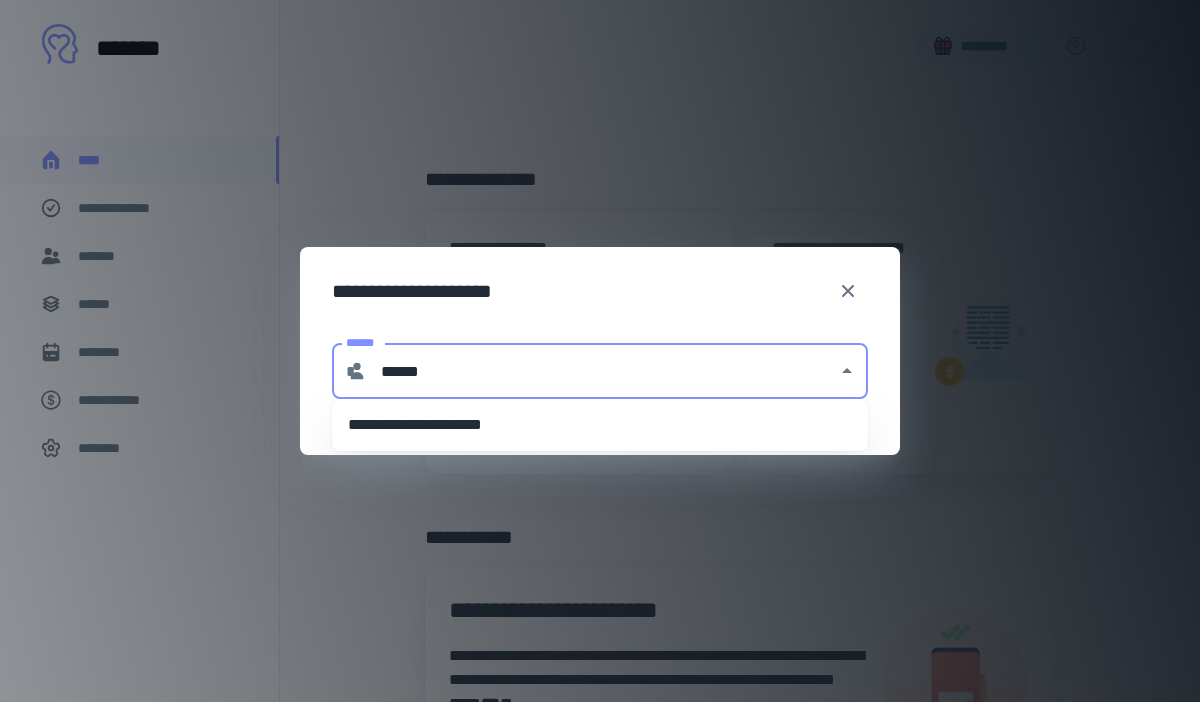 click on "**********" at bounding box center (600, 425) 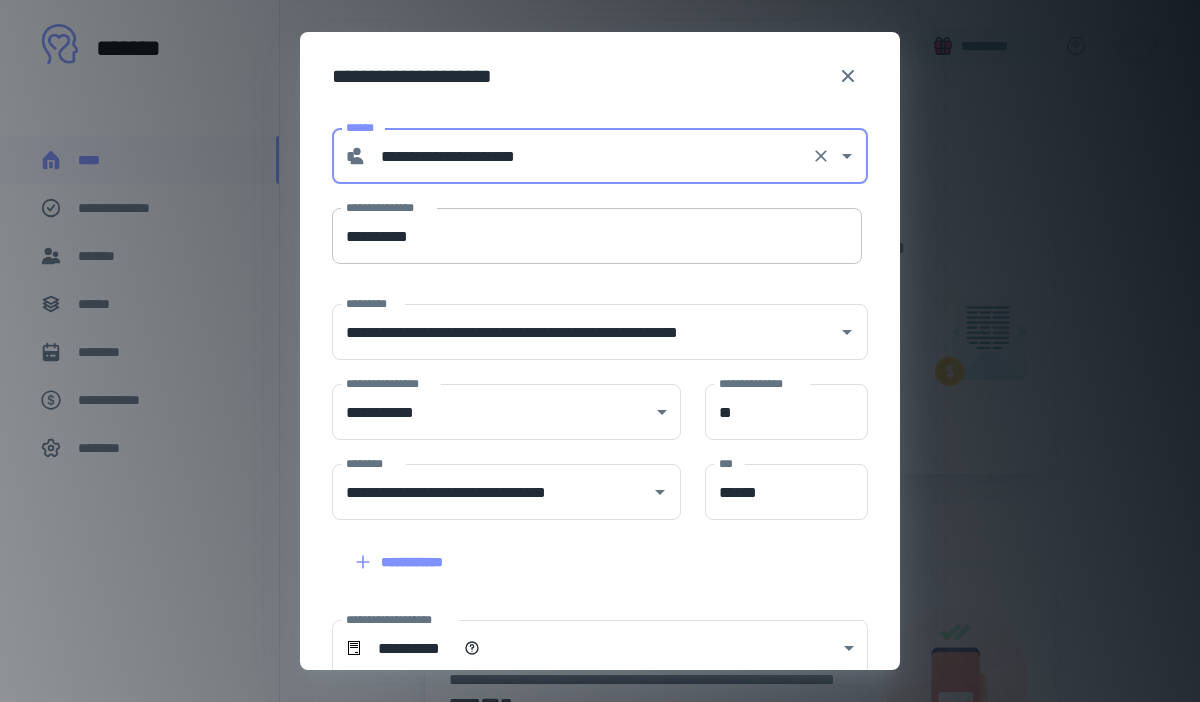 type on "**********" 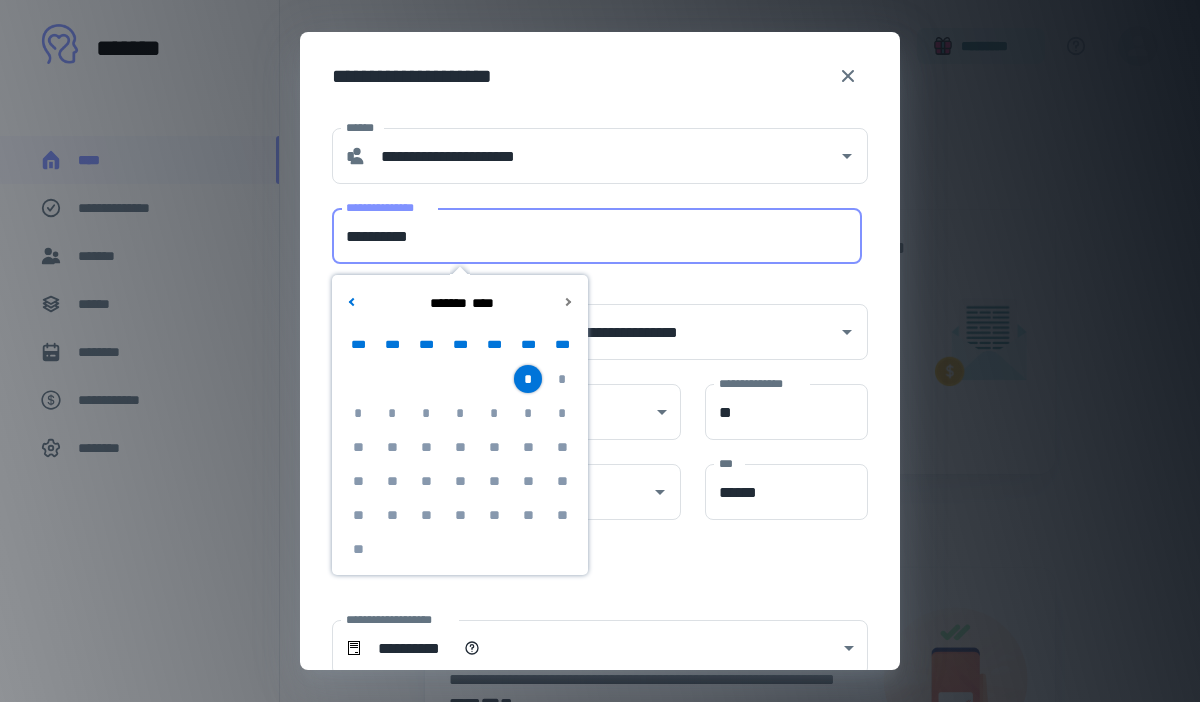 click on "**********" at bounding box center [597, 236] 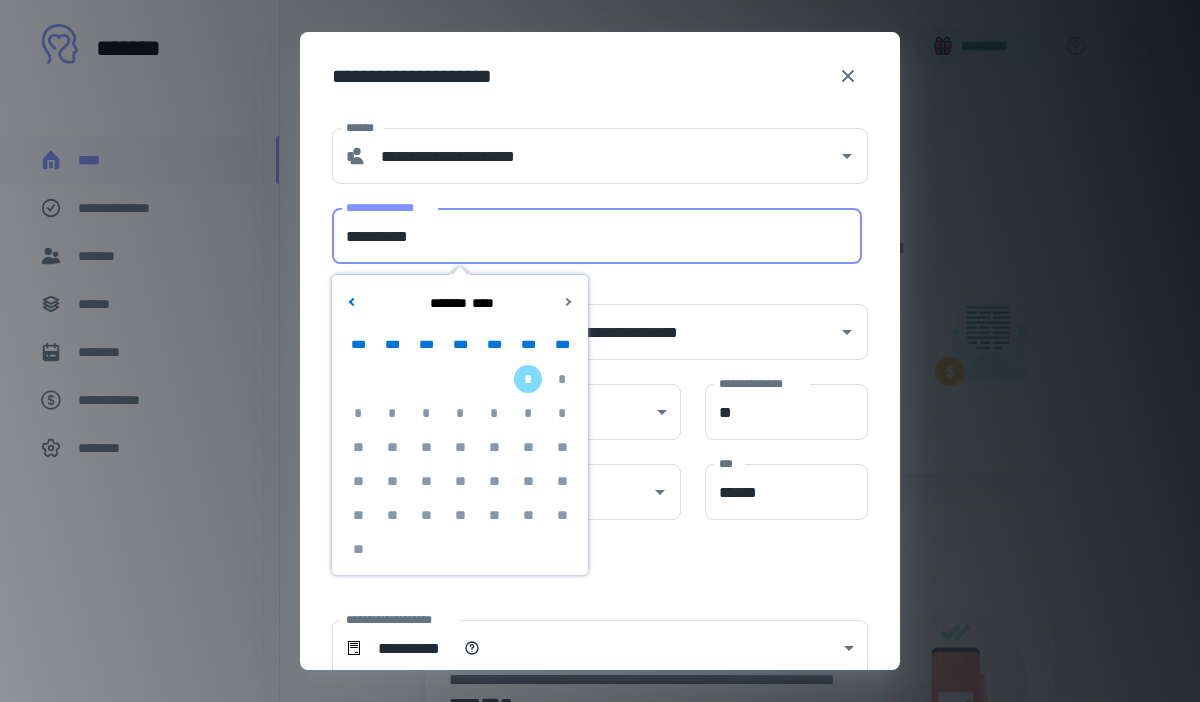 type on "**********" 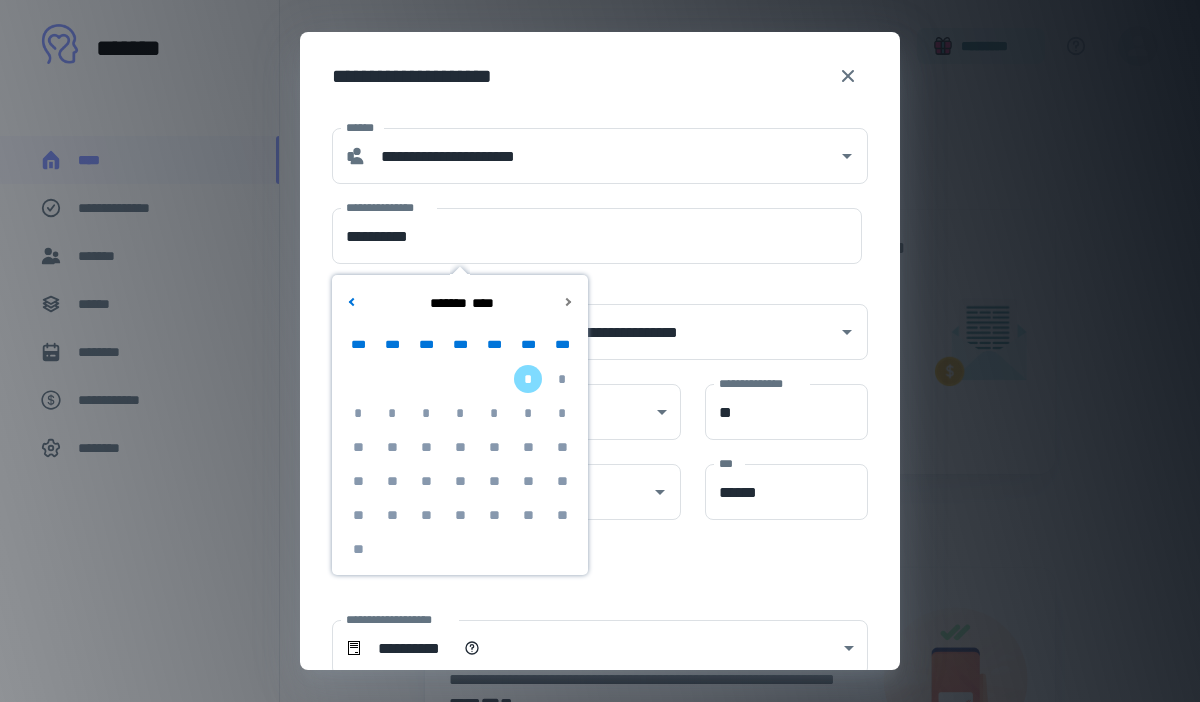 click on "**********" at bounding box center (600, 72) 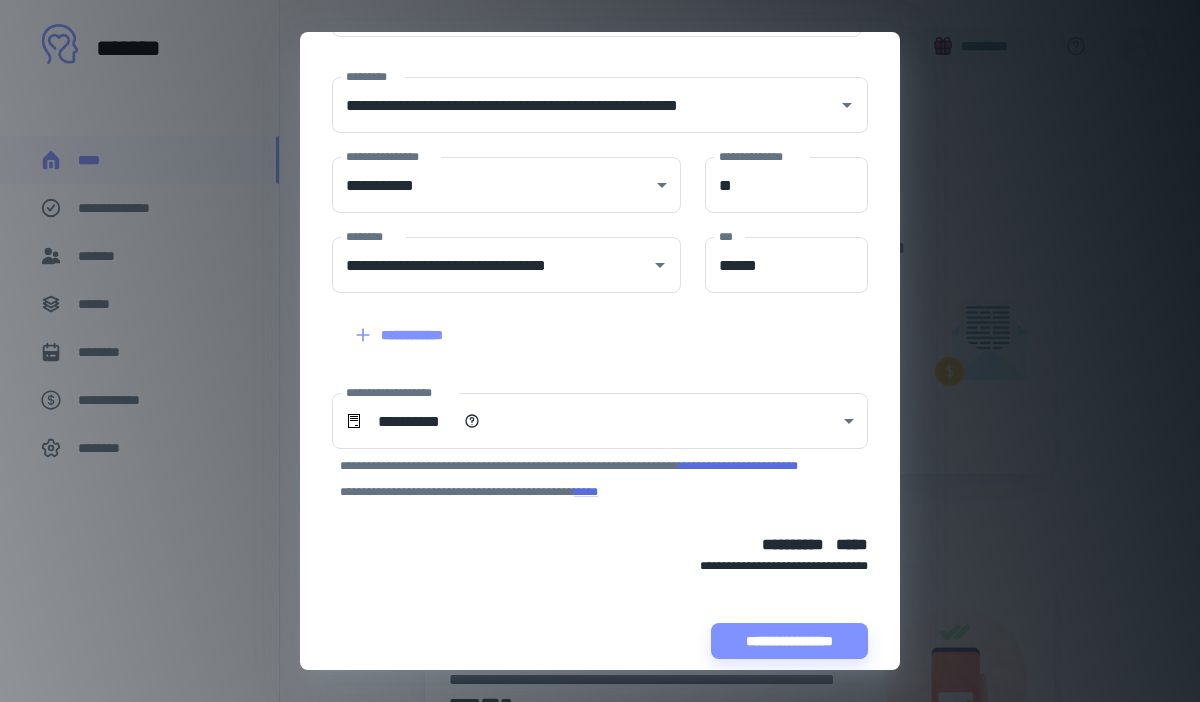 scroll, scrollTop: 248, scrollLeft: 0, axis: vertical 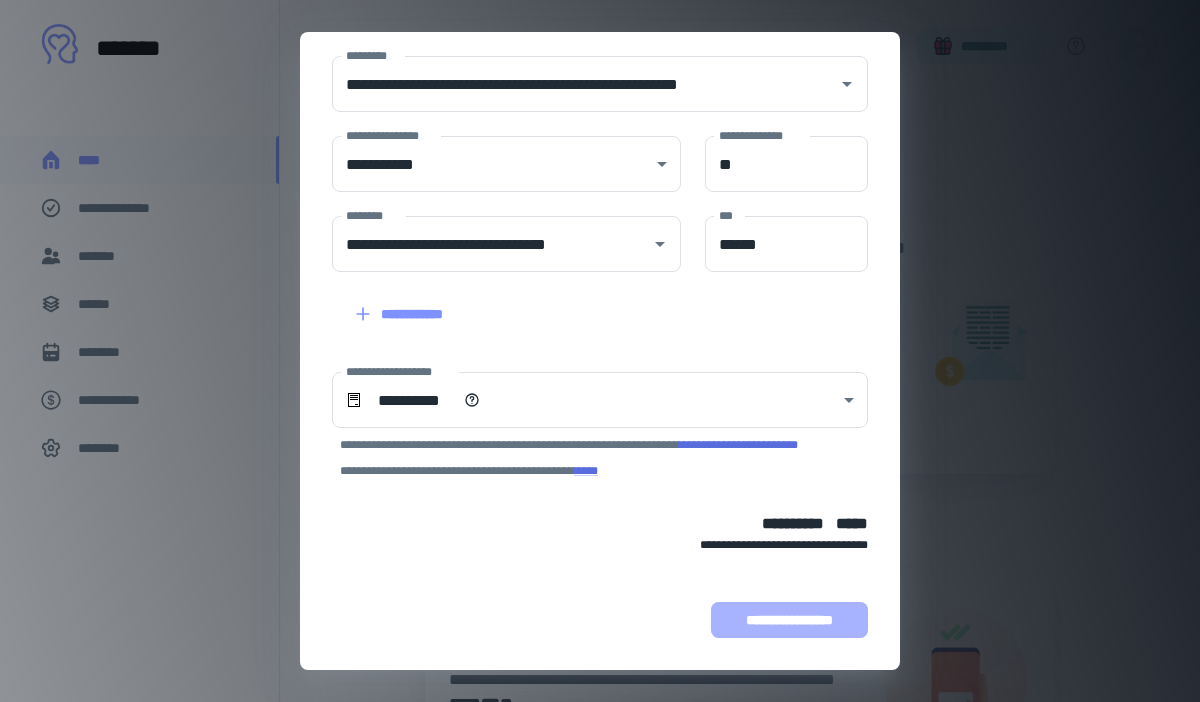 click on "**********" at bounding box center [789, 620] 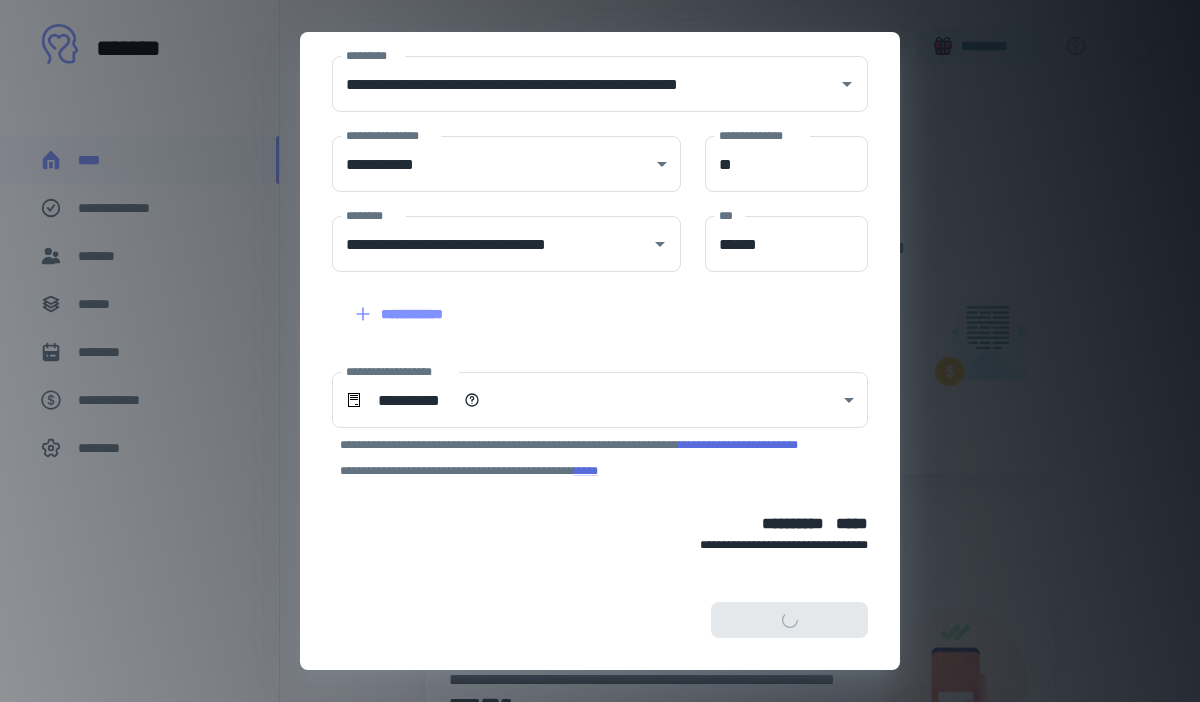 scroll, scrollTop: 374, scrollLeft: 0, axis: vertical 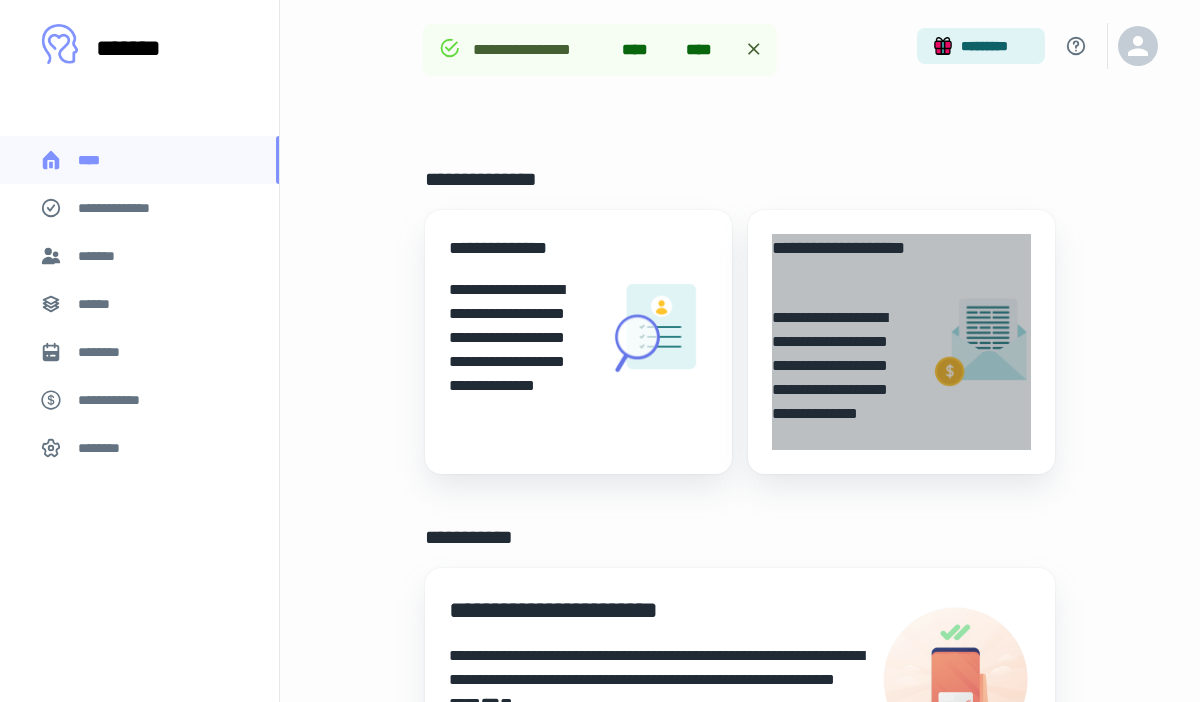 click on "**********" at bounding box center (843, 378) 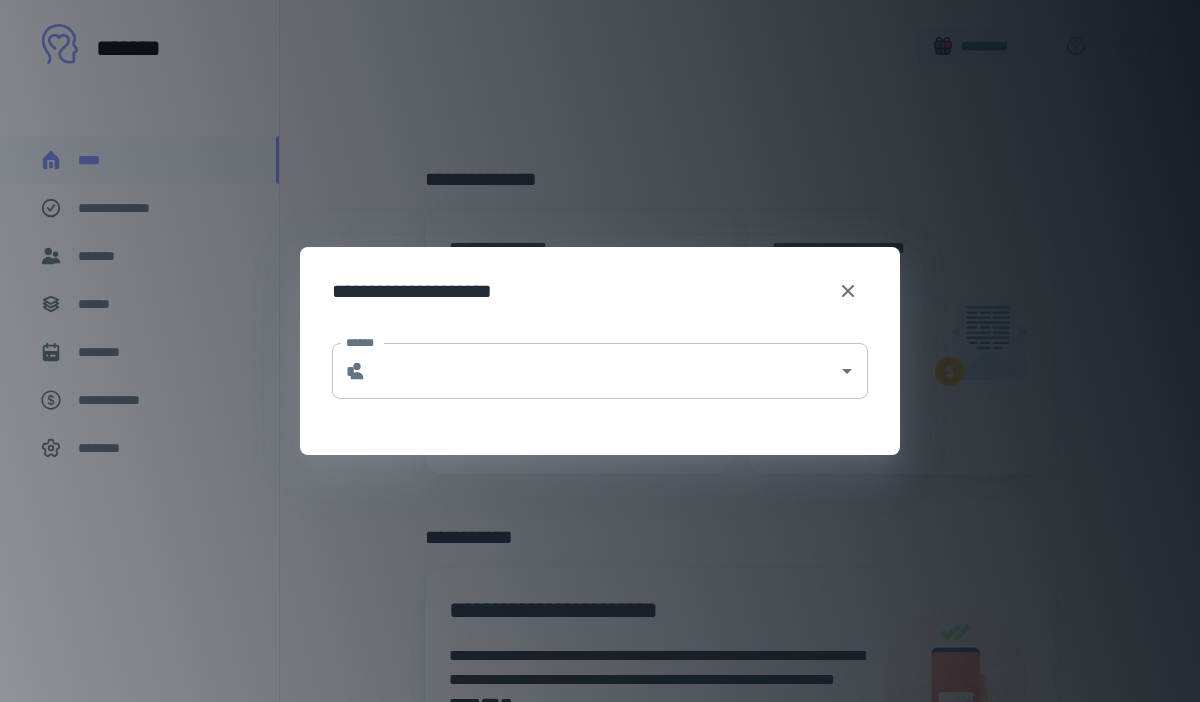 click on "******" at bounding box center (602, 371) 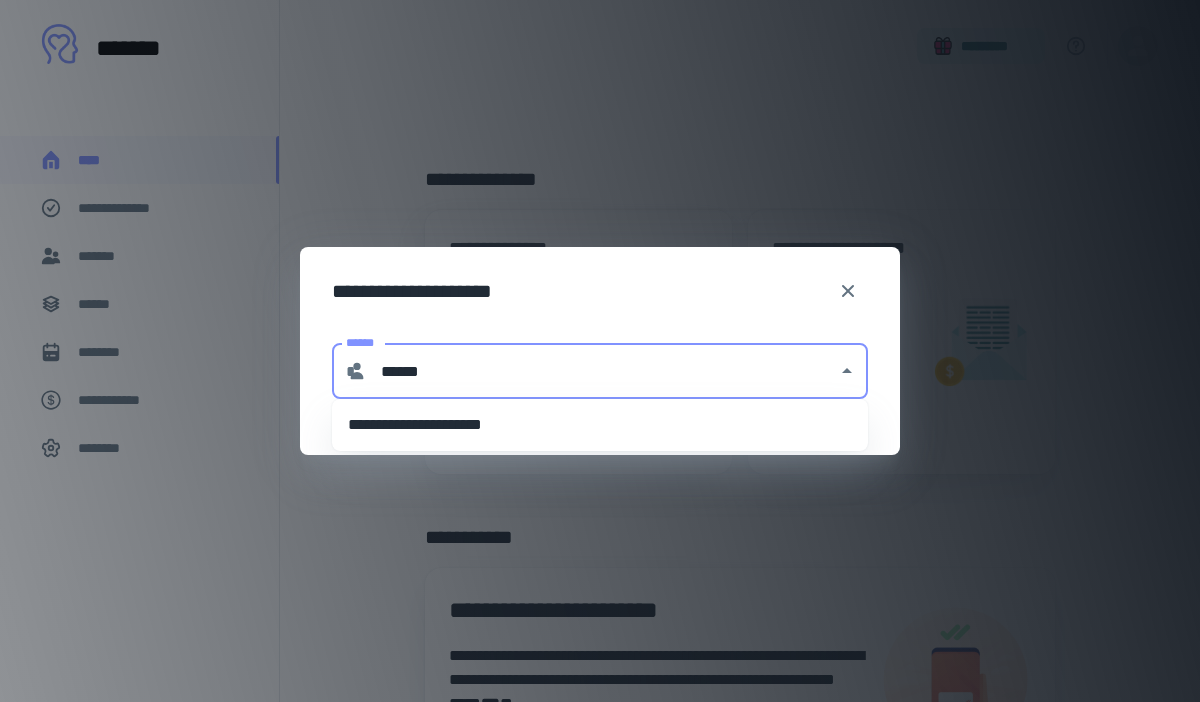 click on "**********" at bounding box center [600, 425] 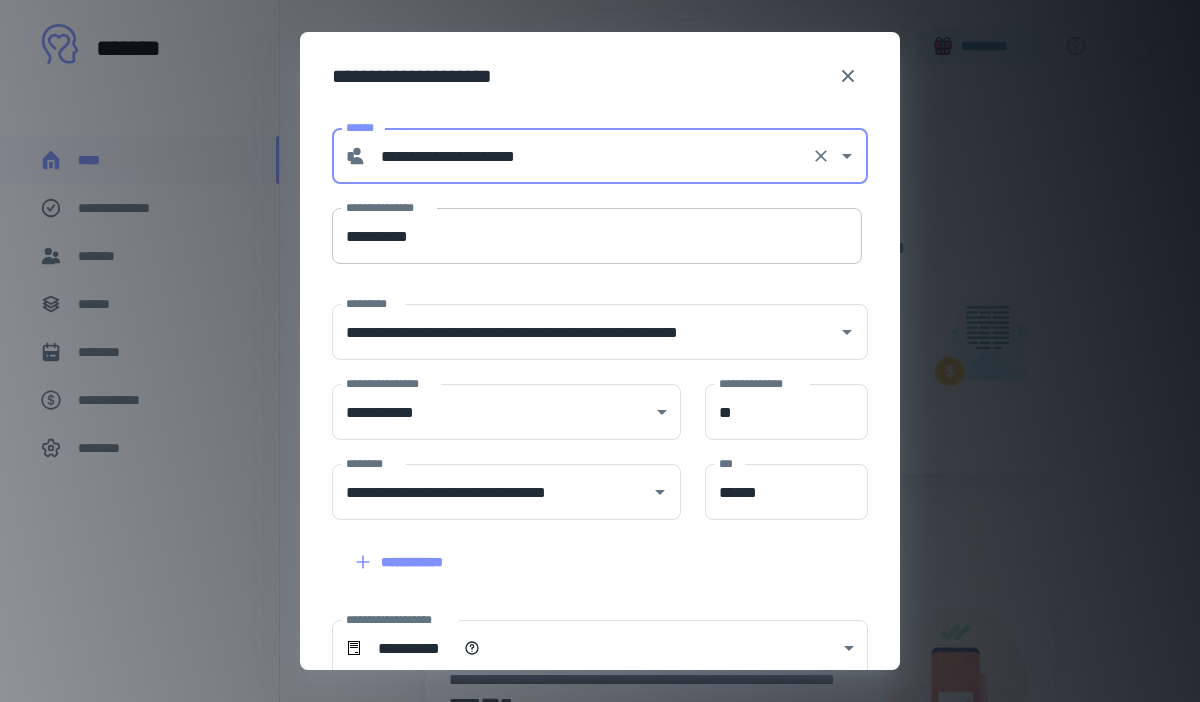 type on "**********" 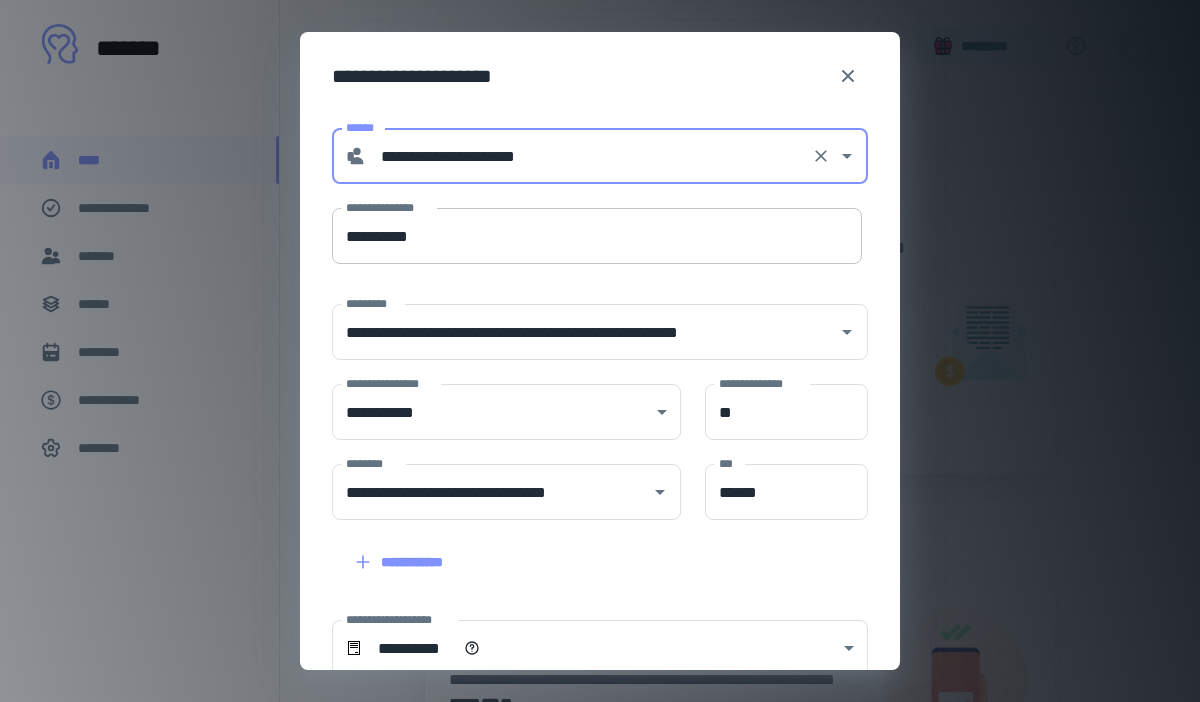 click on "**********" at bounding box center [597, 236] 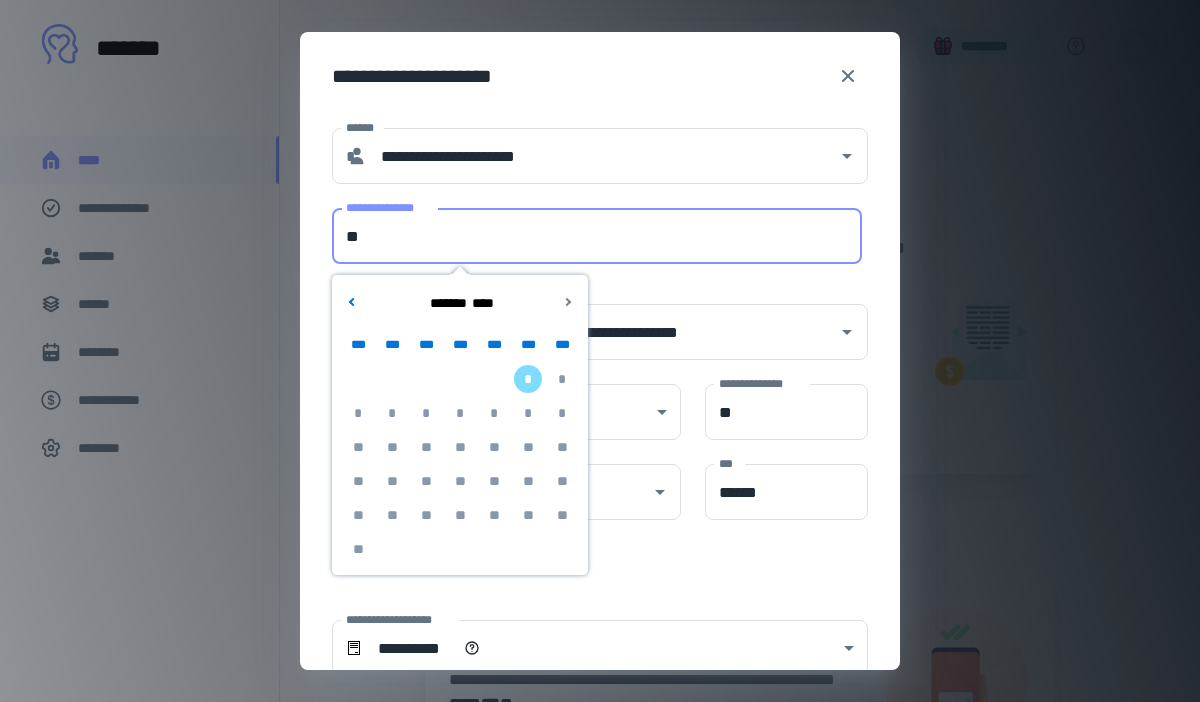 type on "*" 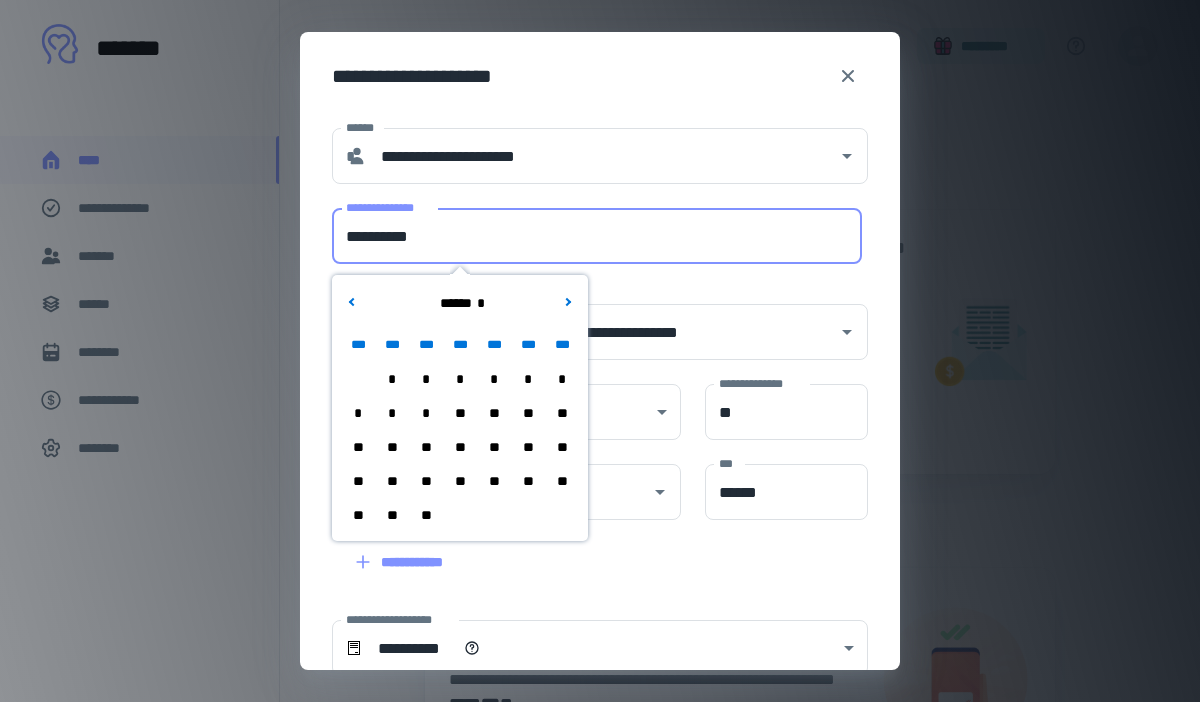 type on "**********" 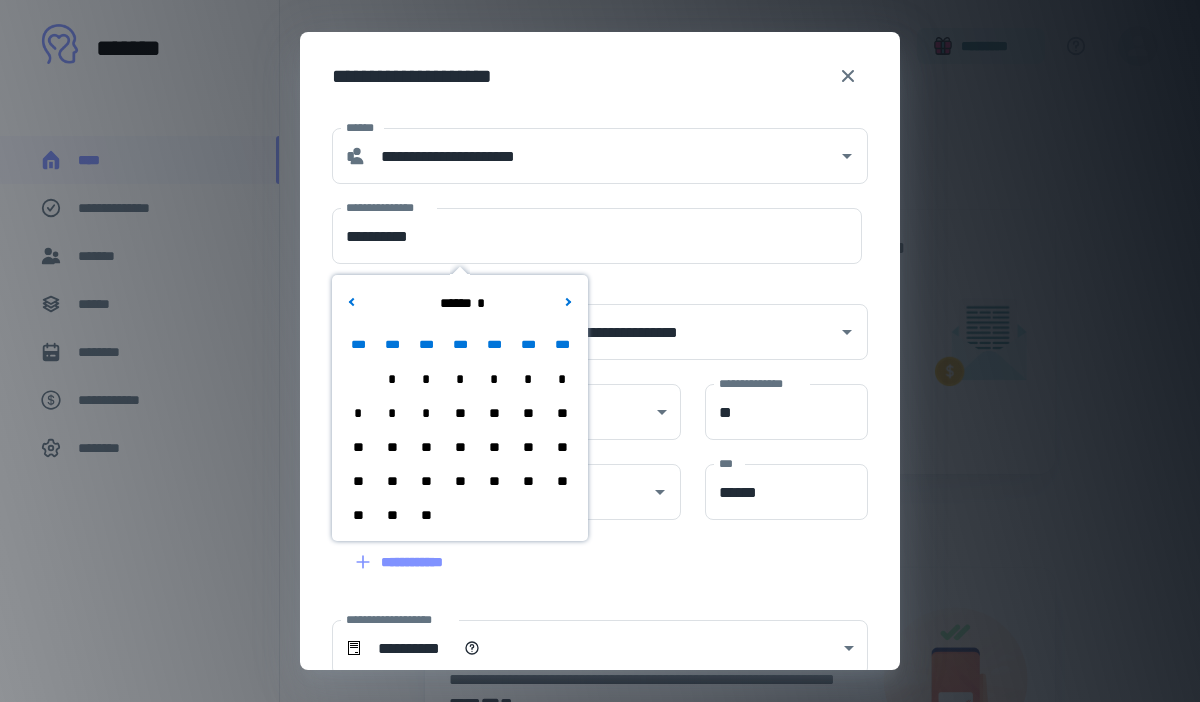click on "**********" at bounding box center [600, 72] 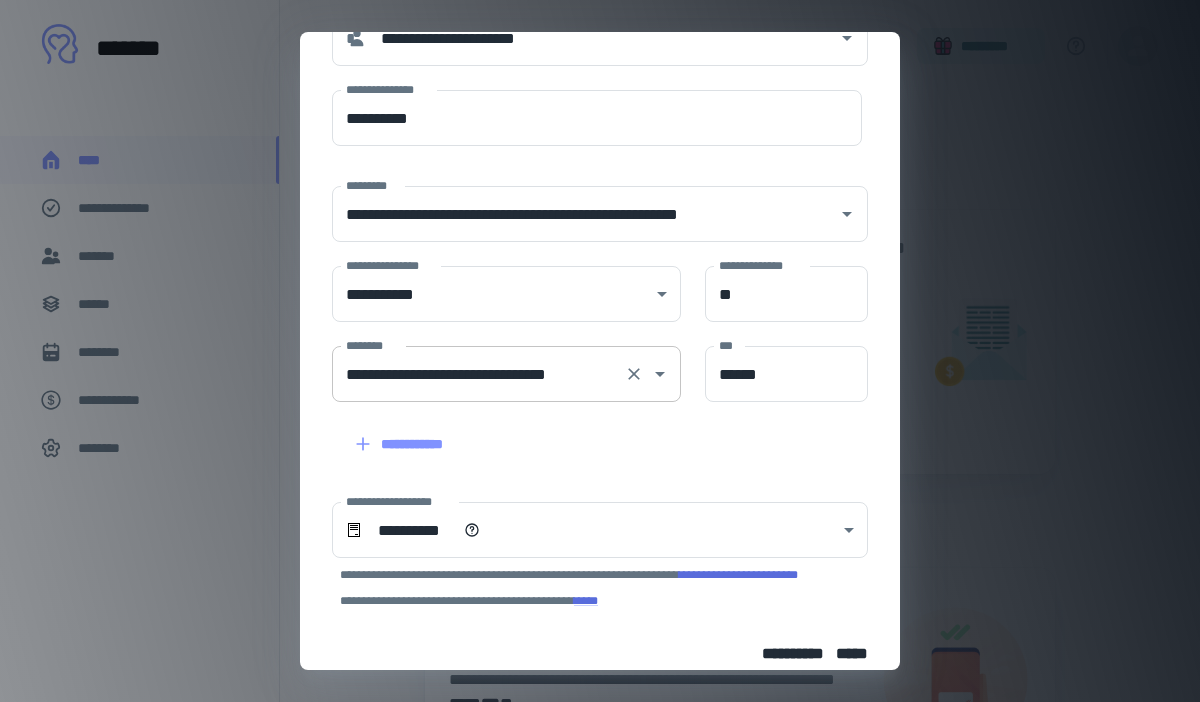 scroll, scrollTop: 248, scrollLeft: 0, axis: vertical 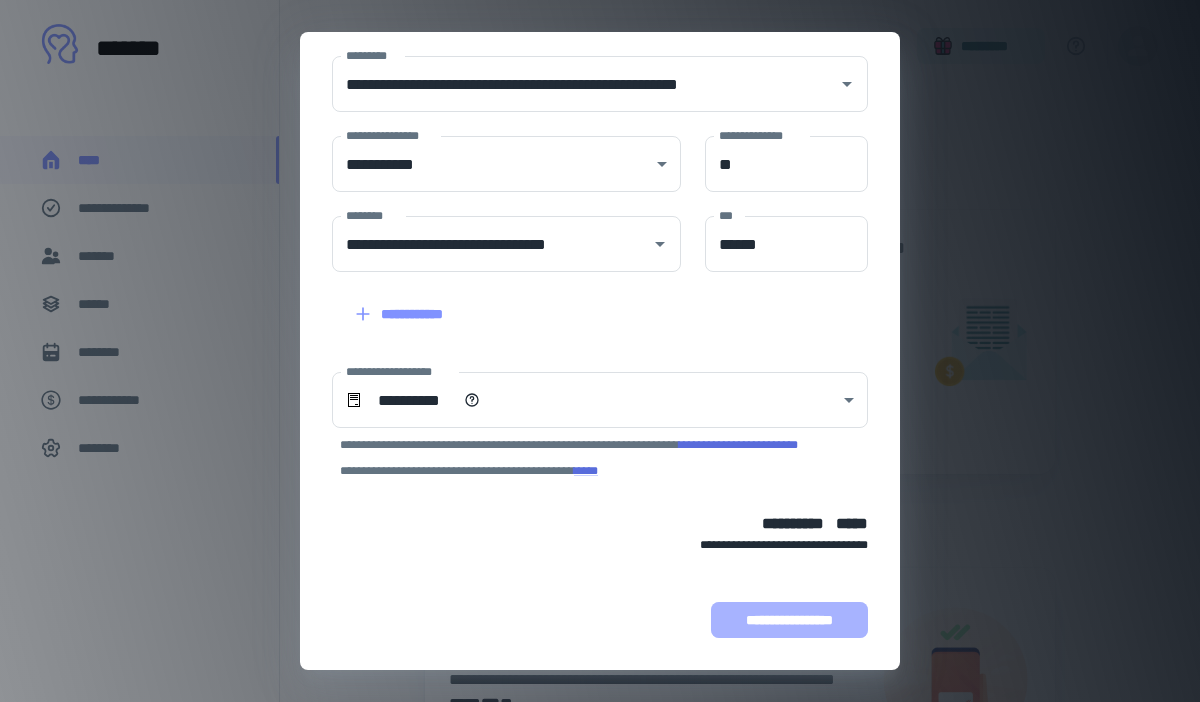 click on "**********" at bounding box center (789, 620) 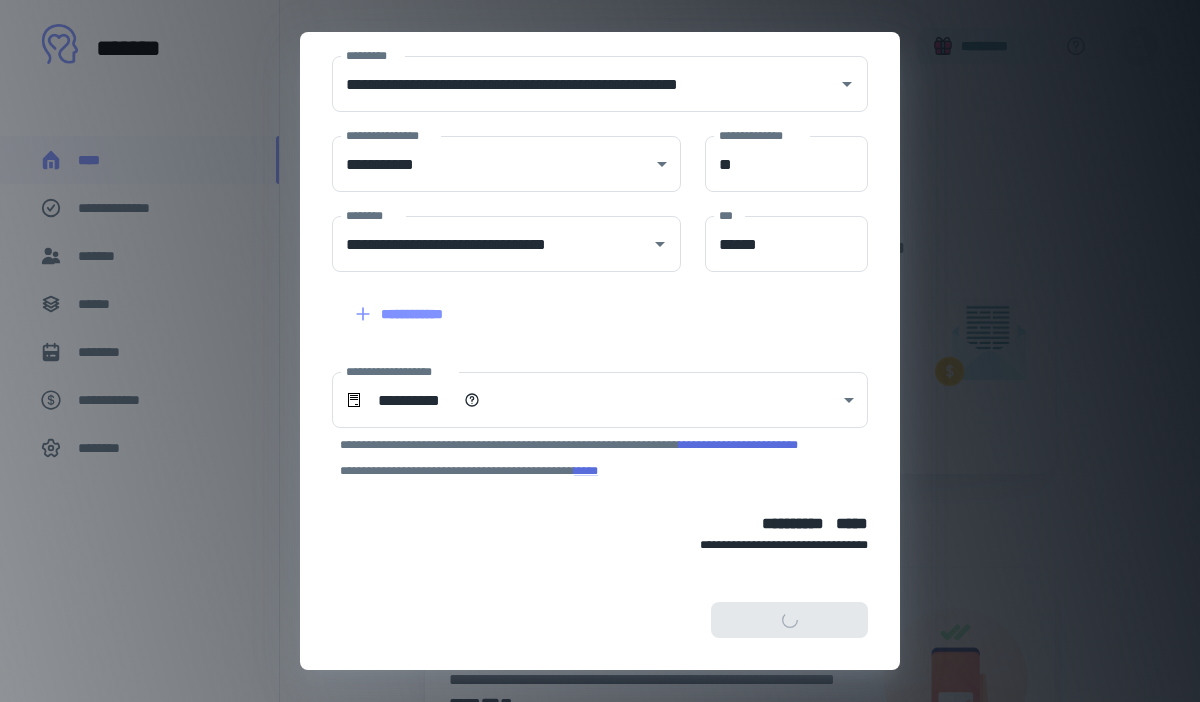 scroll, scrollTop: 374, scrollLeft: 0, axis: vertical 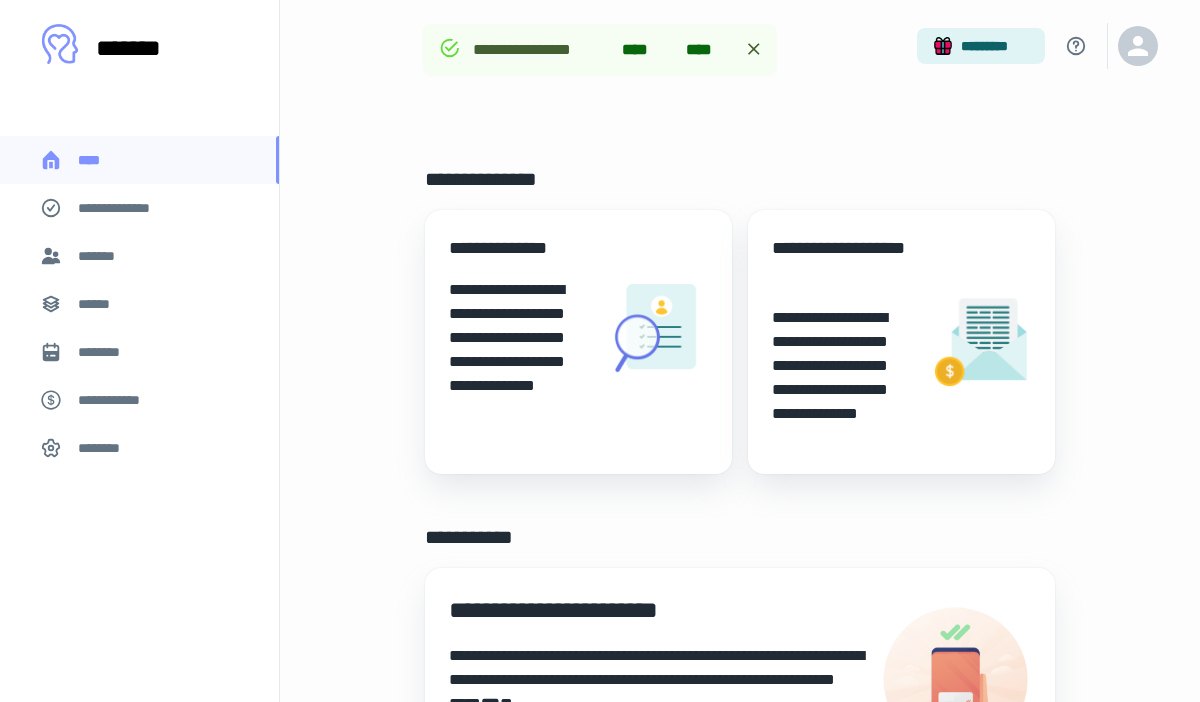 click on "**********" at bounding box center (843, 378) 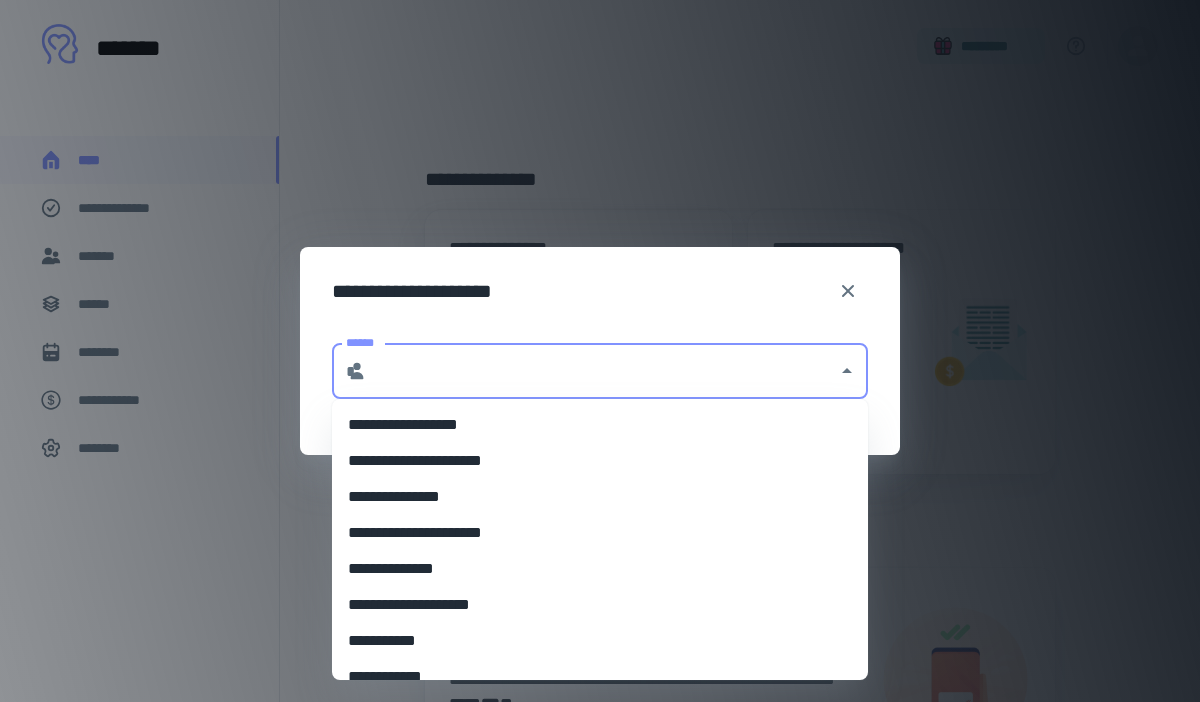 click on "******" at bounding box center (602, 371) 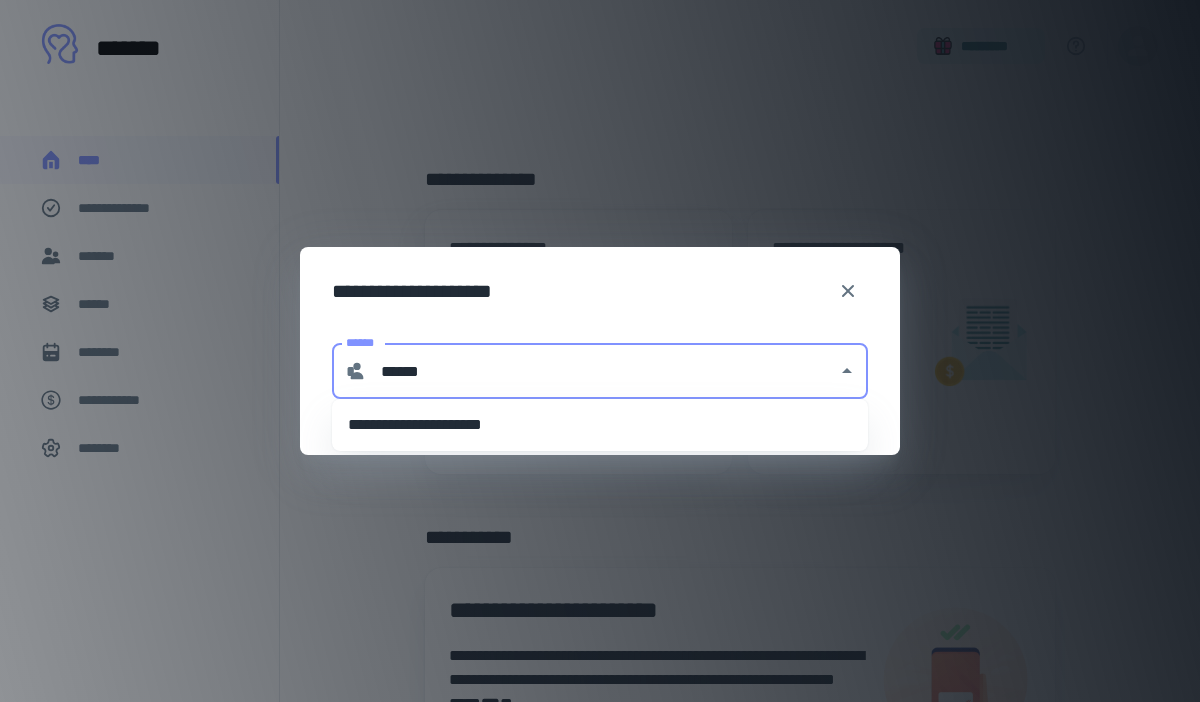 click on "**********" at bounding box center [600, 425] 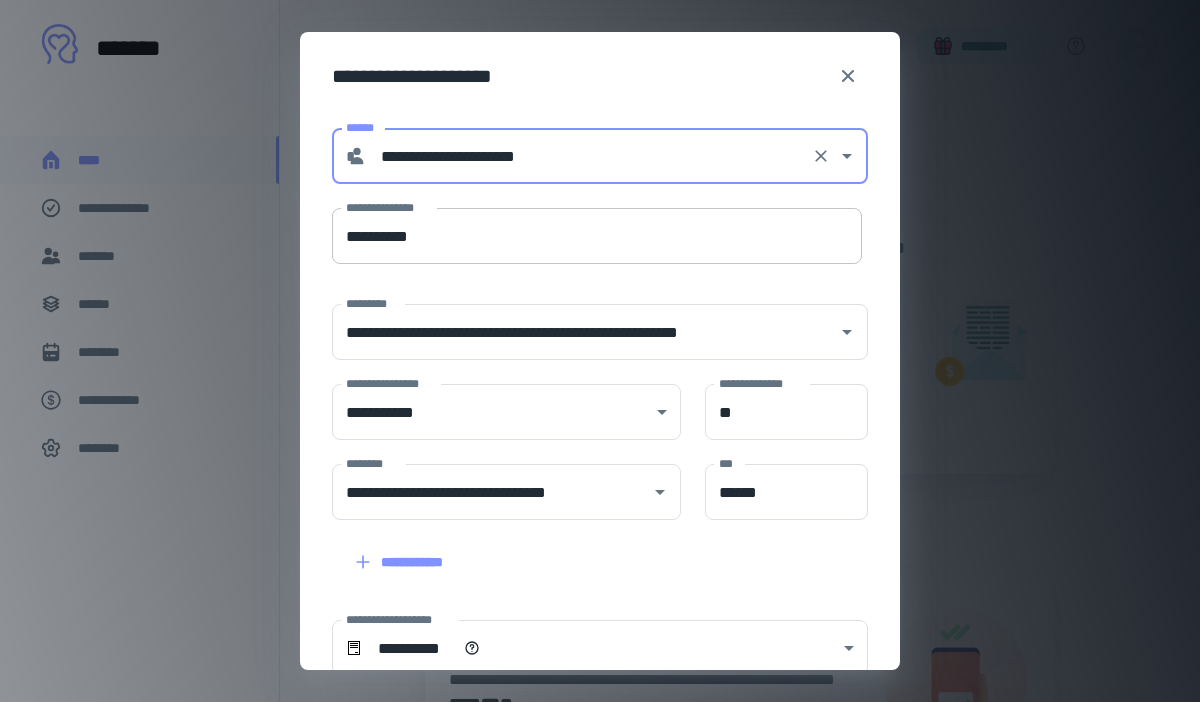 type on "**********" 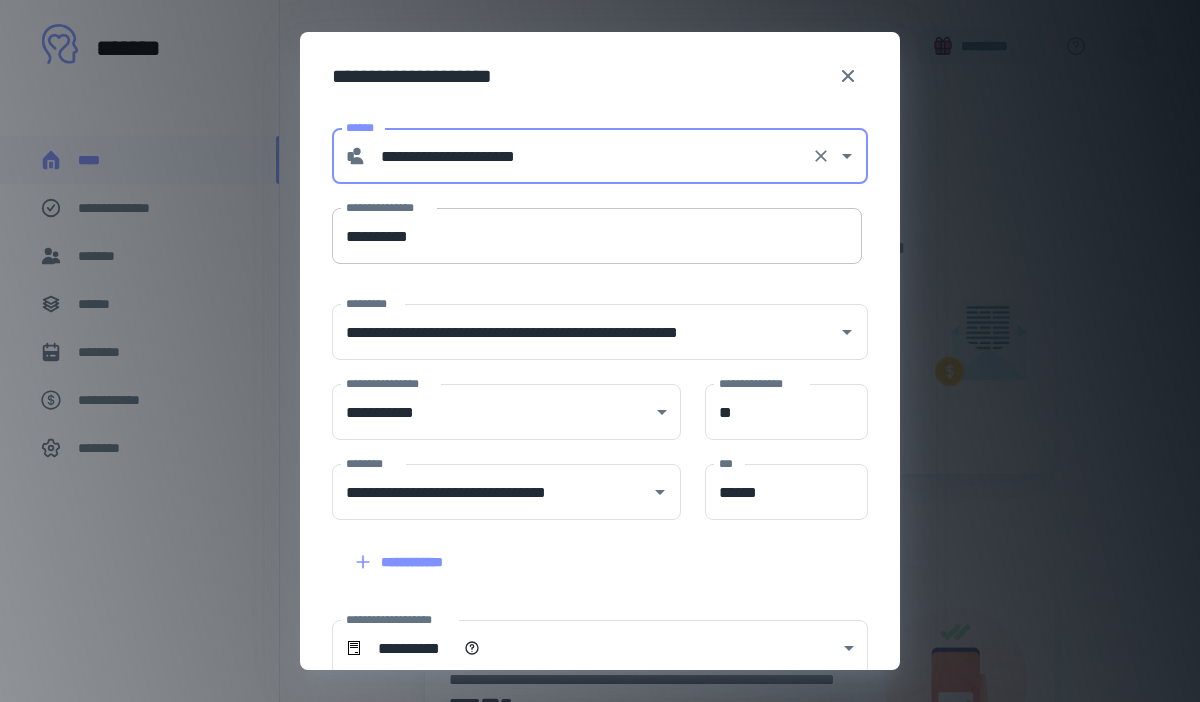 click on "**********" at bounding box center [597, 236] 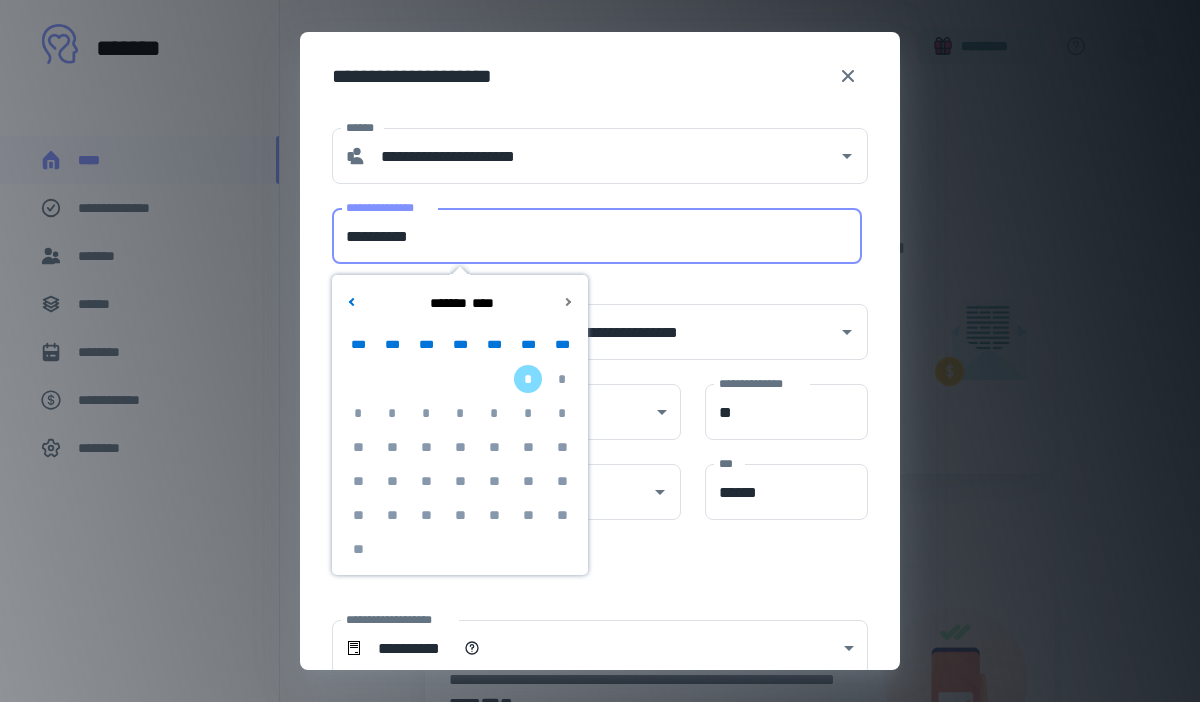 type on "**********" 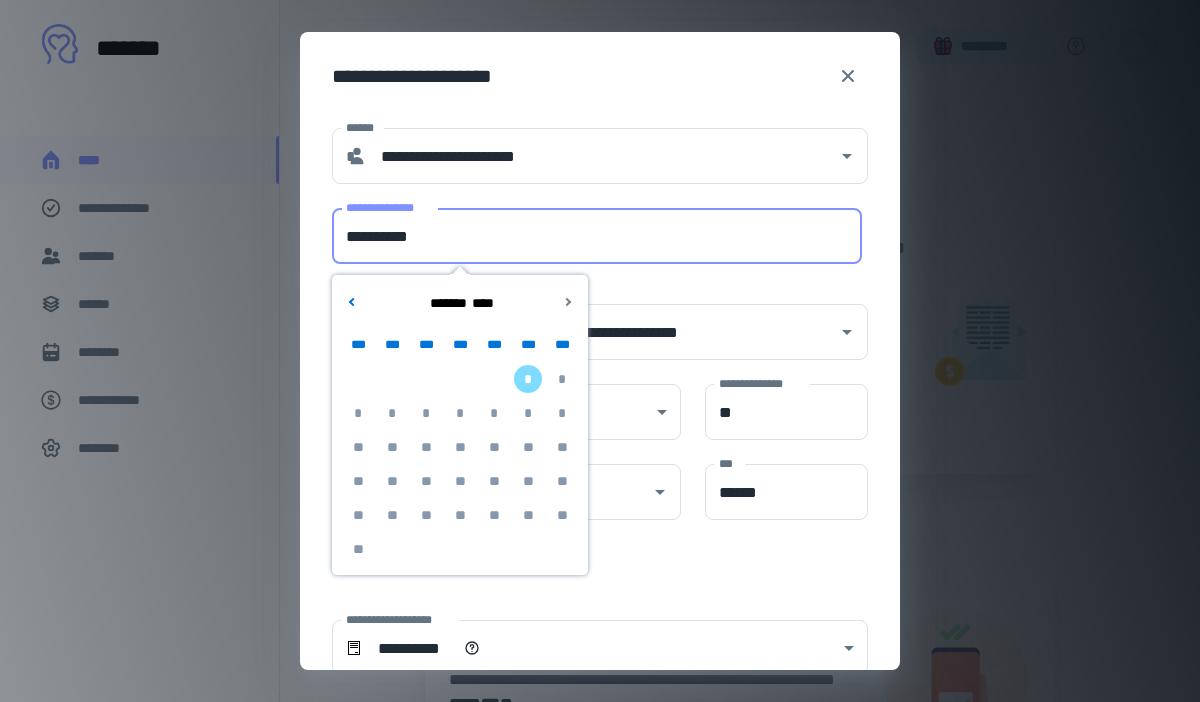 click on "**********" at bounding box center (600, 76) 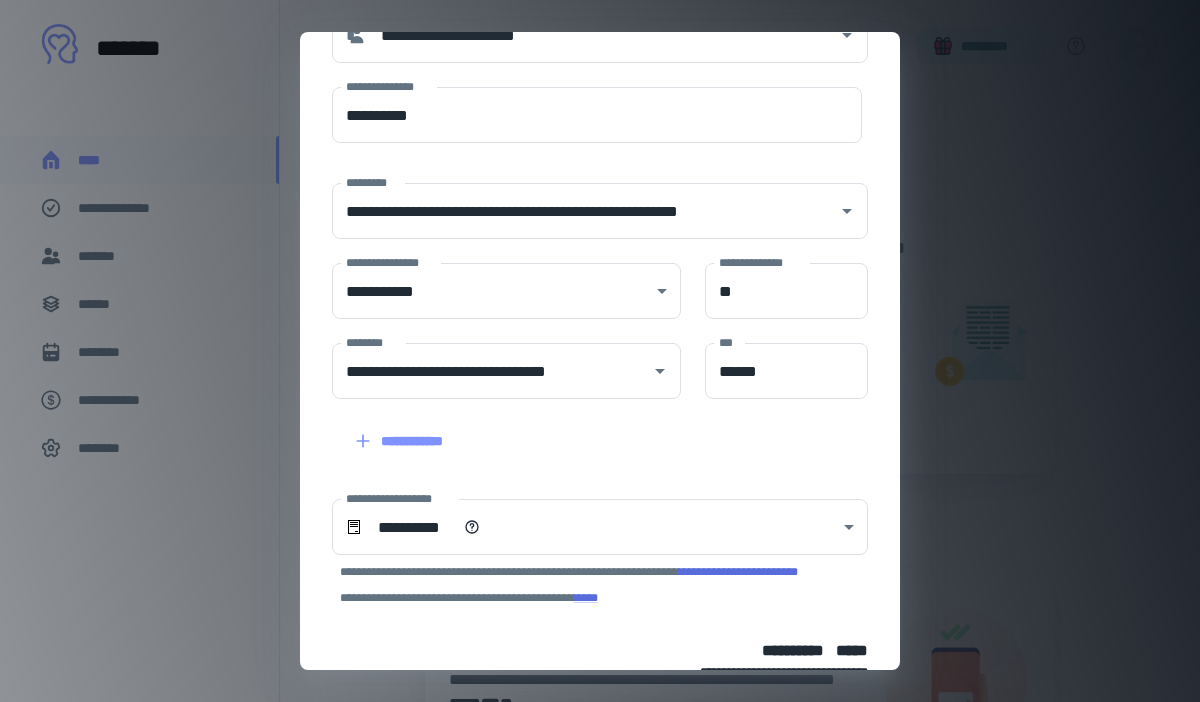 scroll, scrollTop: 248, scrollLeft: 0, axis: vertical 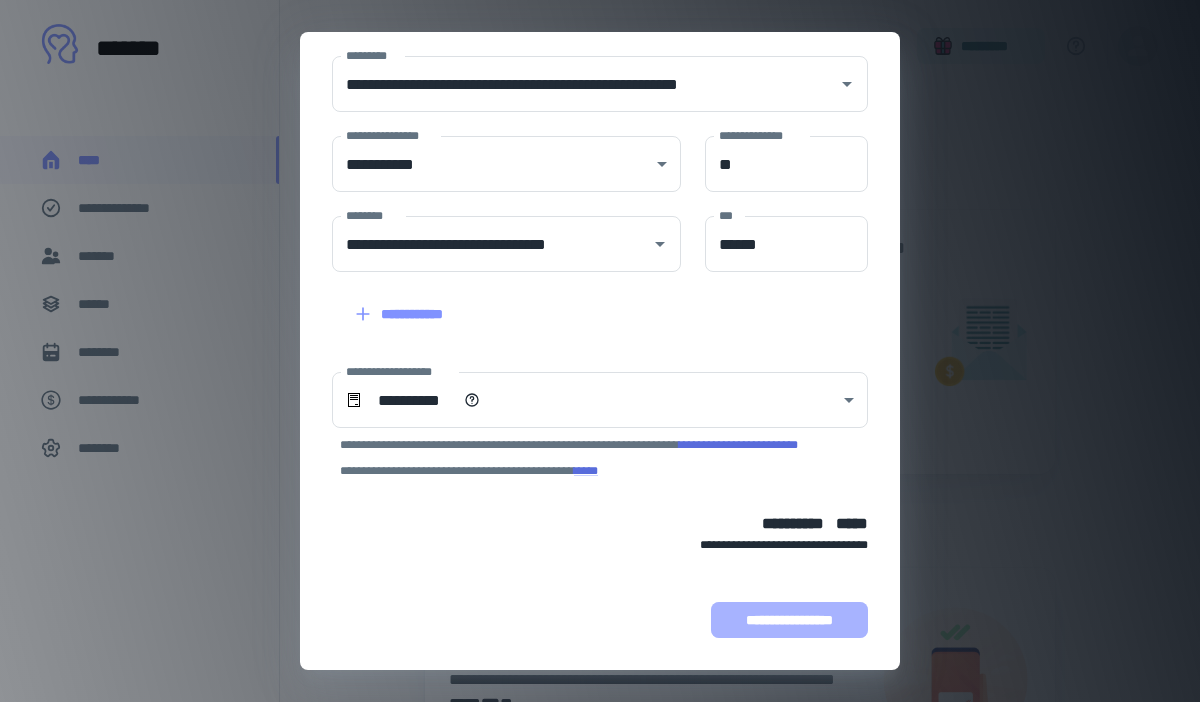 click on "**********" at bounding box center [789, 620] 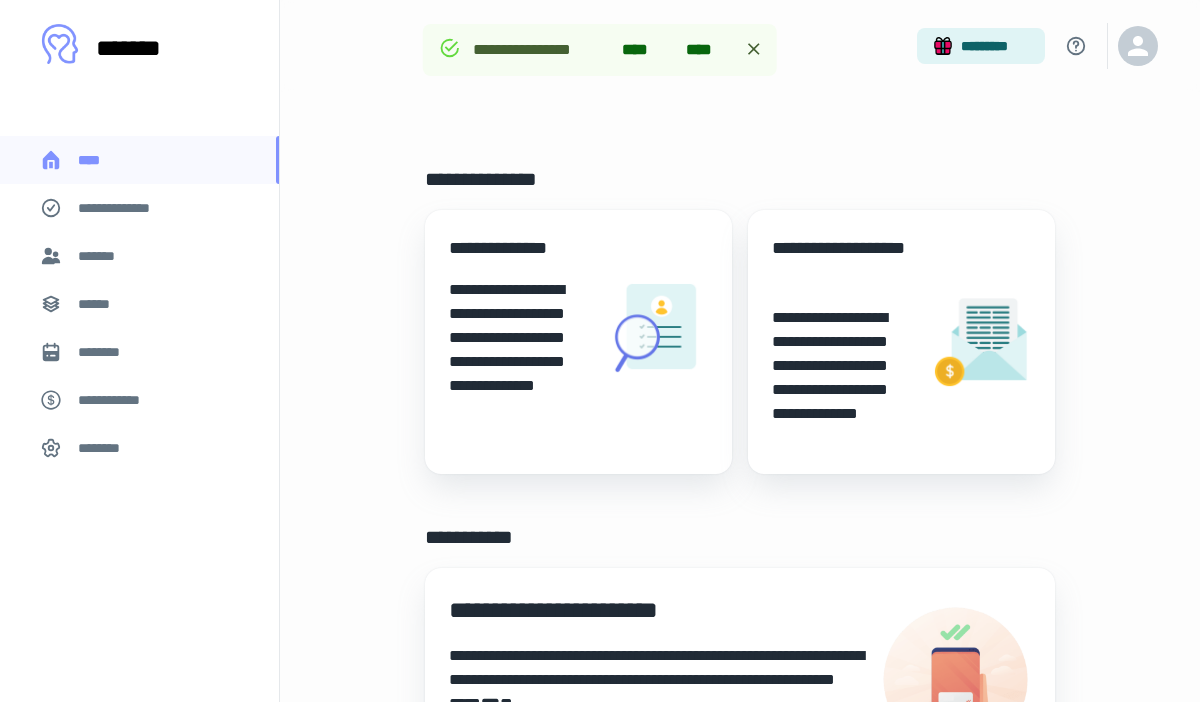 scroll, scrollTop: 374, scrollLeft: 0, axis: vertical 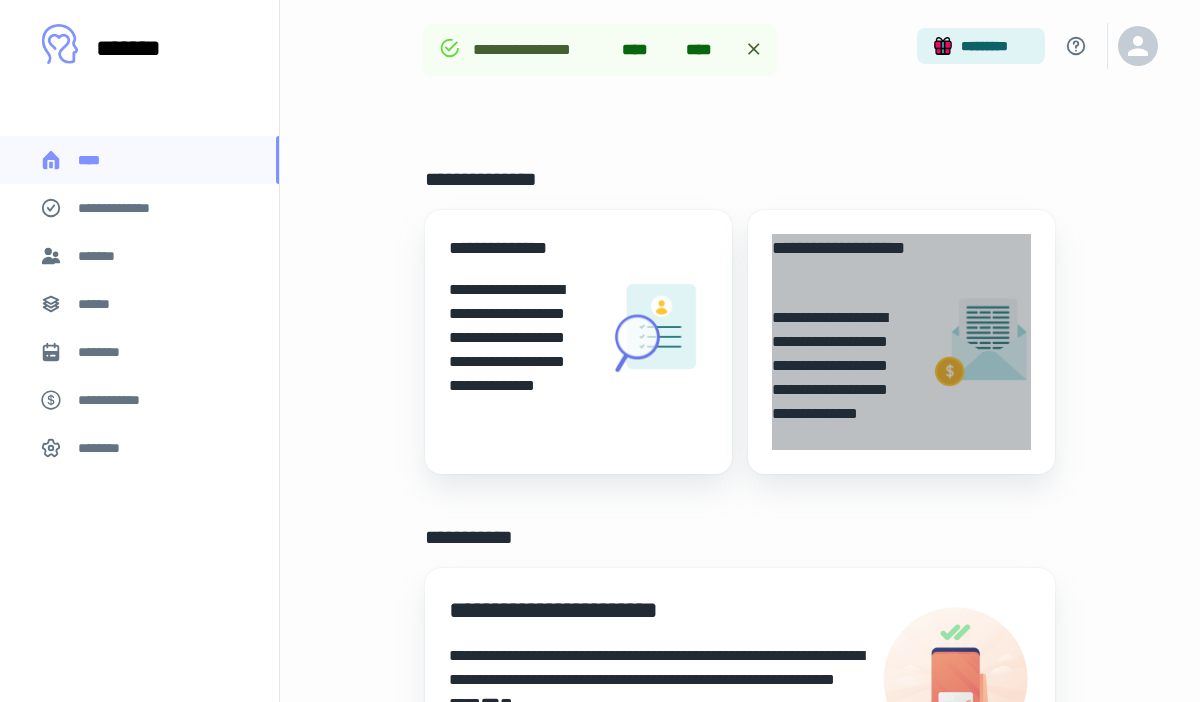 click on "**********" at bounding box center (843, 342) 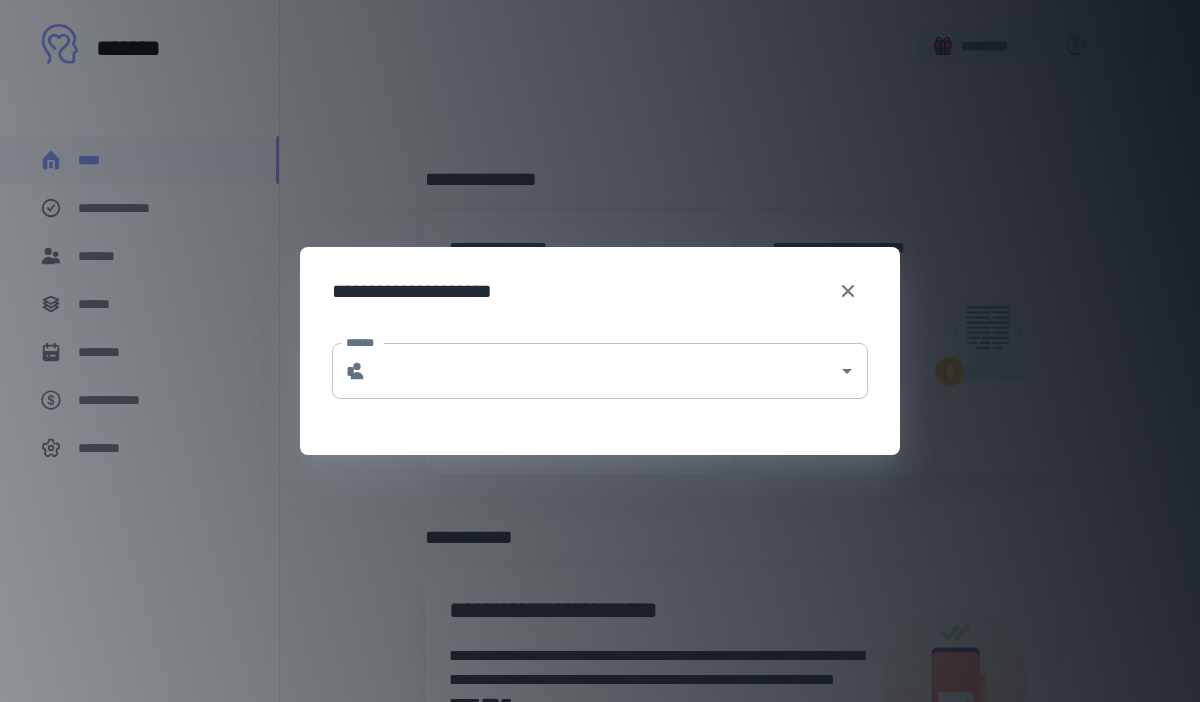 click on "******" at bounding box center (602, 371) 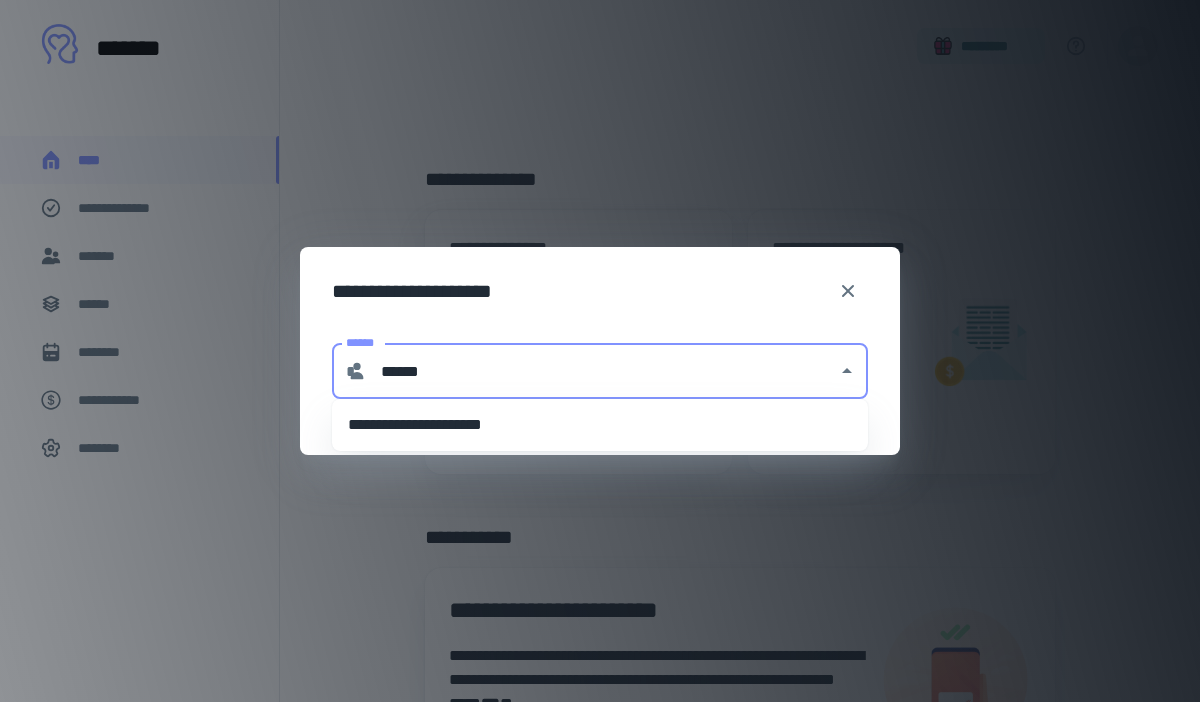 click on "**********" at bounding box center (600, 425) 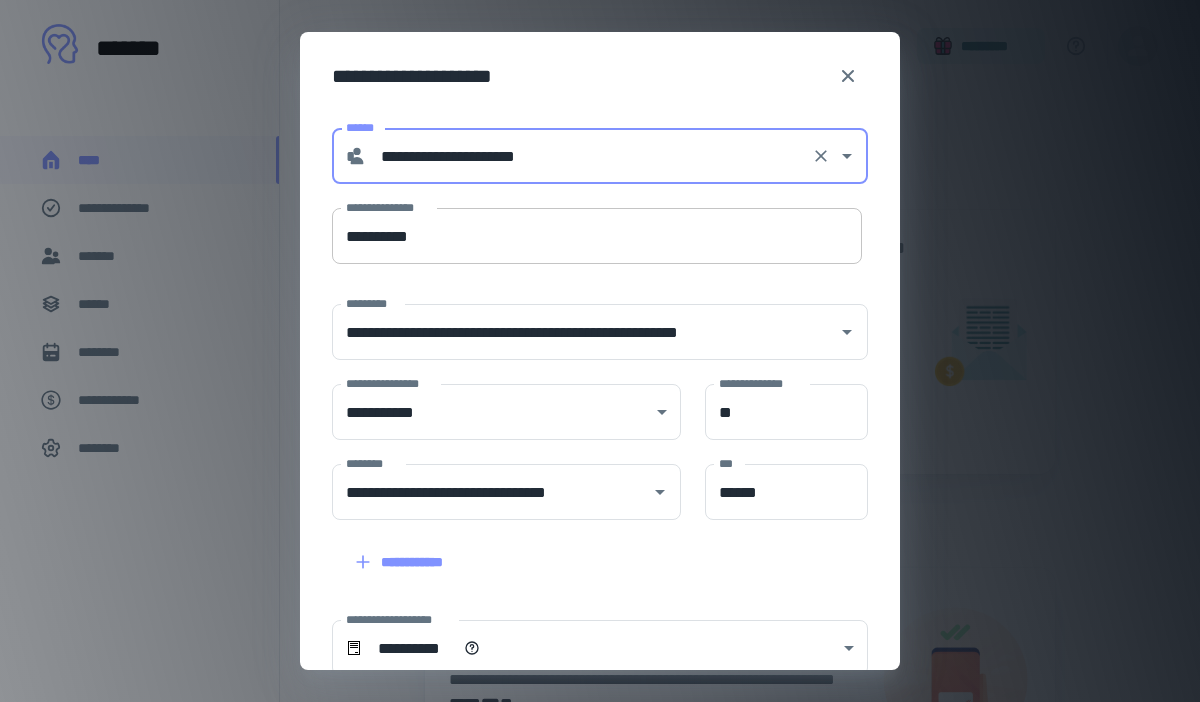 type on "**********" 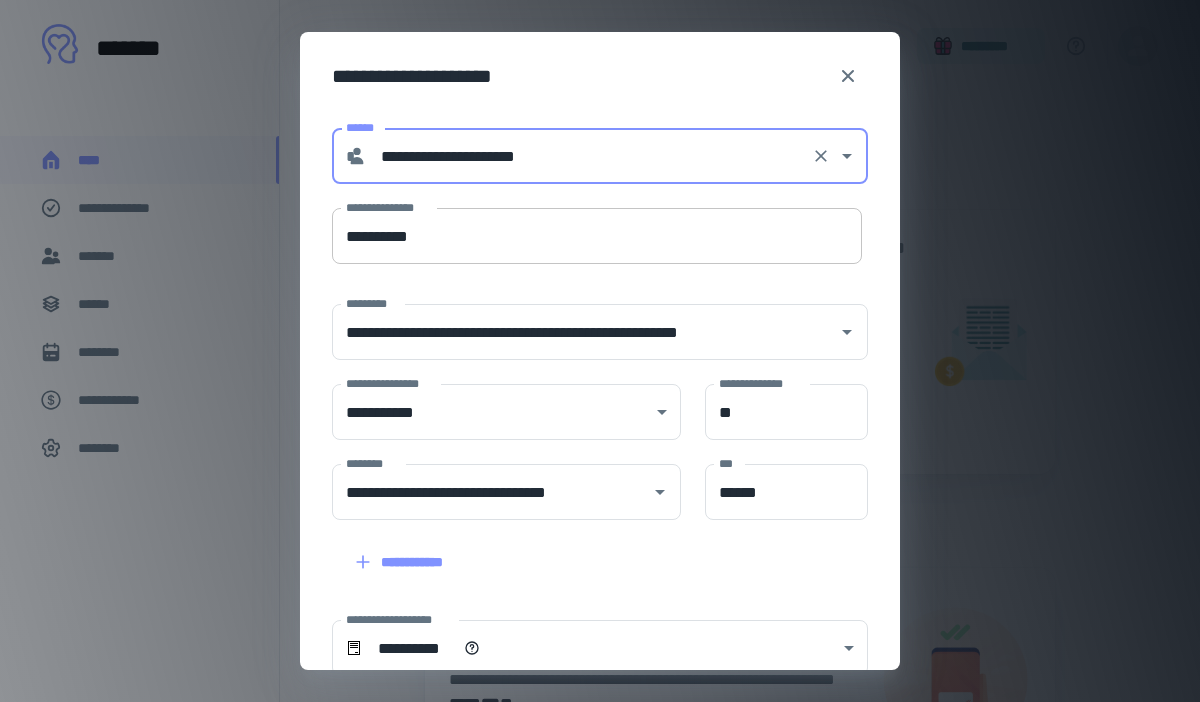 click on "**********" at bounding box center [597, 236] 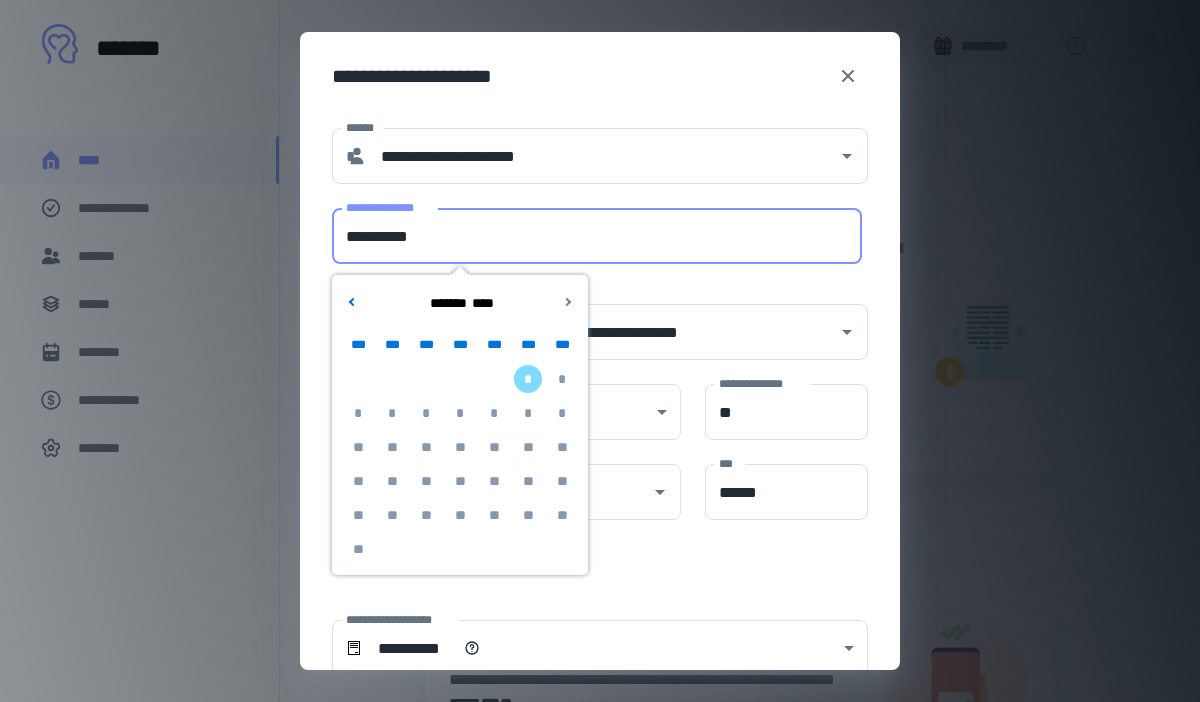 type on "**********" 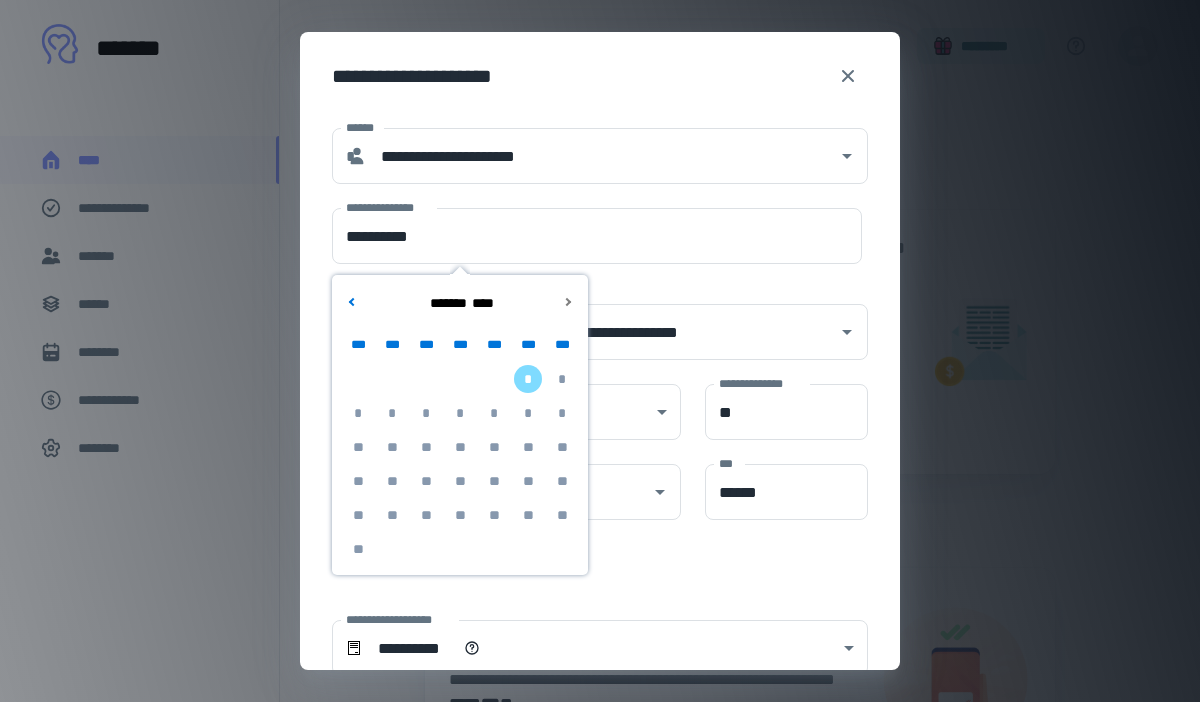 click on "**********" at bounding box center [600, 72] 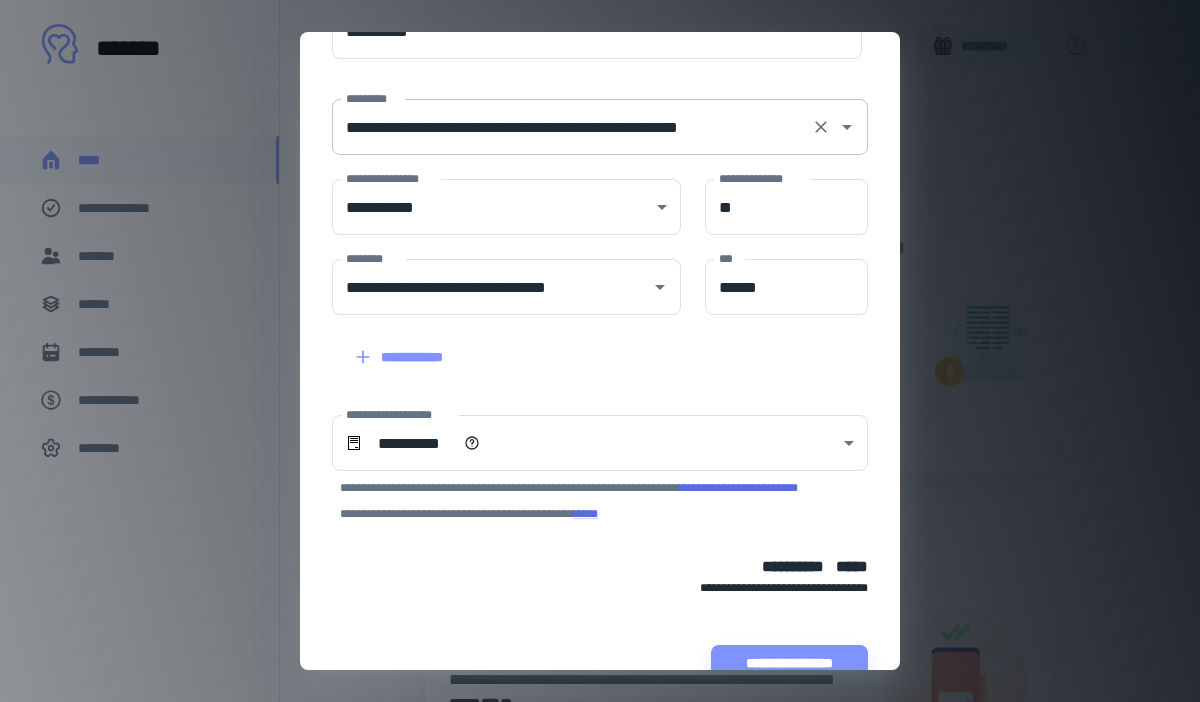 scroll, scrollTop: 248, scrollLeft: 0, axis: vertical 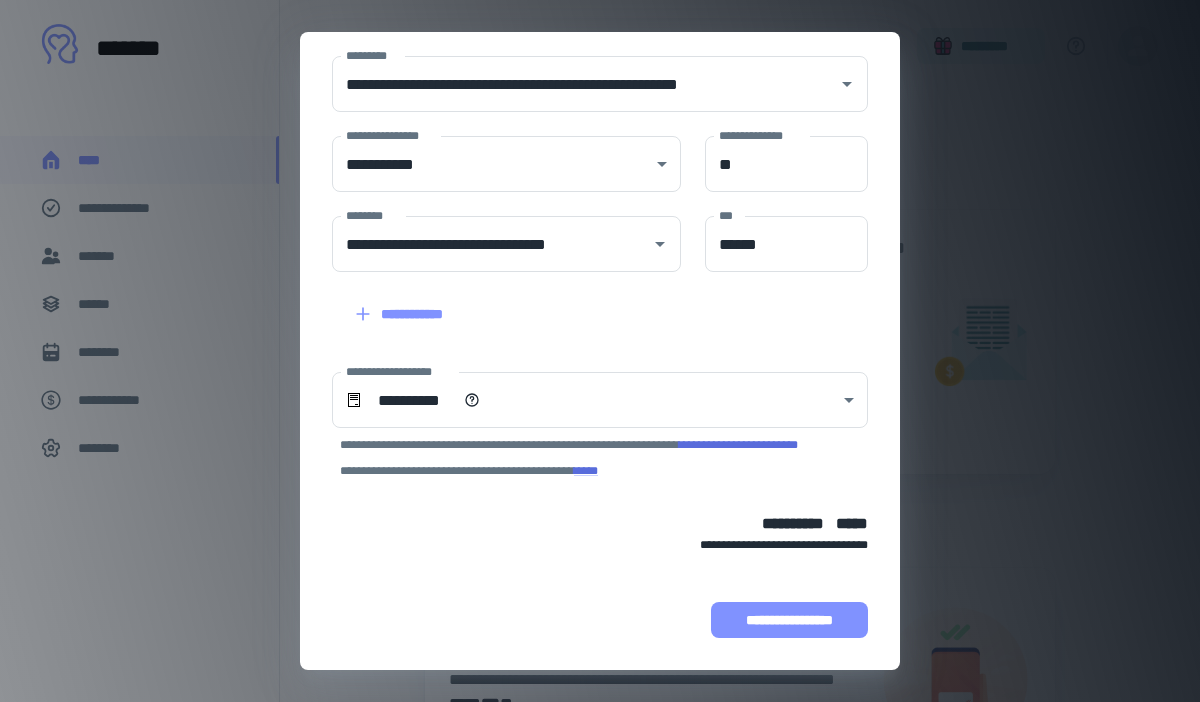 click on "**********" at bounding box center (789, 620) 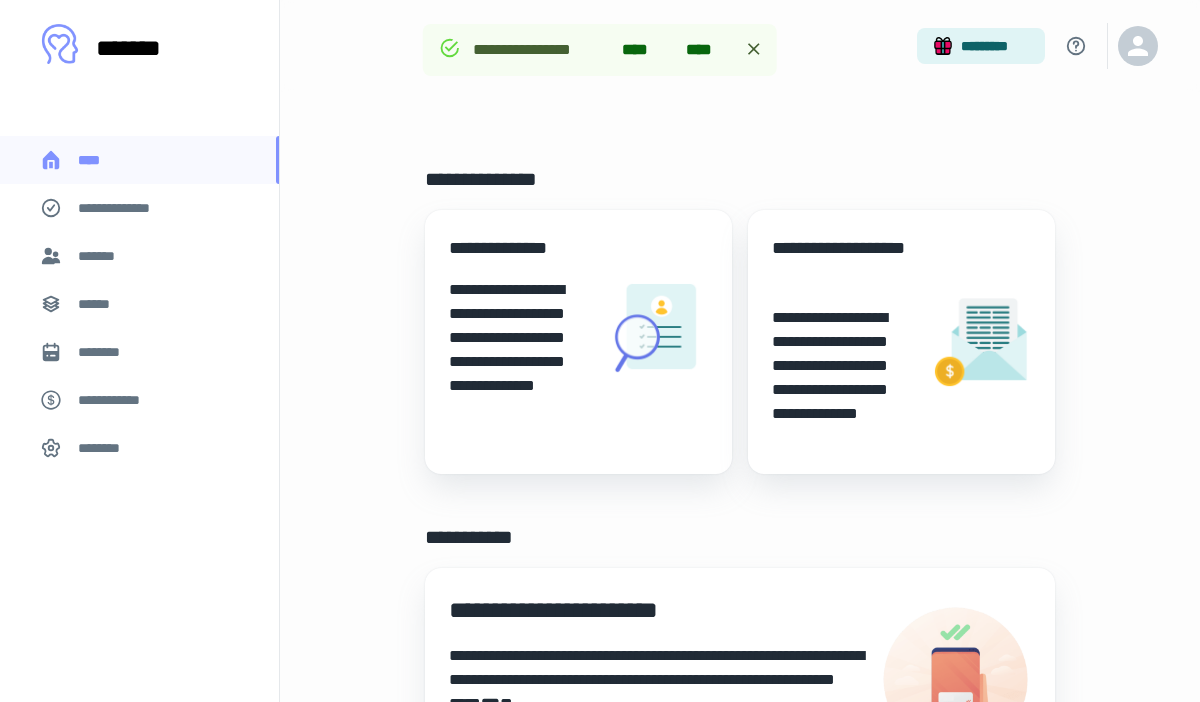 scroll, scrollTop: 374, scrollLeft: 0, axis: vertical 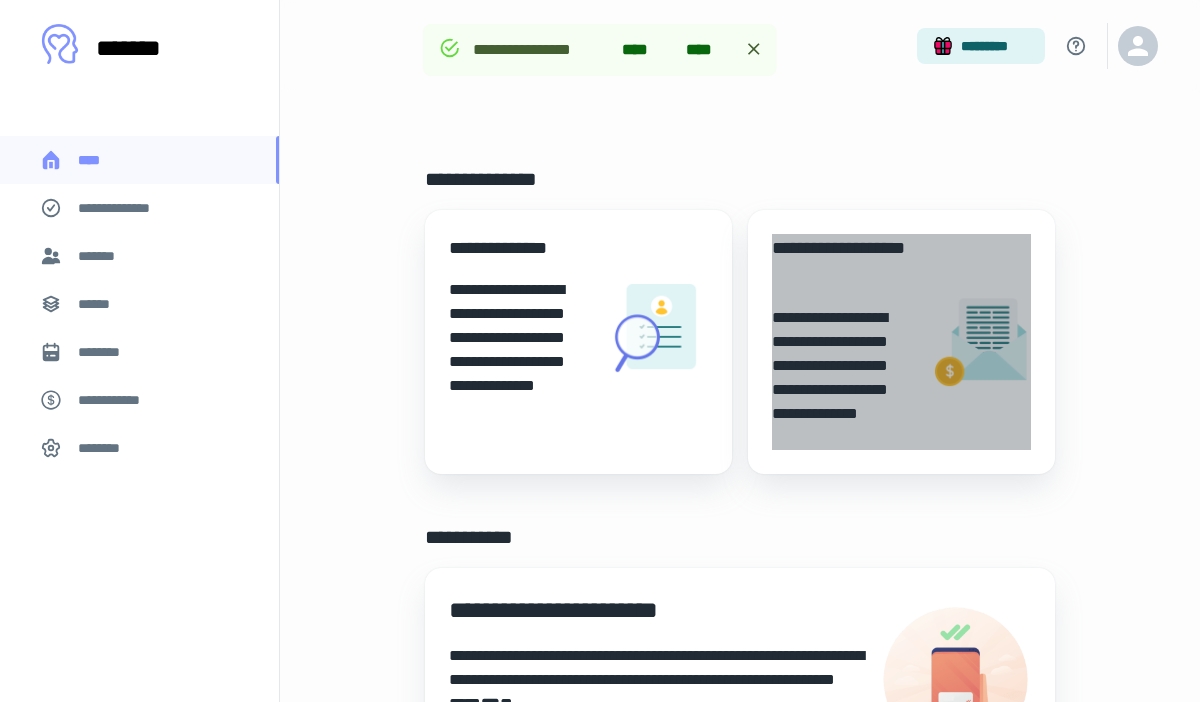 click on "**********" at bounding box center (843, 342) 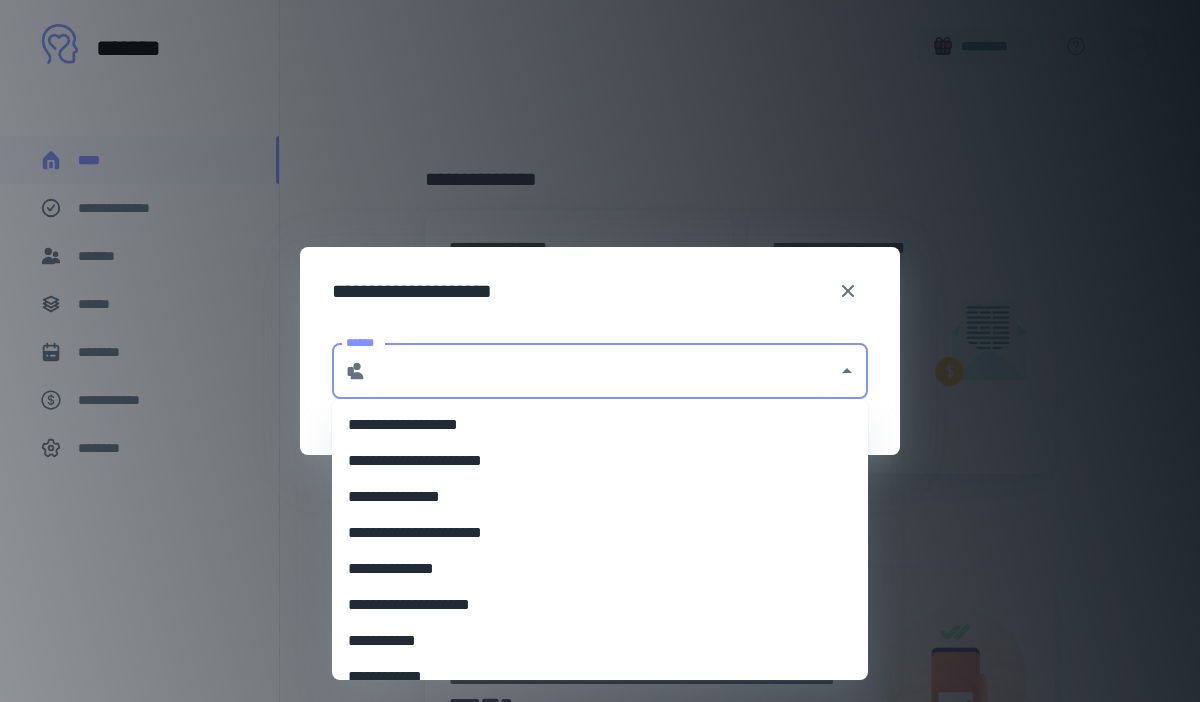 click on "******" at bounding box center [602, 371] 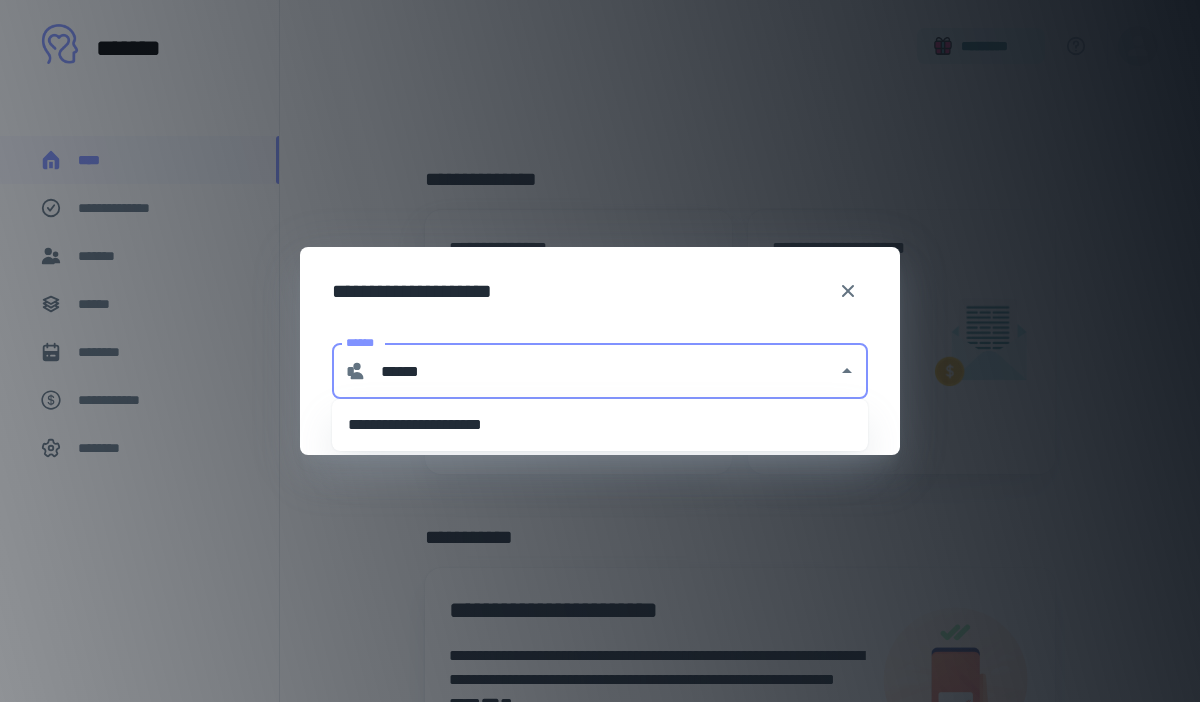 click on "**********" at bounding box center [600, 425] 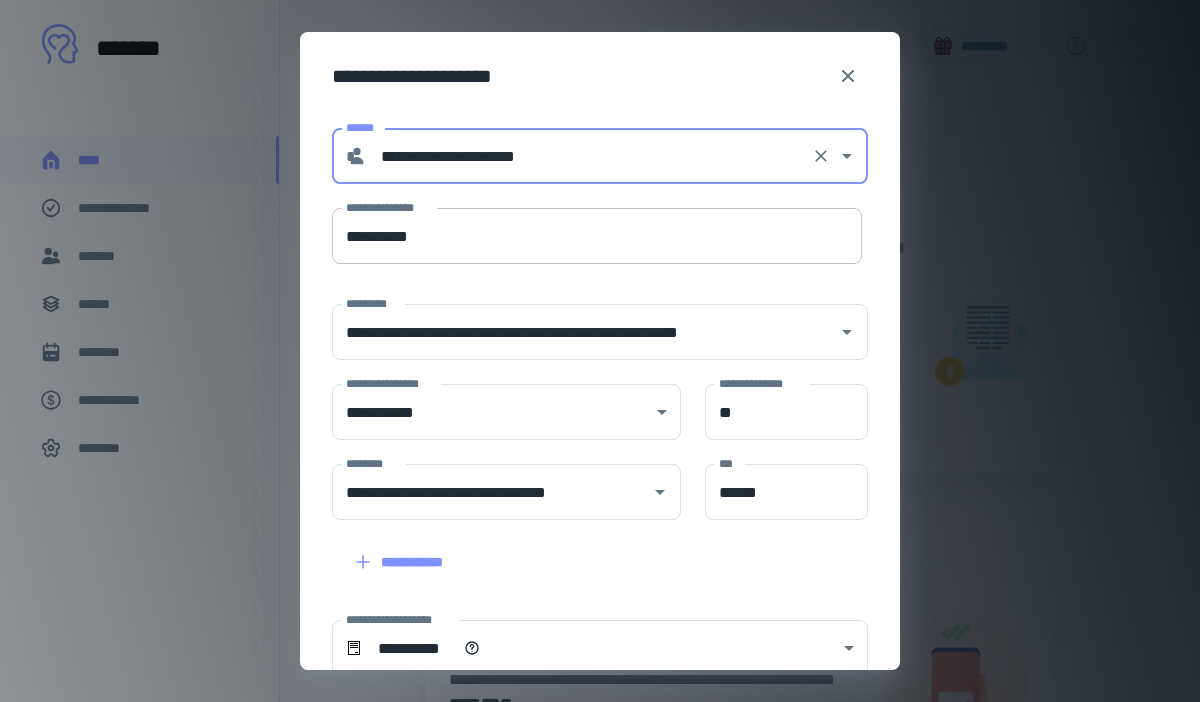 type on "**********" 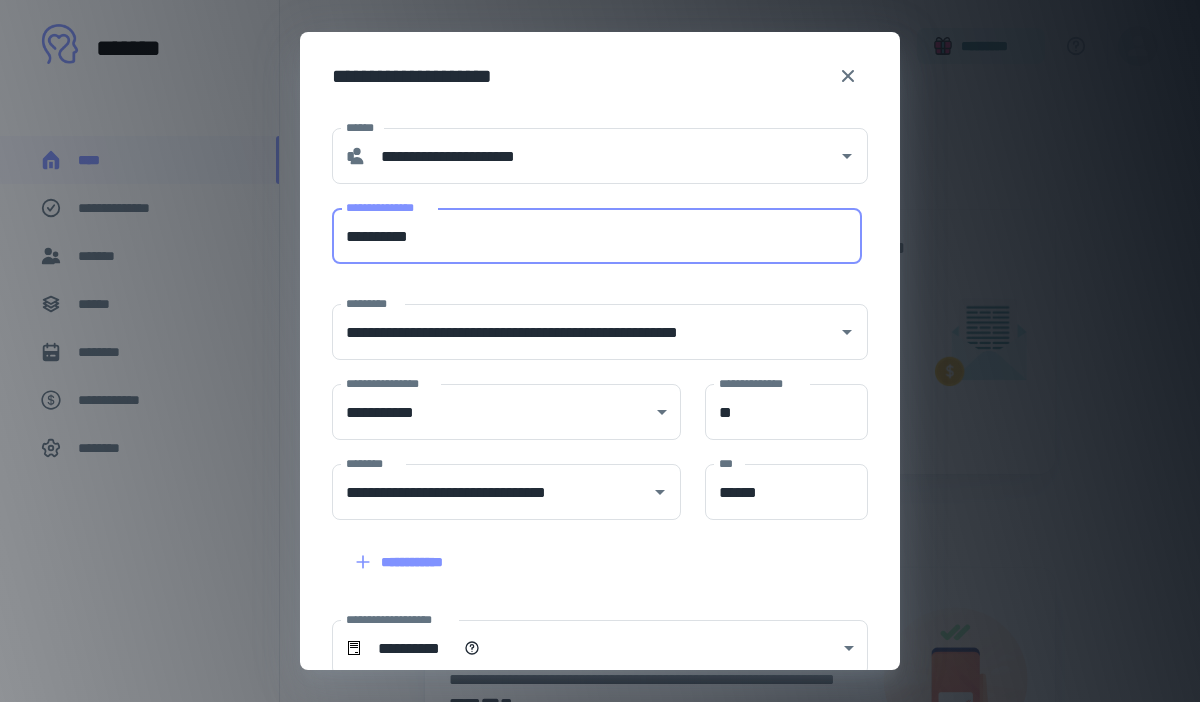 click on "**********" at bounding box center [597, 236] 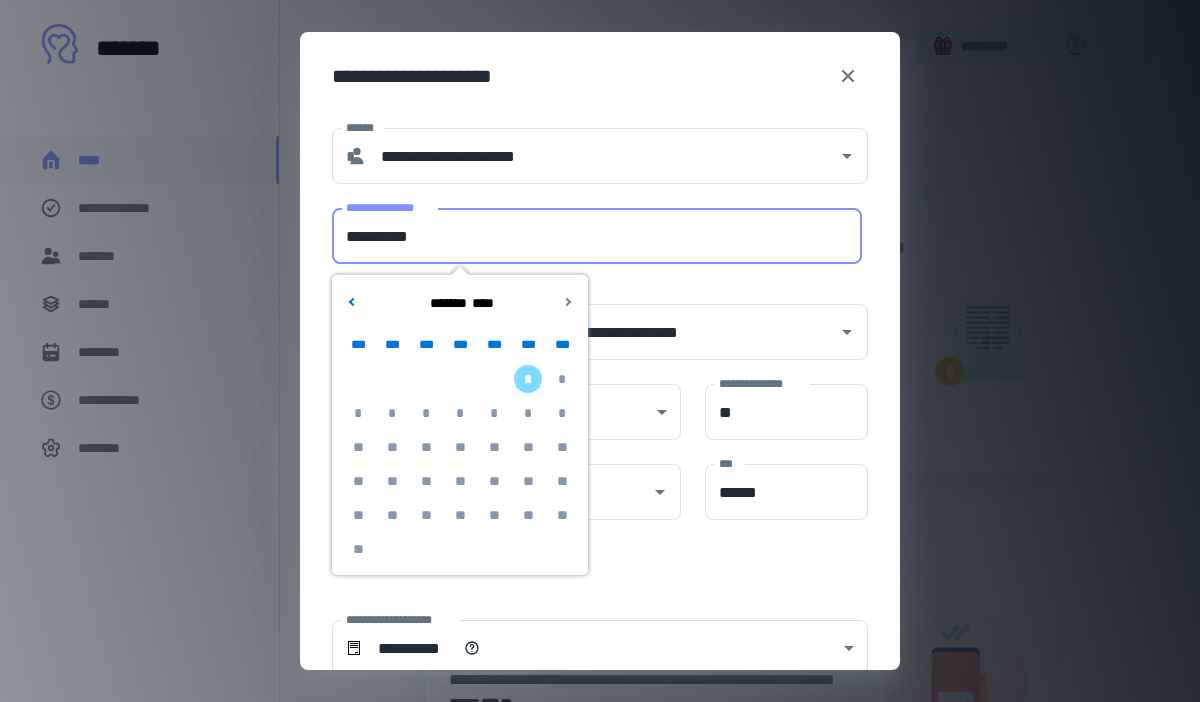 type on "**********" 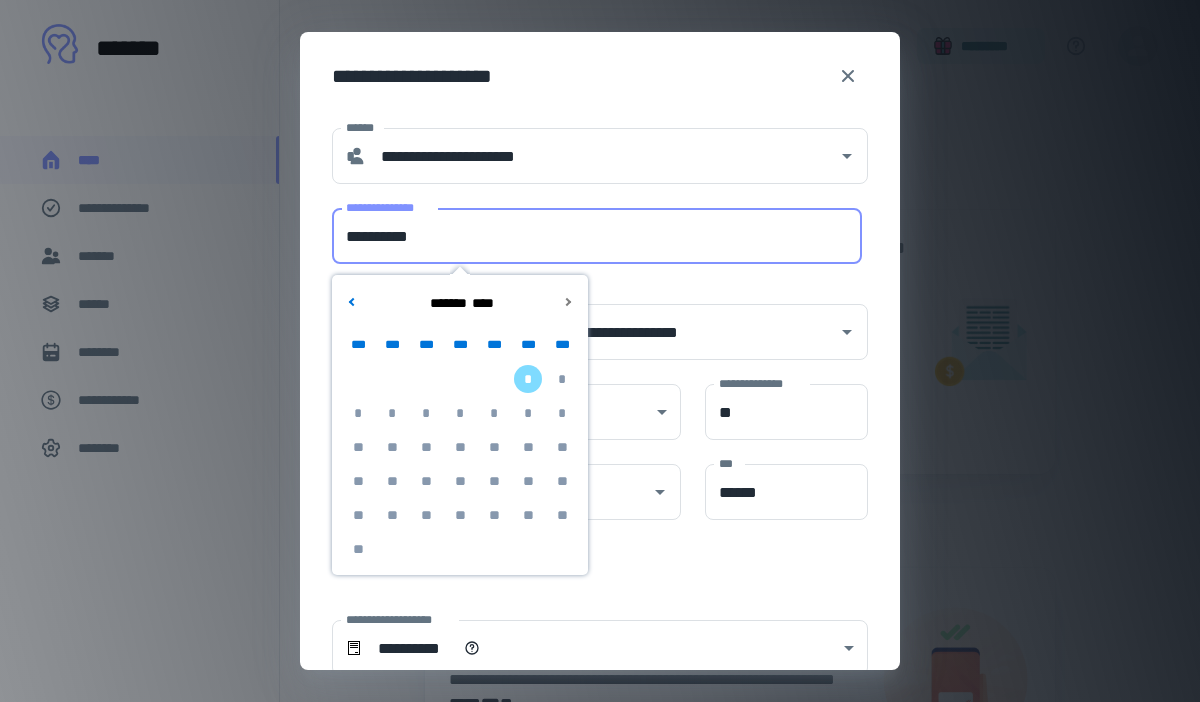 click on "**********" at bounding box center (600, 515) 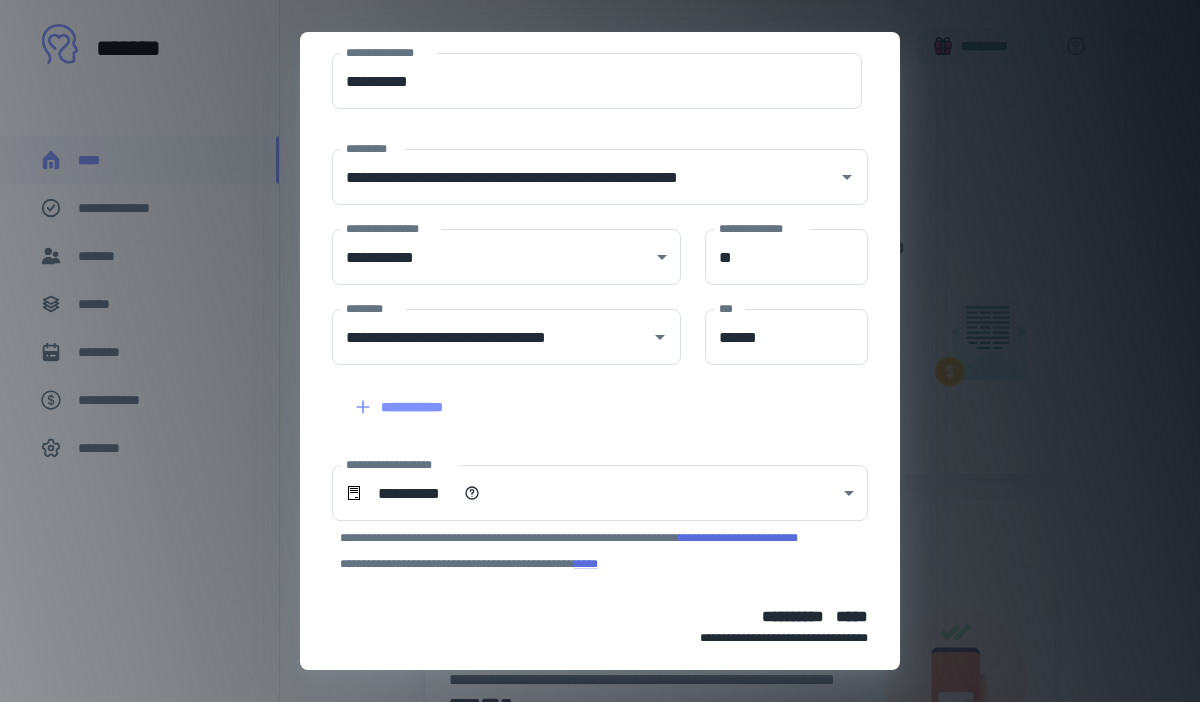 scroll, scrollTop: 248, scrollLeft: 0, axis: vertical 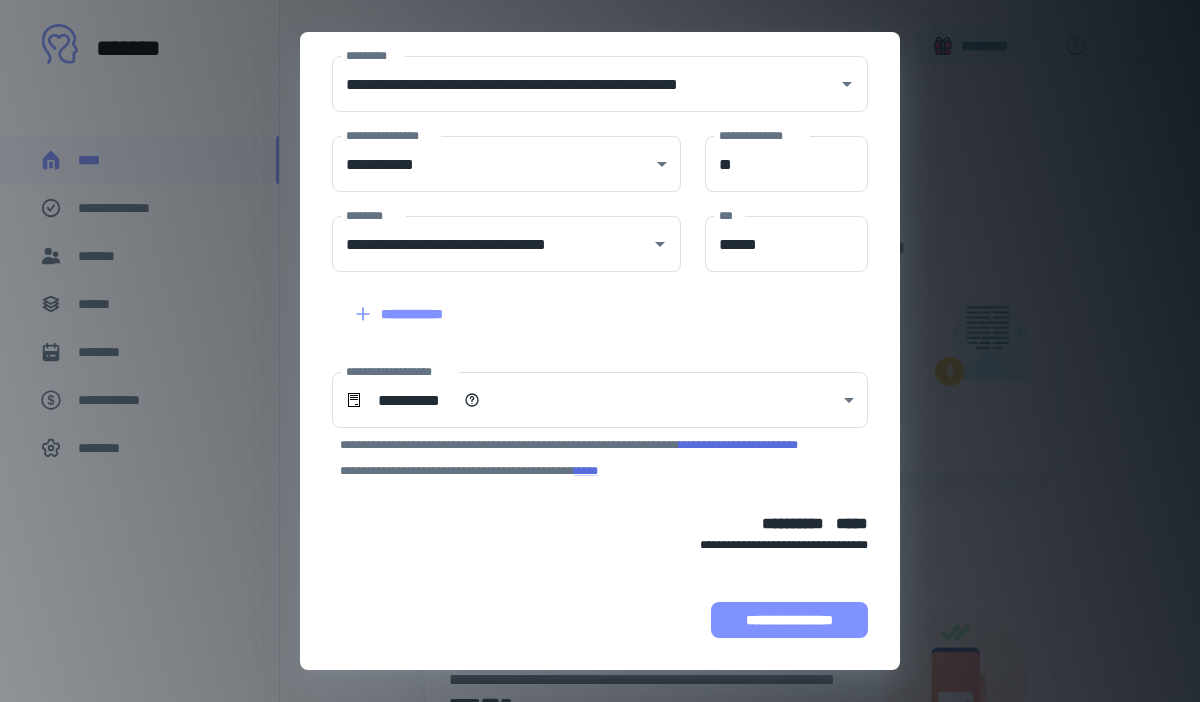 click on "**********" at bounding box center (789, 620) 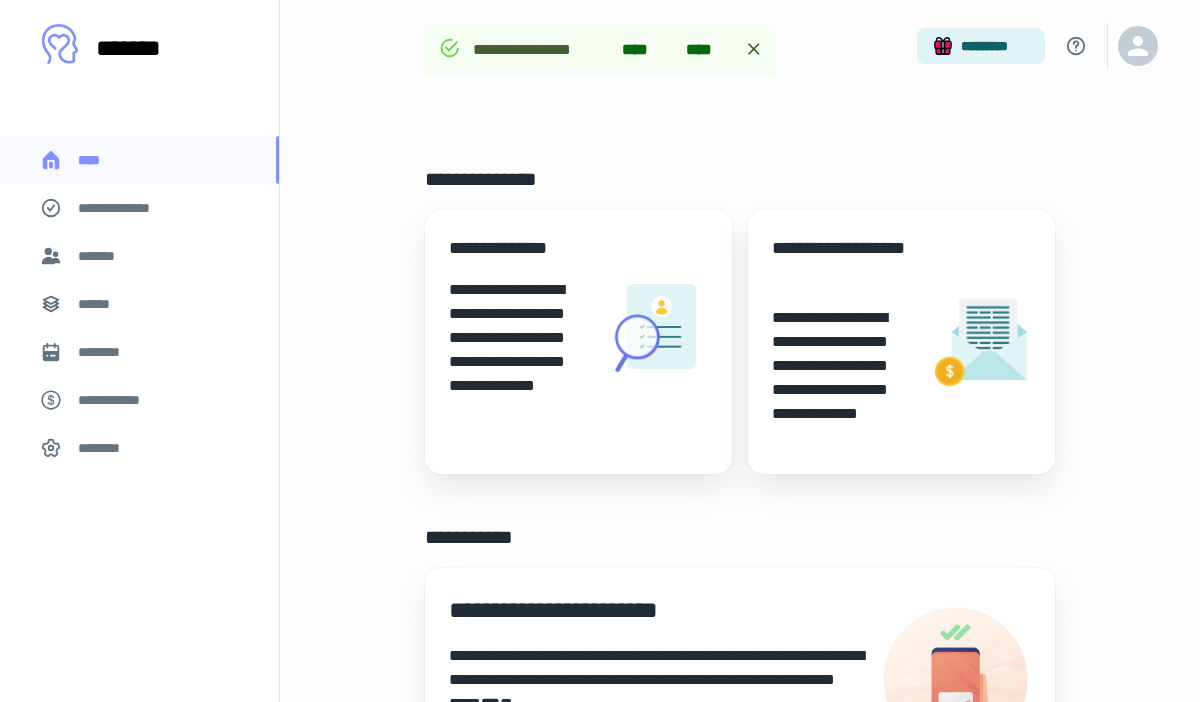 scroll, scrollTop: 374, scrollLeft: 0, axis: vertical 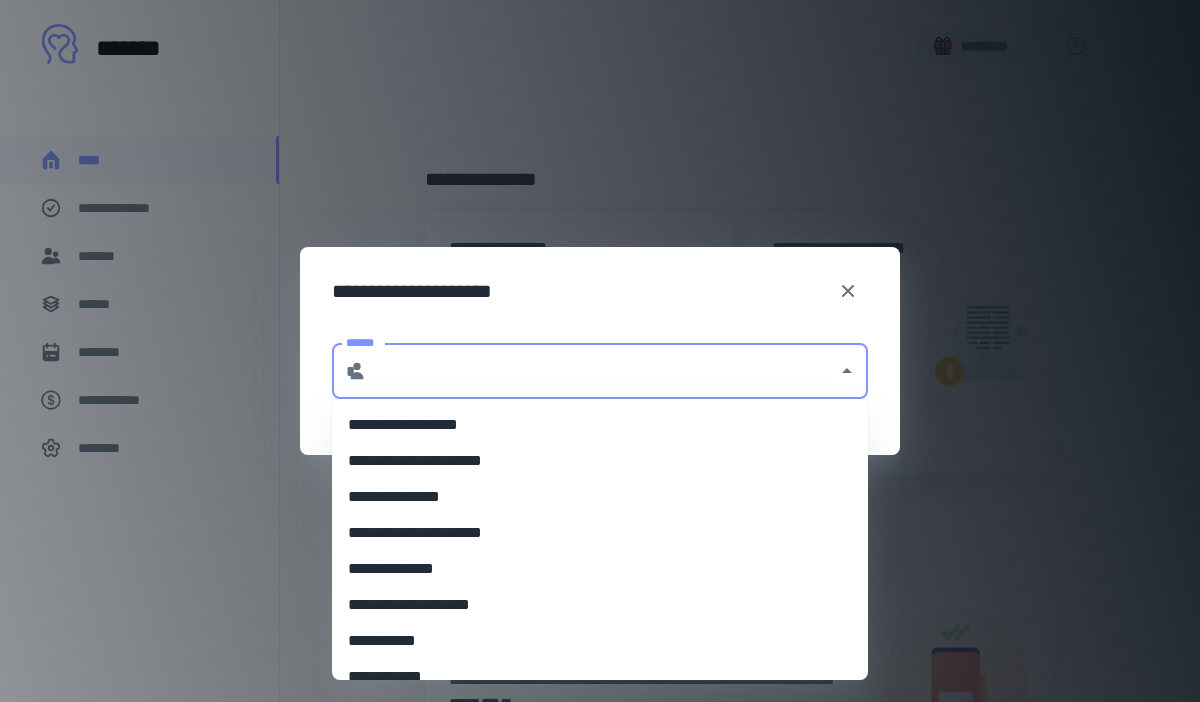 click on "******" at bounding box center [602, 371] 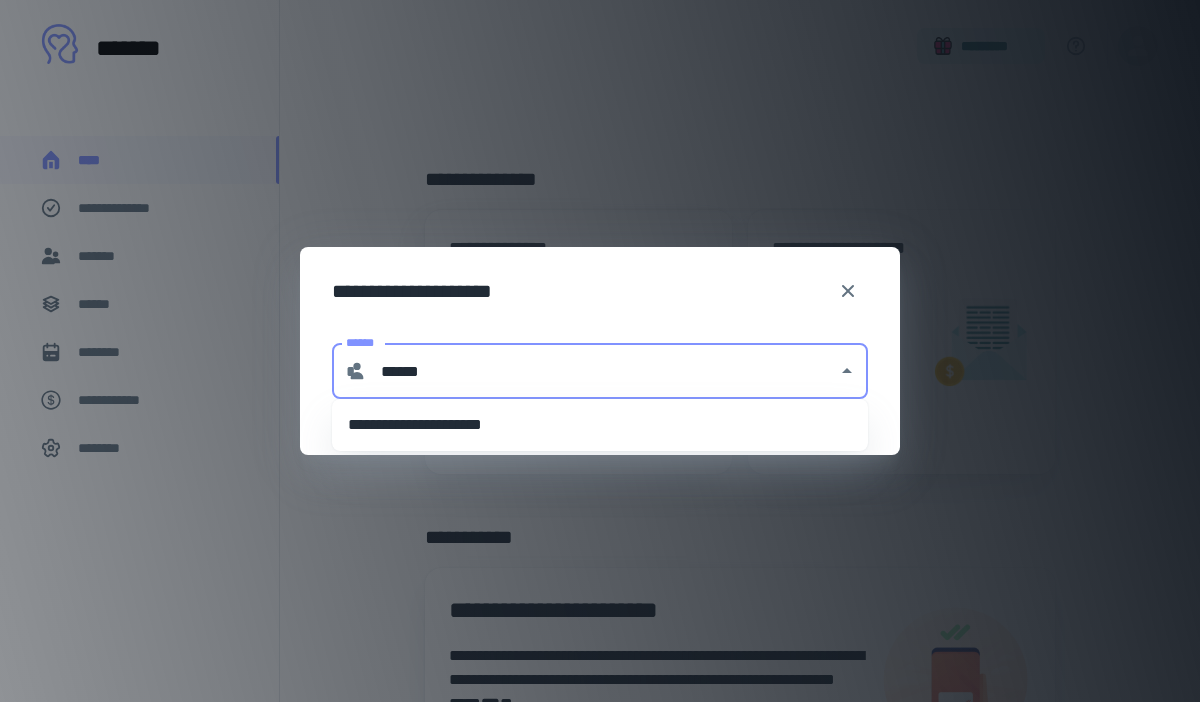 click on "**********" at bounding box center [600, 425] 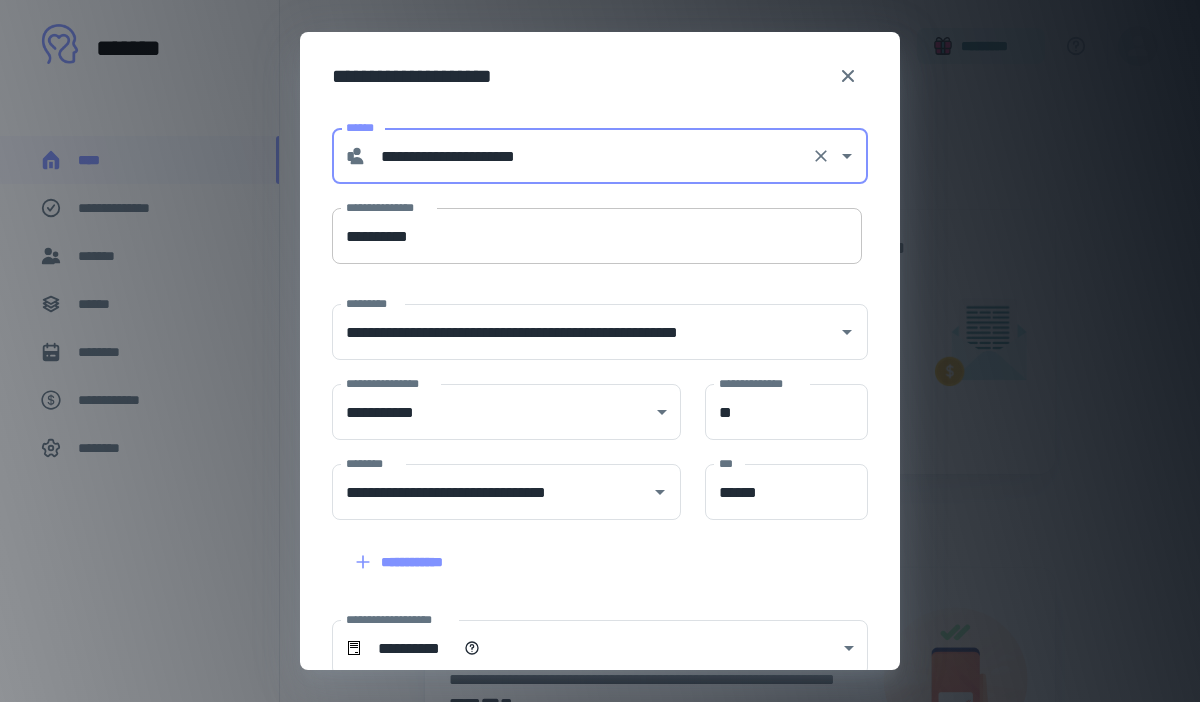 type on "**********" 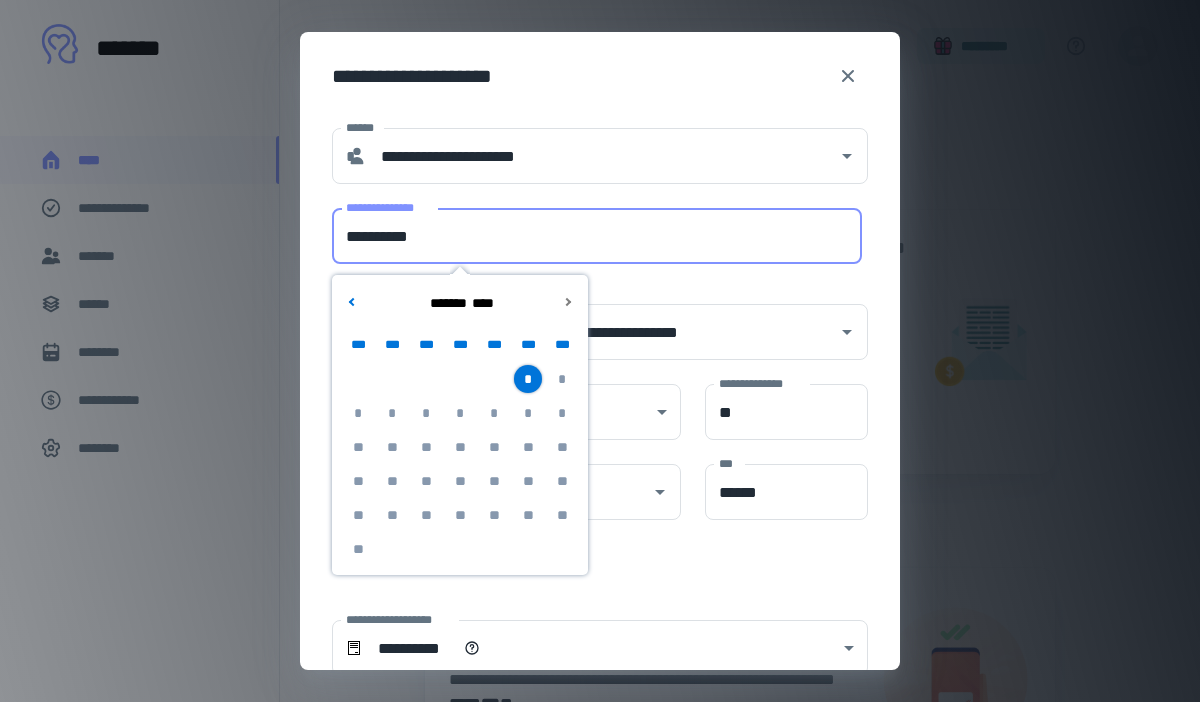 click on "**********" at bounding box center [597, 236] 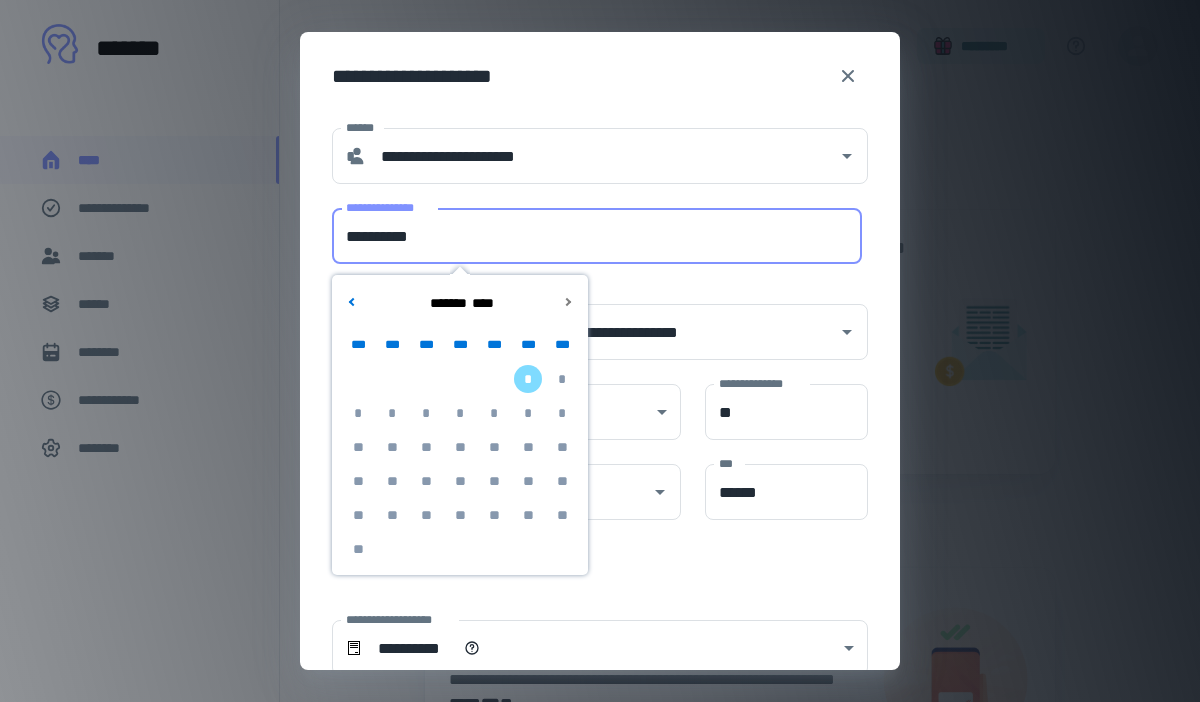 type on "**********" 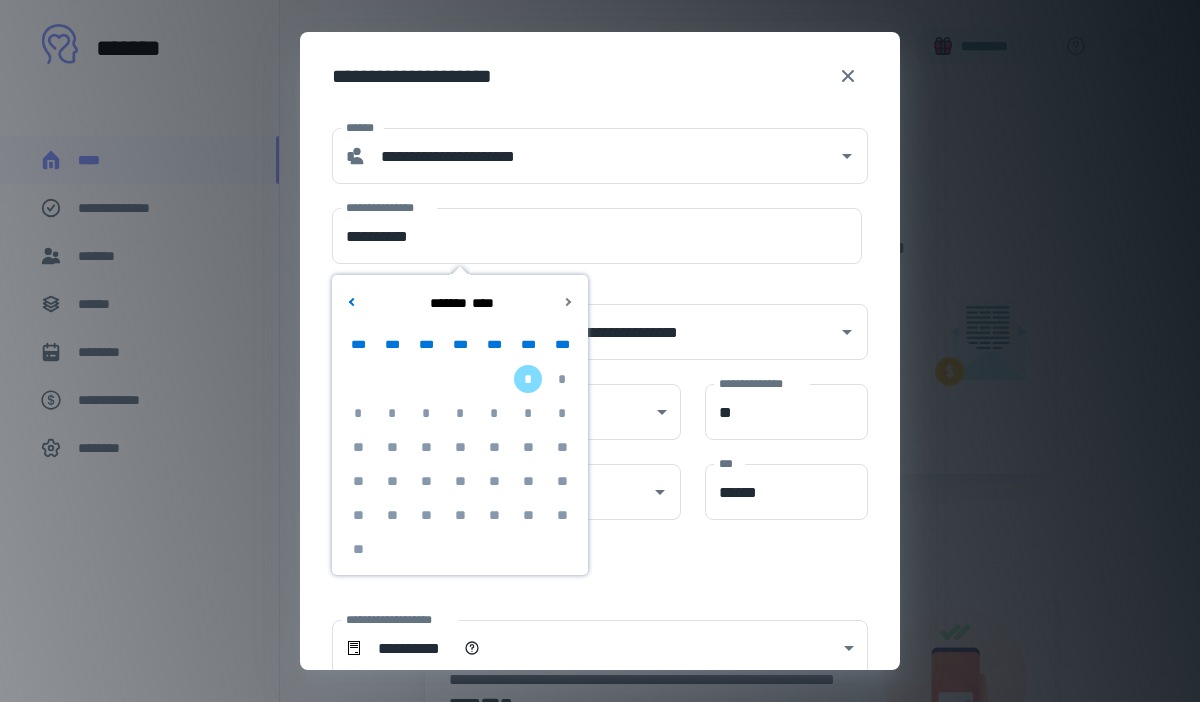 click on "**********" at bounding box center (600, 515) 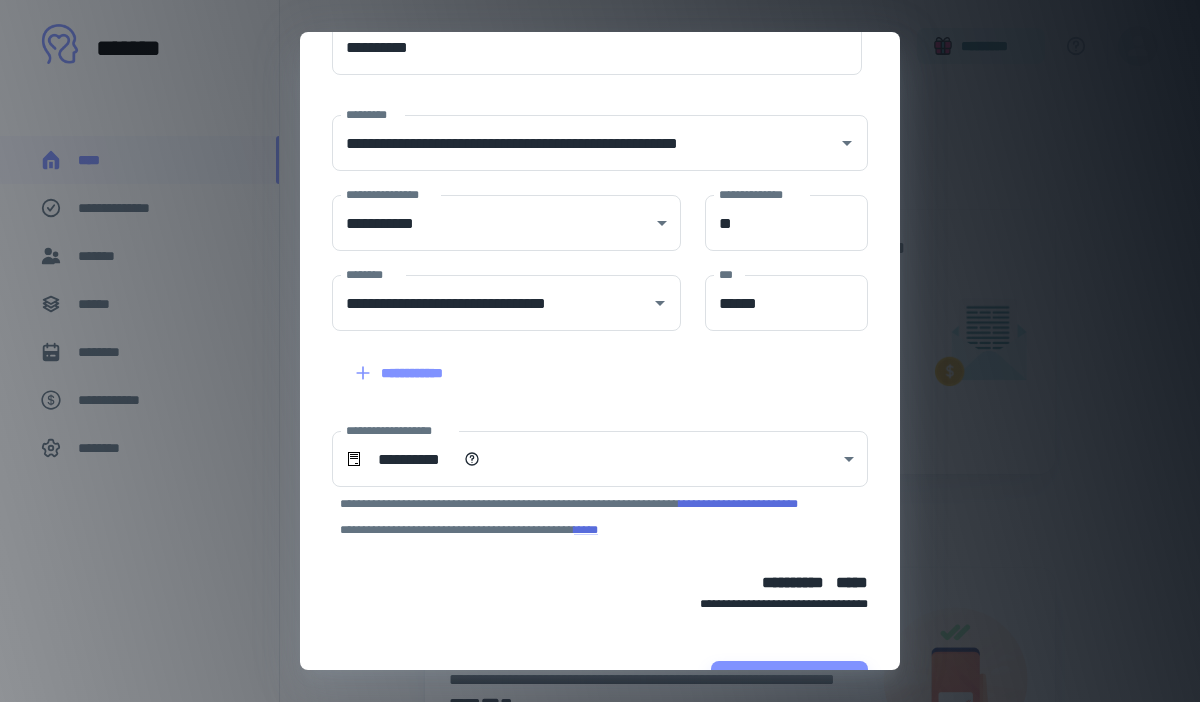 scroll, scrollTop: 248, scrollLeft: 0, axis: vertical 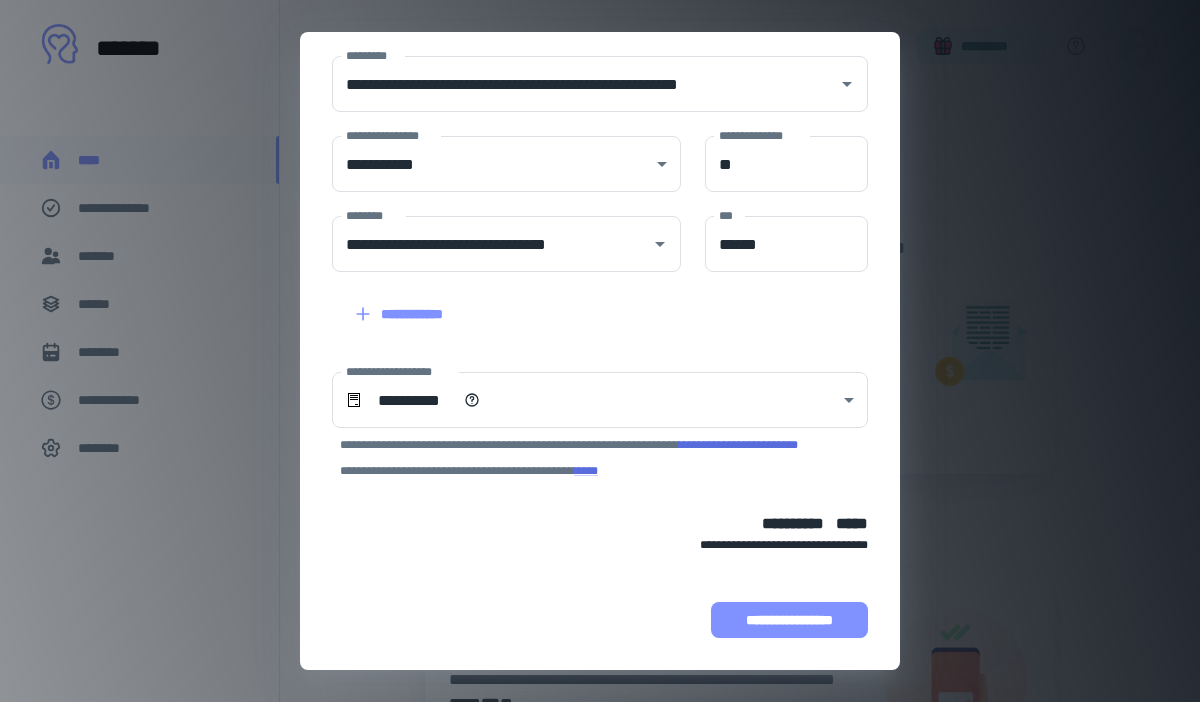 click on "**********" at bounding box center [789, 620] 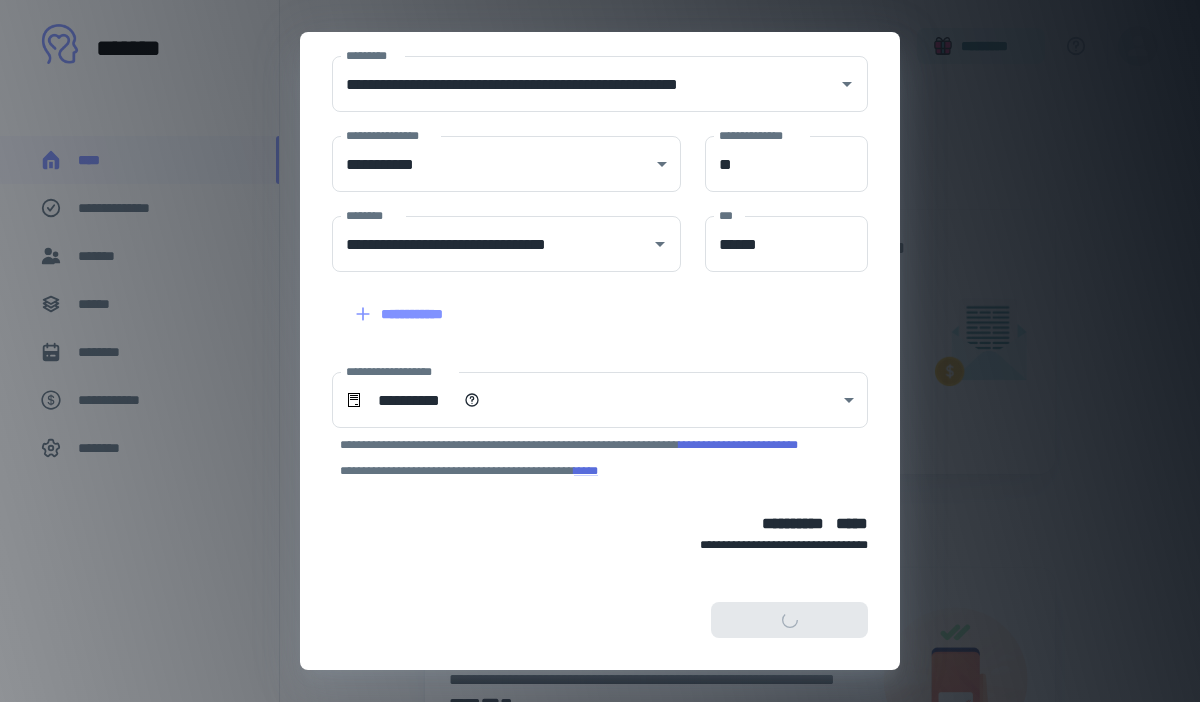 scroll, scrollTop: 374, scrollLeft: 0, axis: vertical 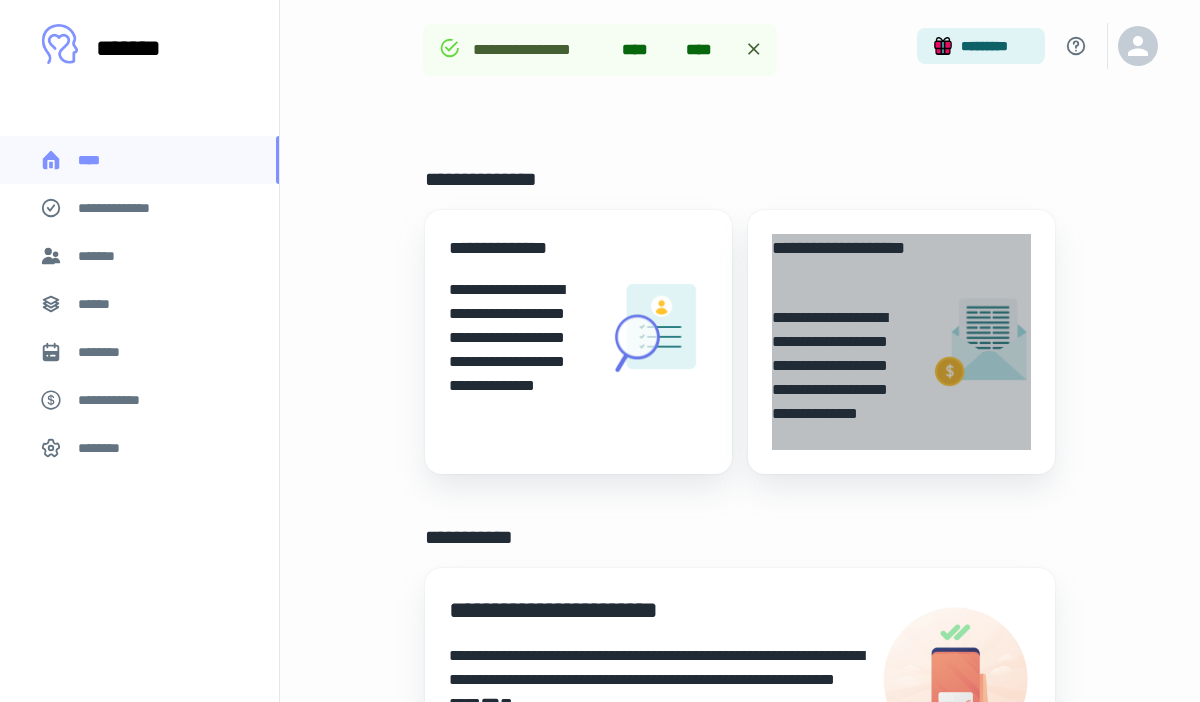 click on "**********" at bounding box center [843, 262] 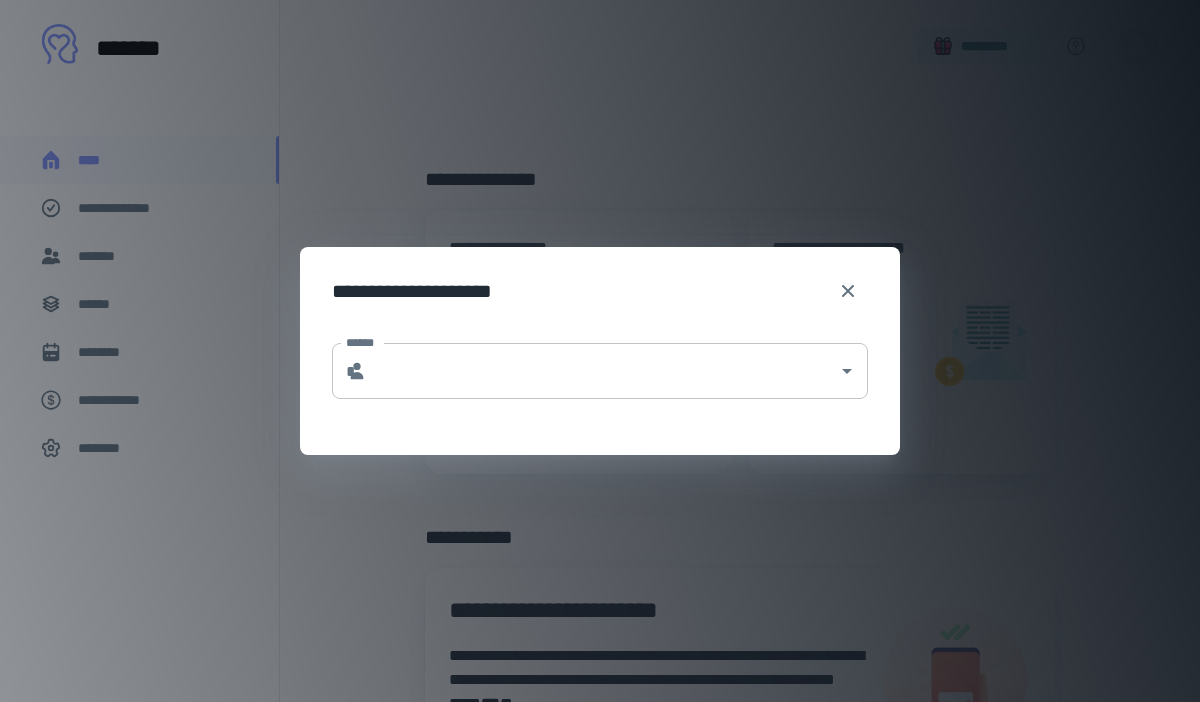 click on "******" at bounding box center (602, 371) 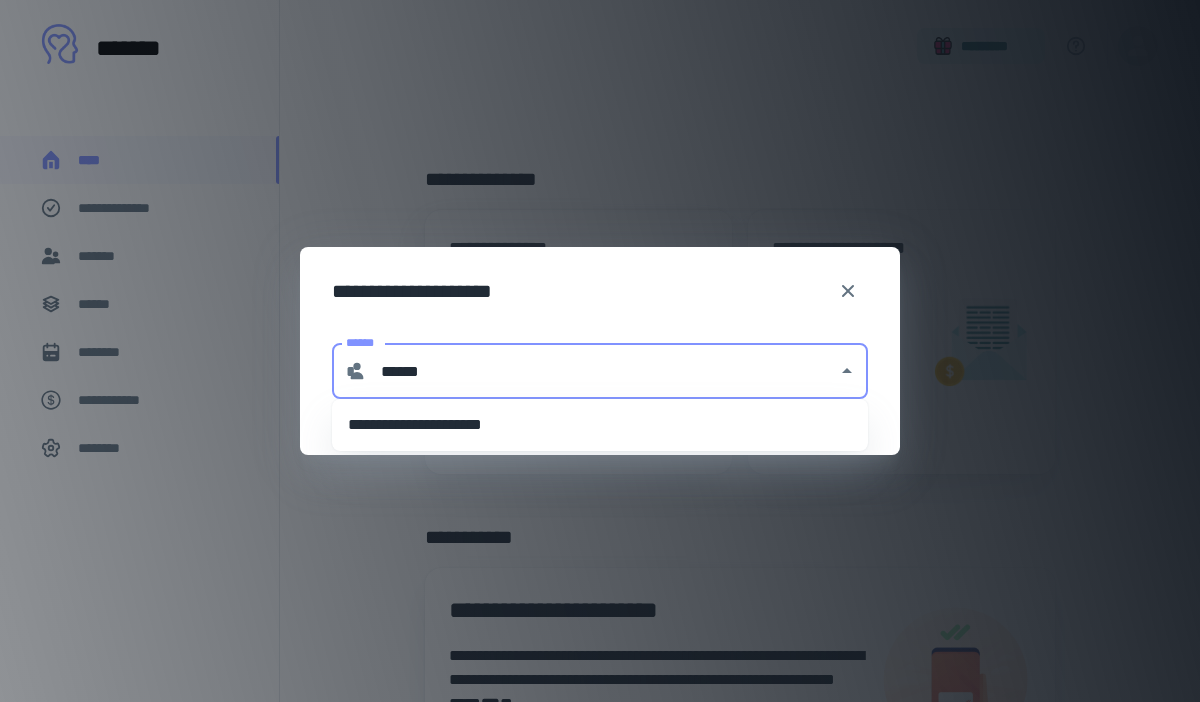 click on "**********" at bounding box center (600, 425) 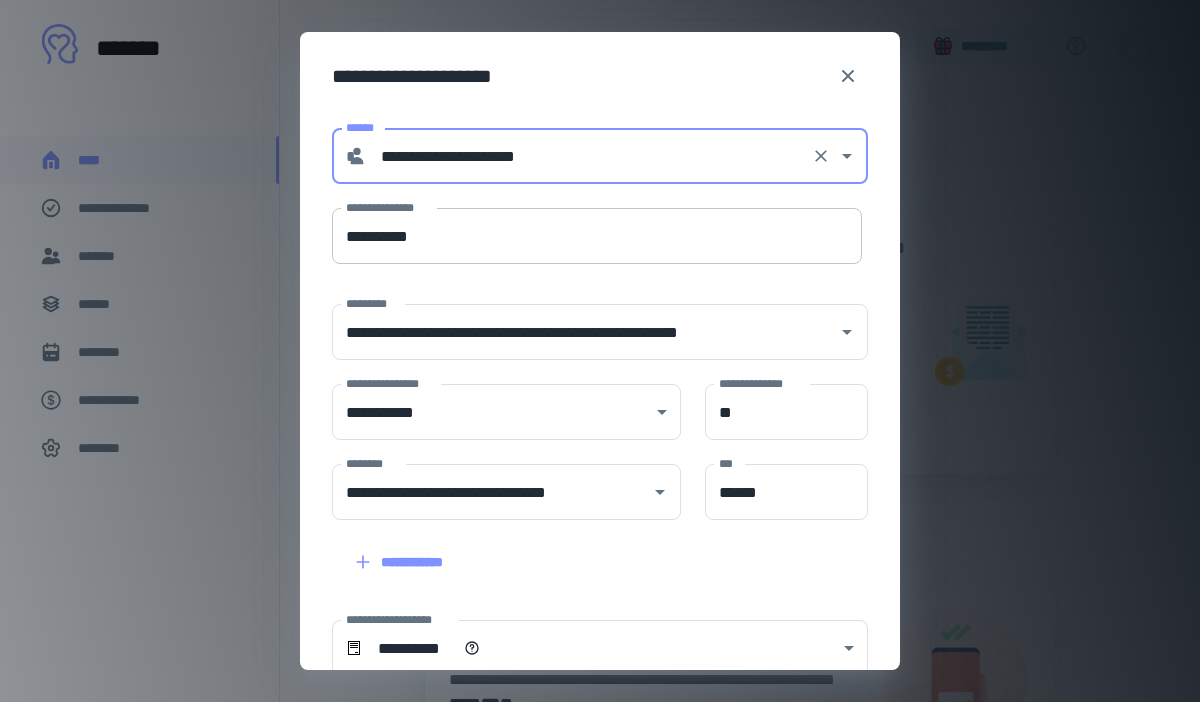 type on "**********" 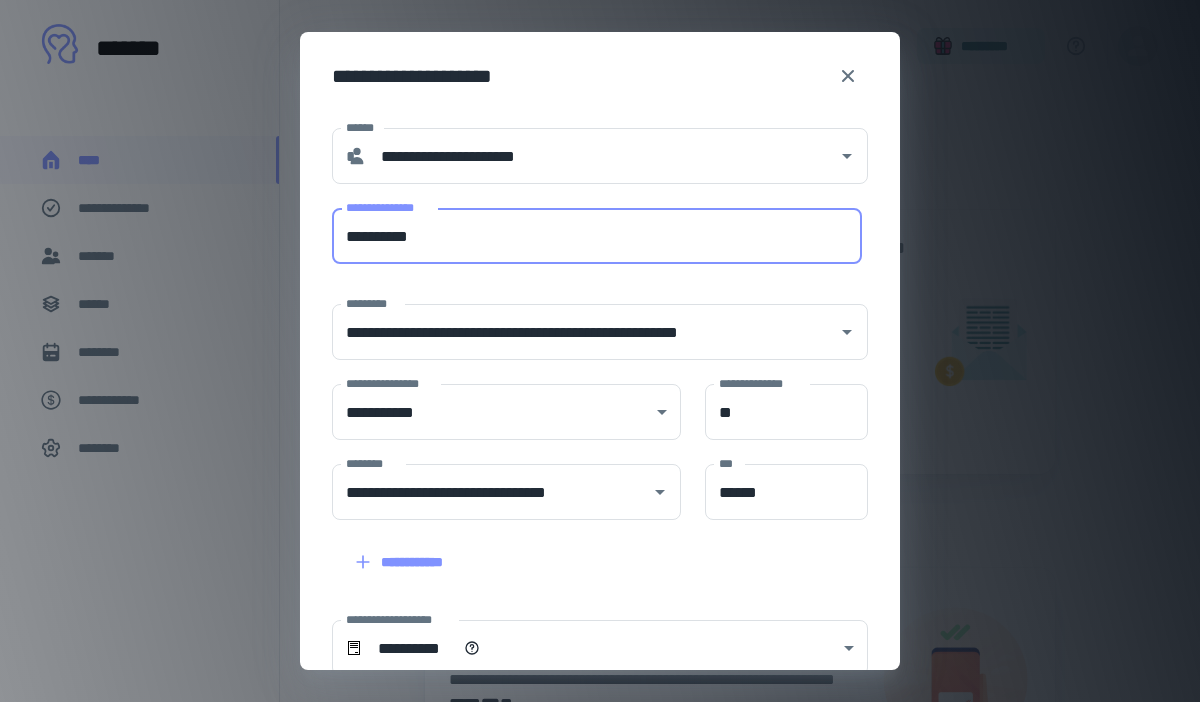 click on "**********" at bounding box center (597, 236) 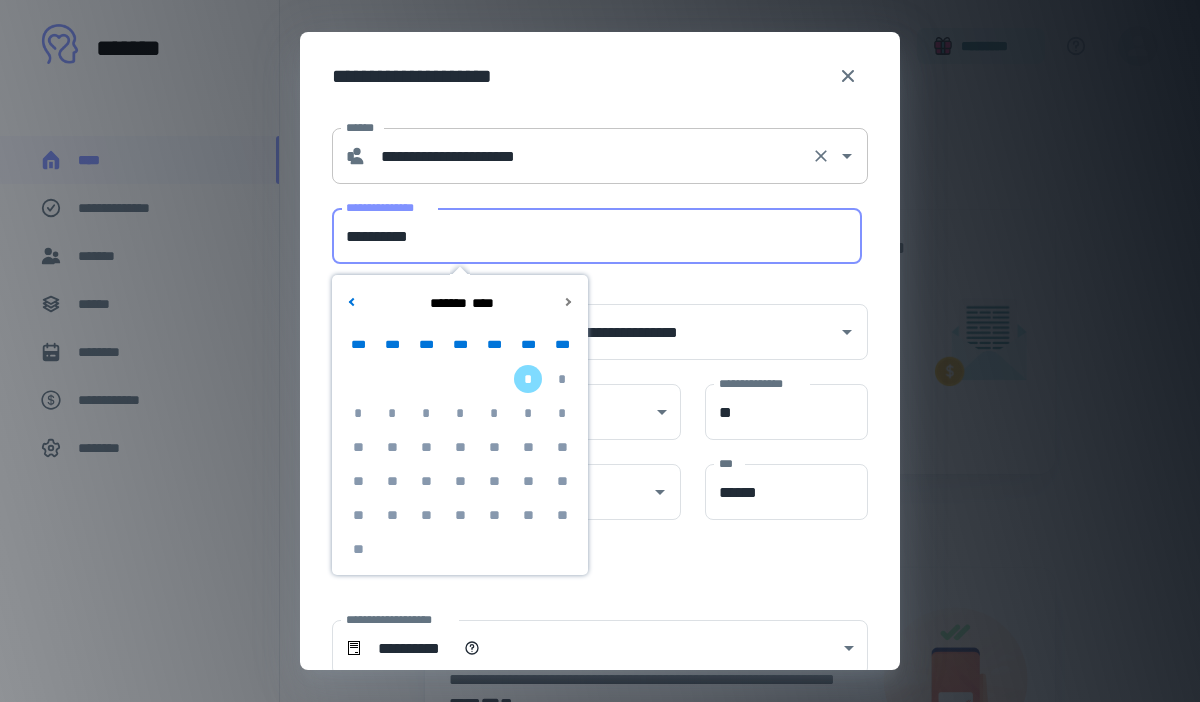 type on "**********" 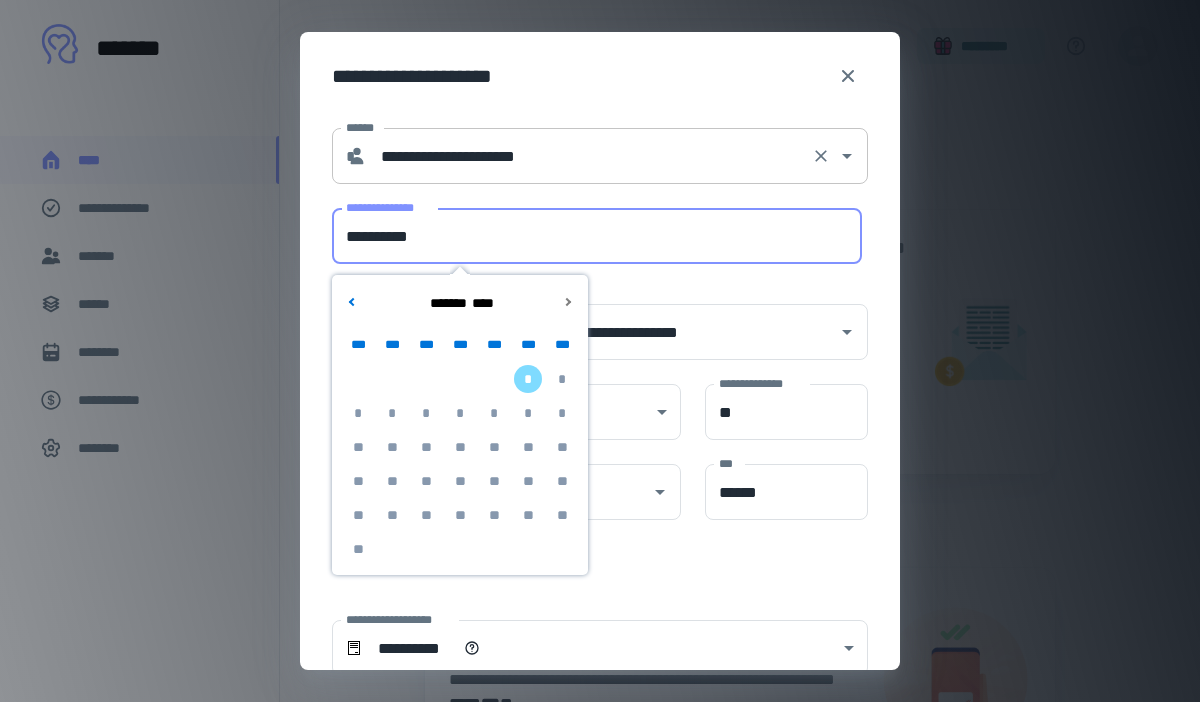 click on "**********" at bounding box center (589, 156) 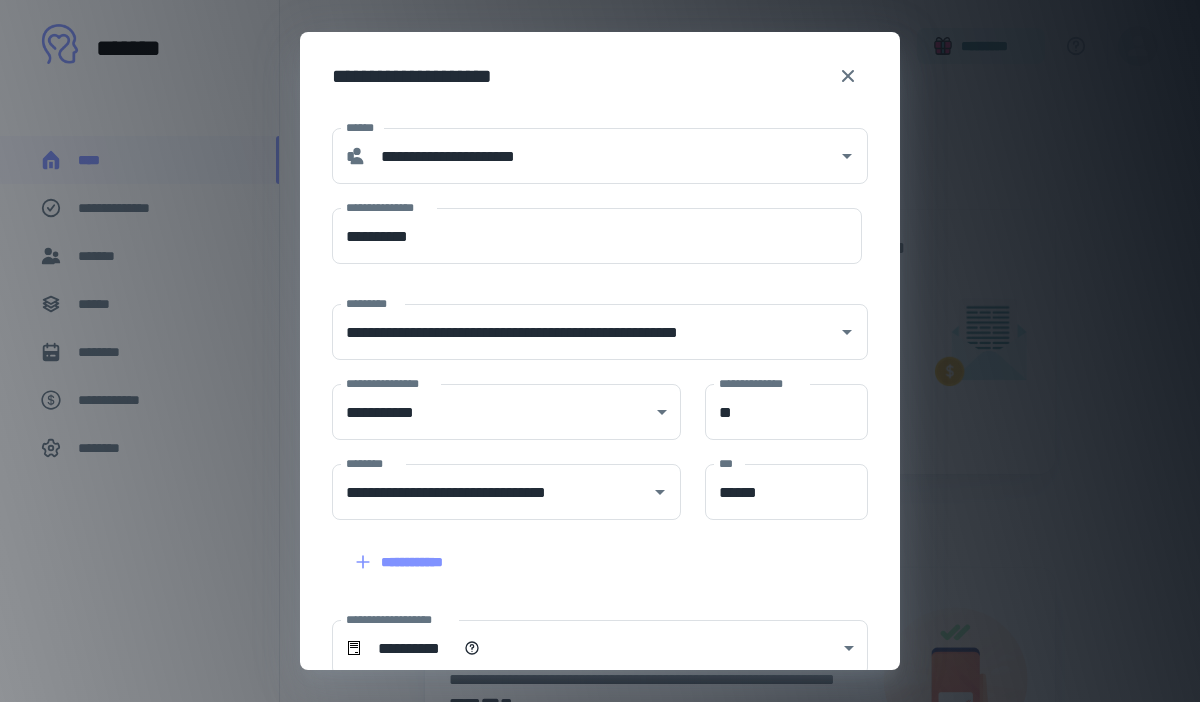 click on "**********" at bounding box center (600, 72) 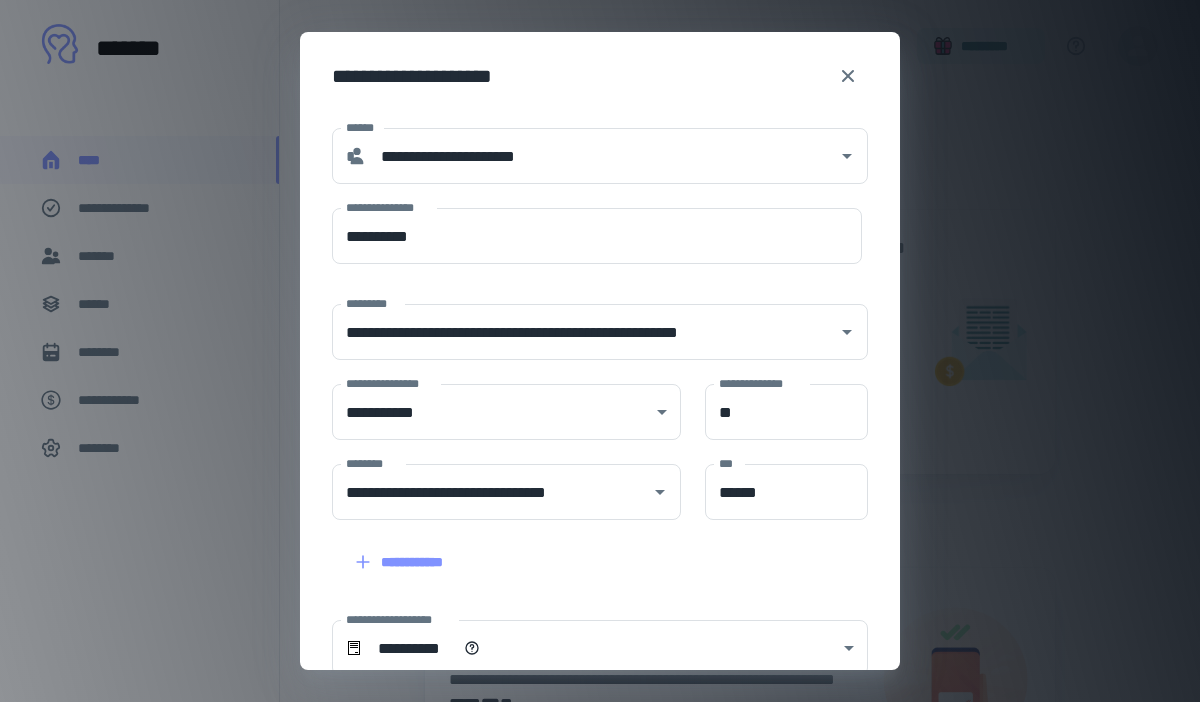 scroll, scrollTop: 248, scrollLeft: 0, axis: vertical 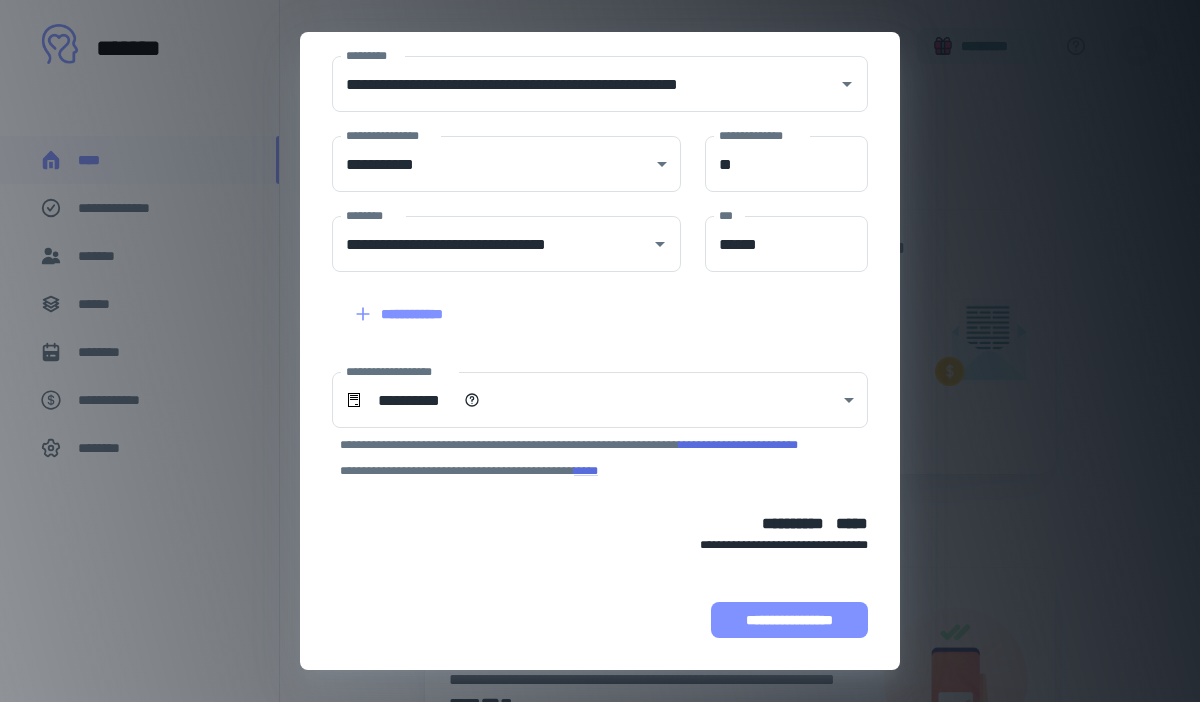click on "**********" at bounding box center [789, 620] 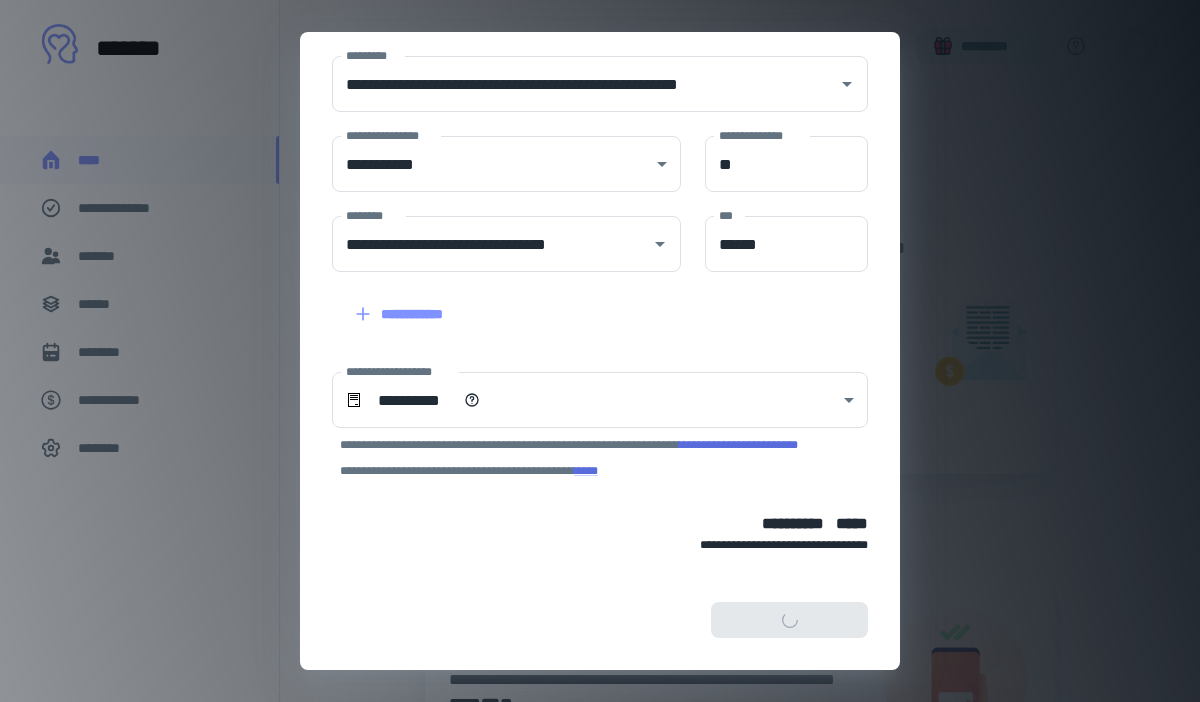 scroll, scrollTop: 374, scrollLeft: 0, axis: vertical 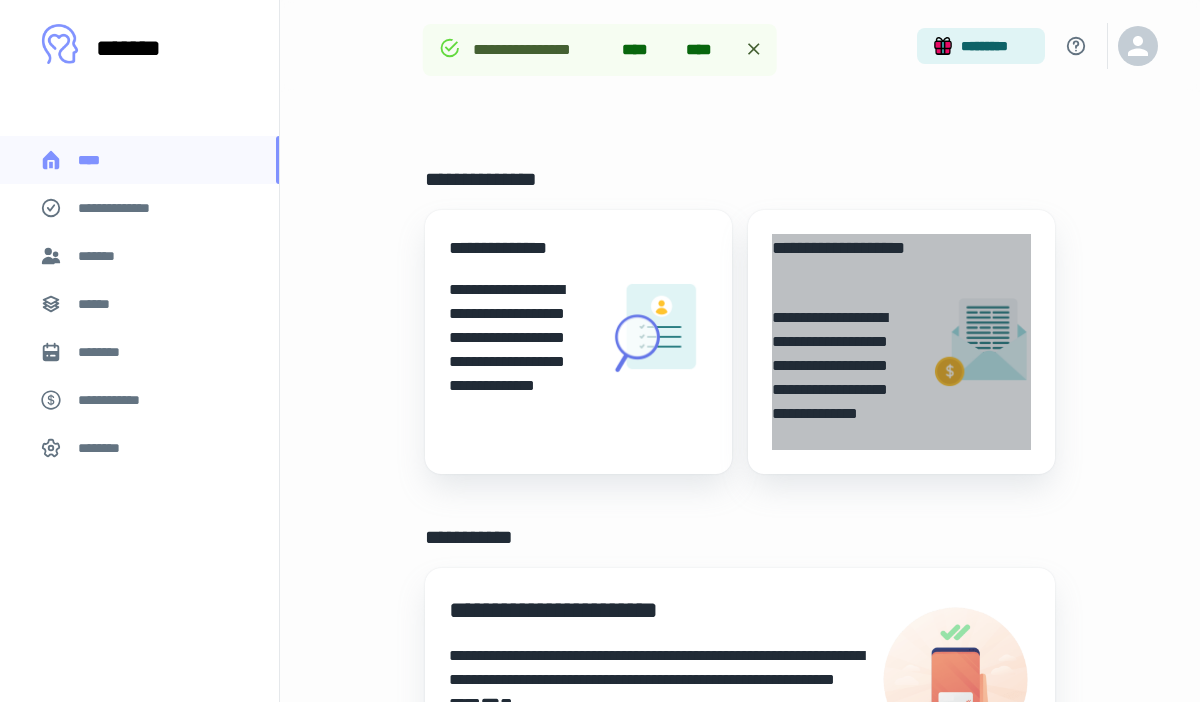 click on "**********" at bounding box center [843, 378] 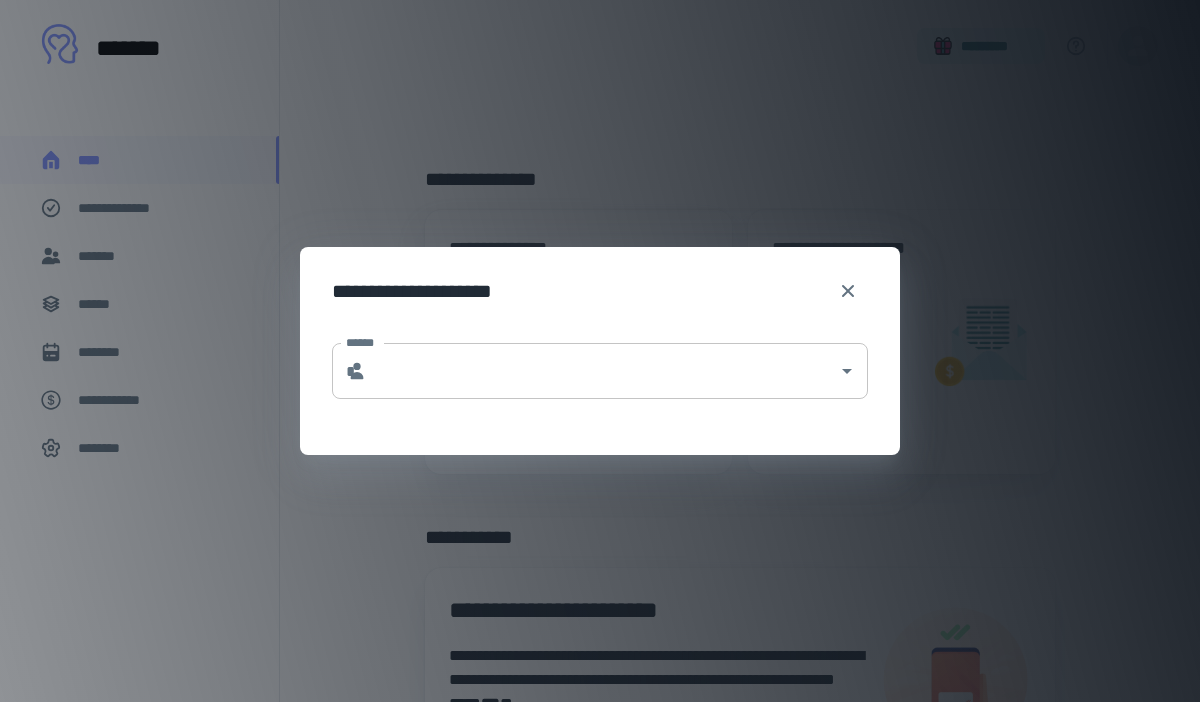 click on "******" at bounding box center [602, 371] 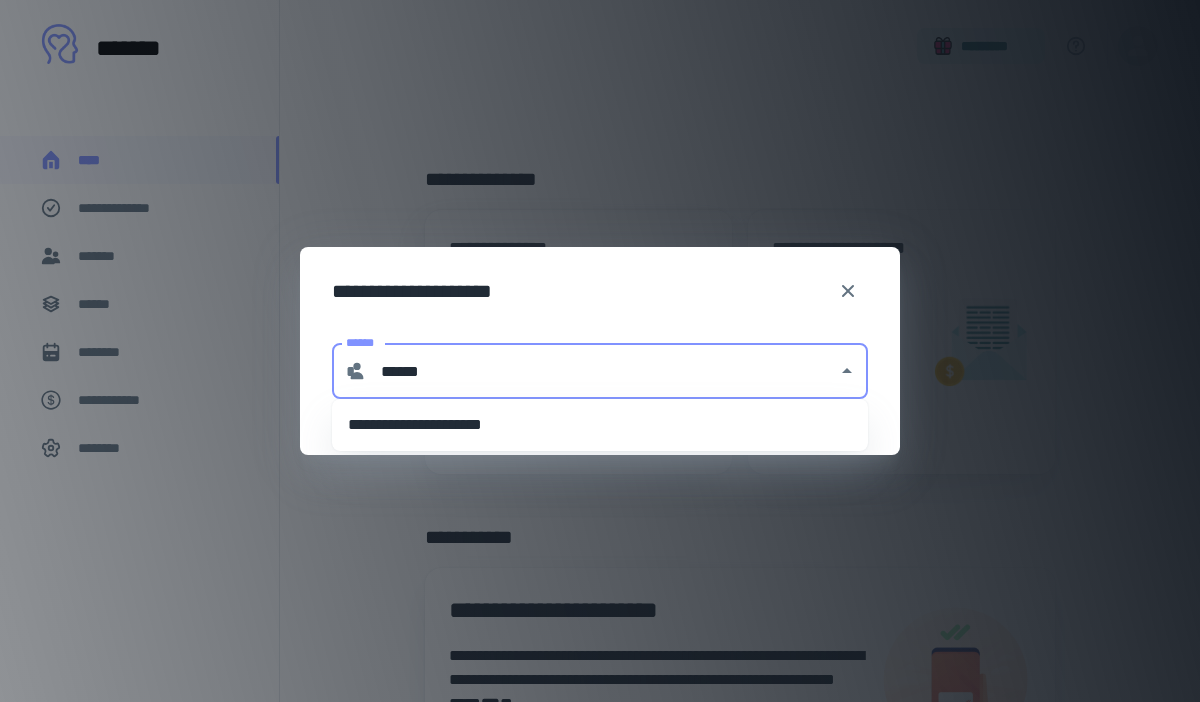 click on "**********" at bounding box center [600, 425] 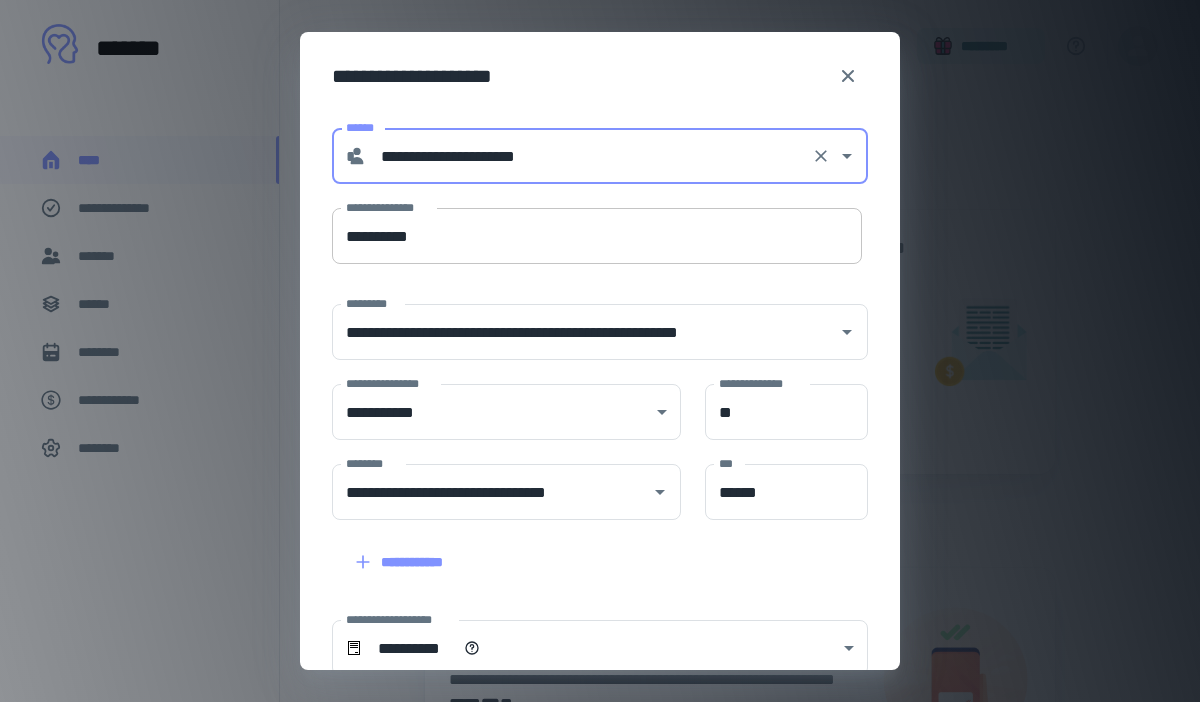 type on "**********" 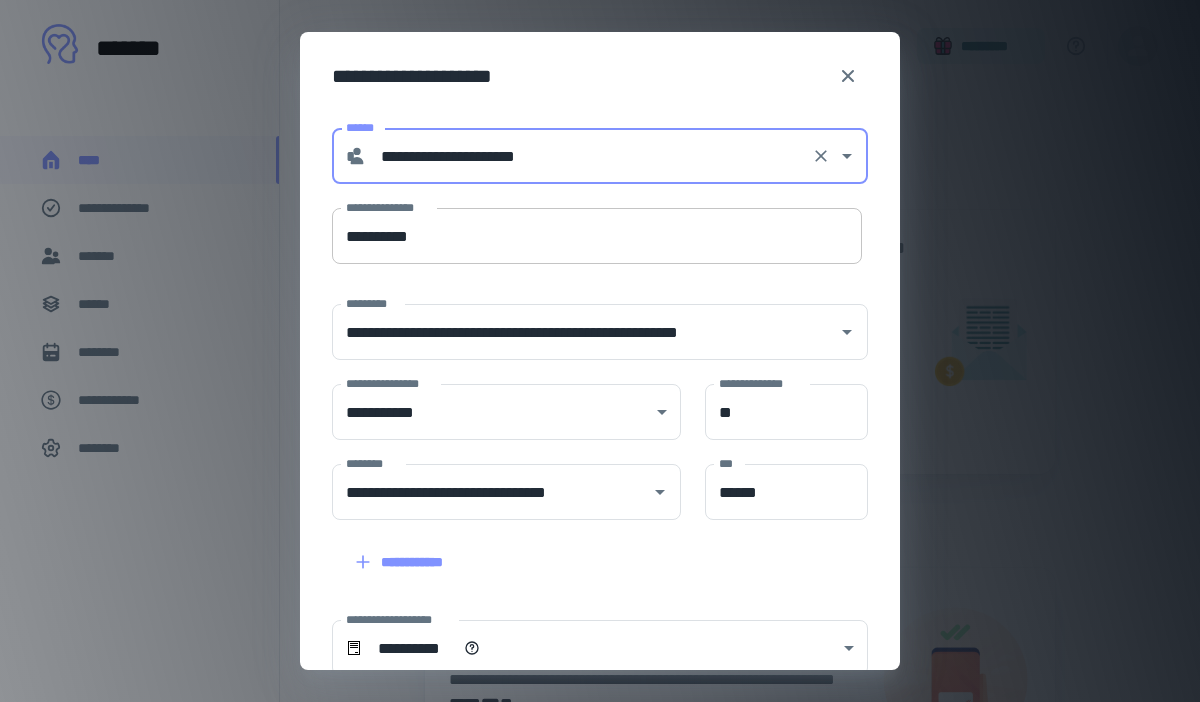 click on "**********" at bounding box center (597, 236) 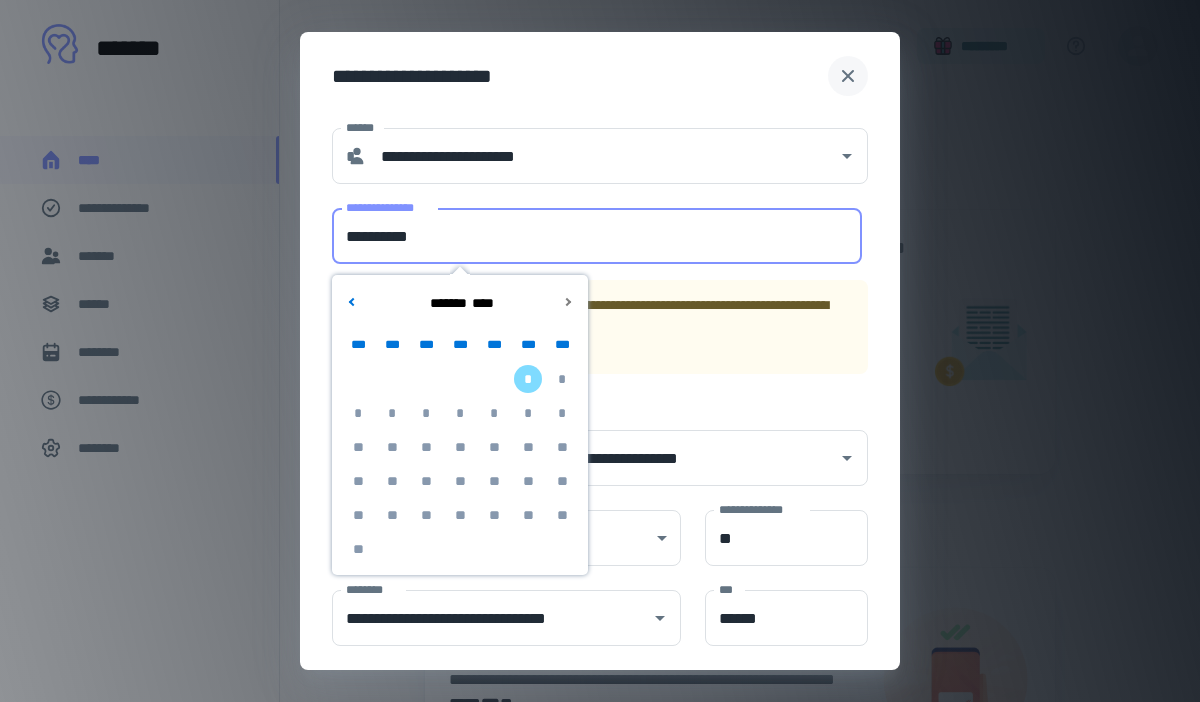 type on "**********" 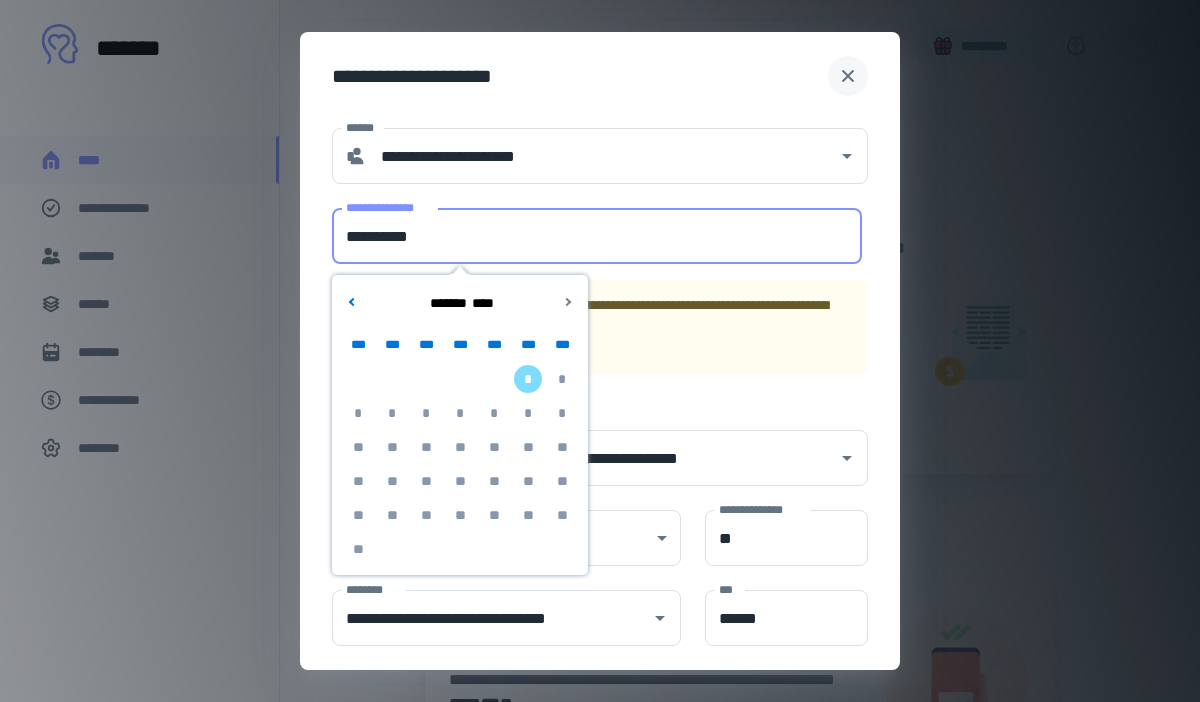 click 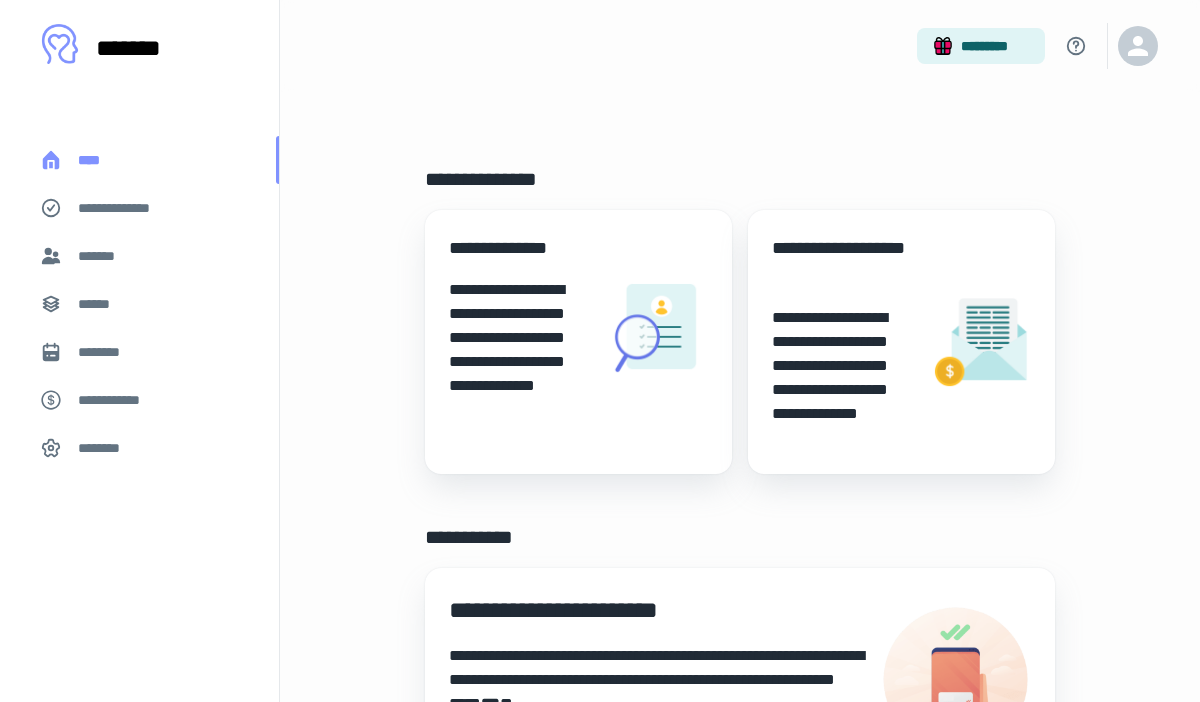 click on "****" at bounding box center [139, 160] 